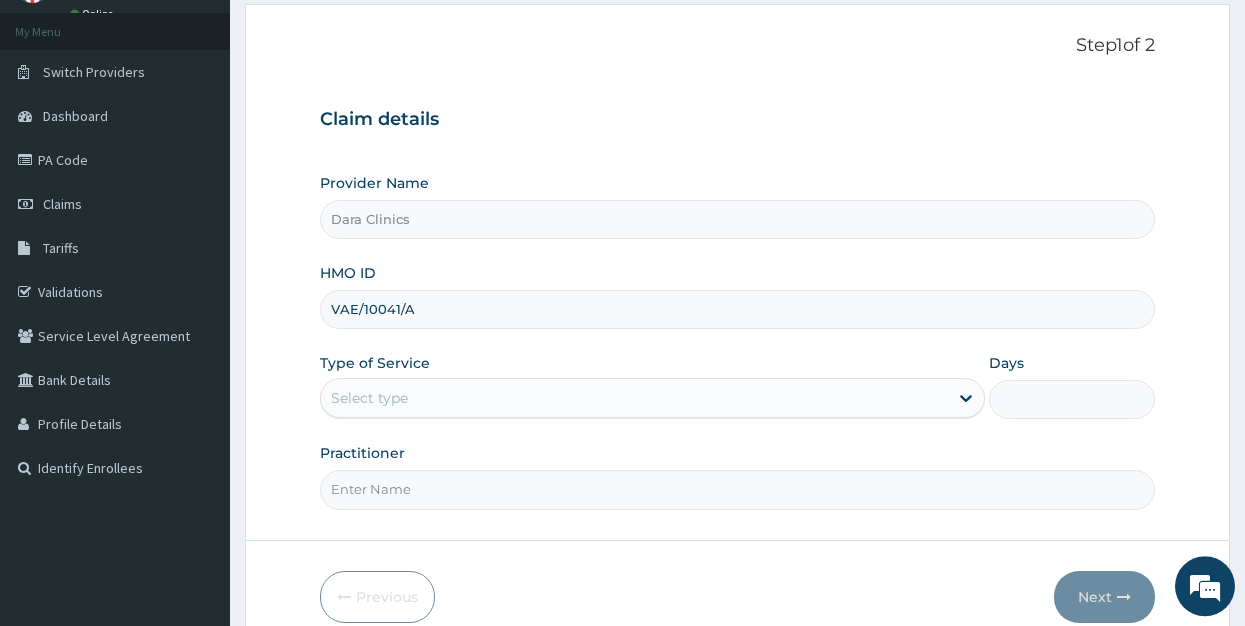 scroll, scrollTop: 196, scrollLeft: 0, axis: vertical 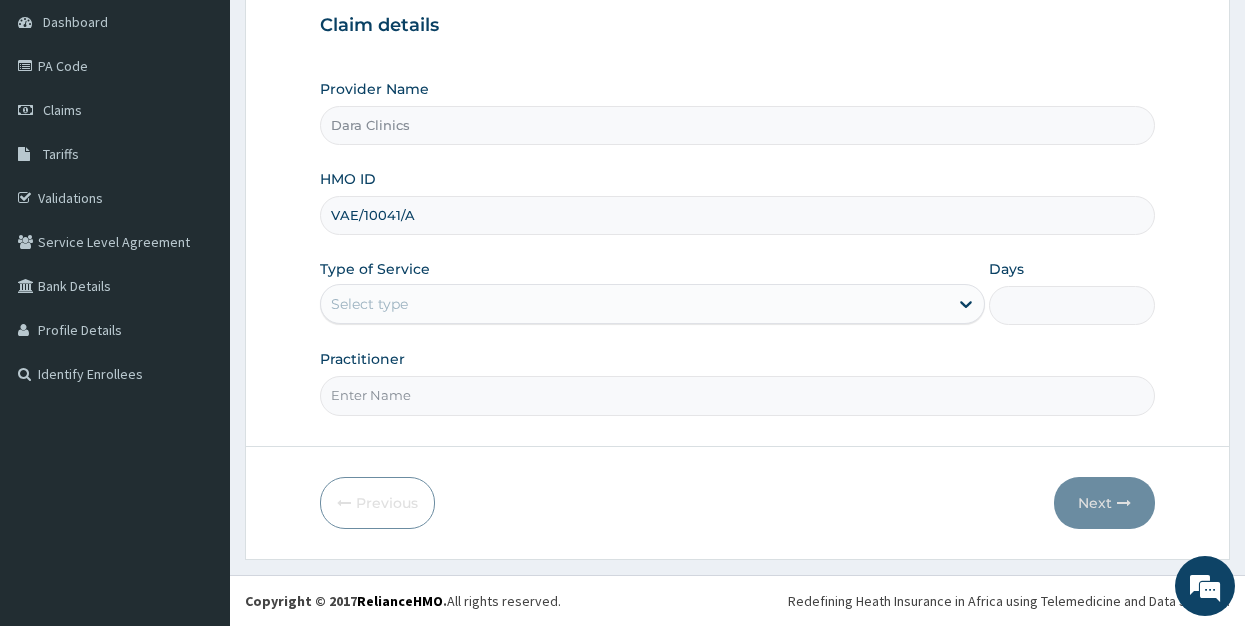 type on "VAE/10041/A" 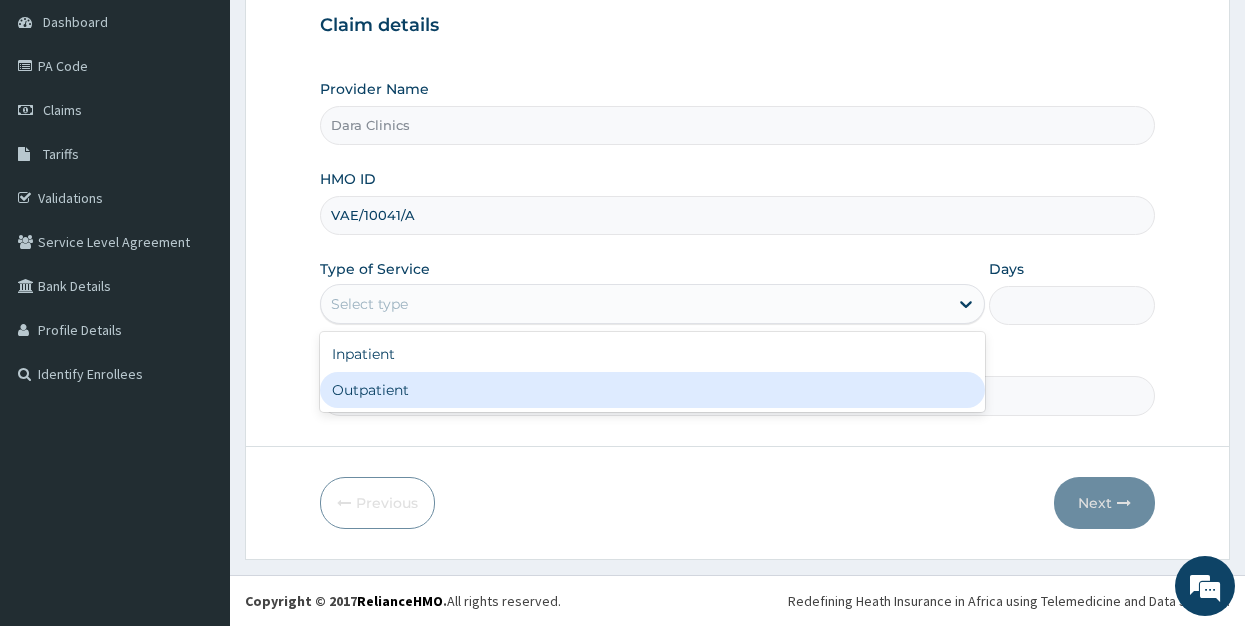 click on "Outpatient" at bounding box center (652, 390) 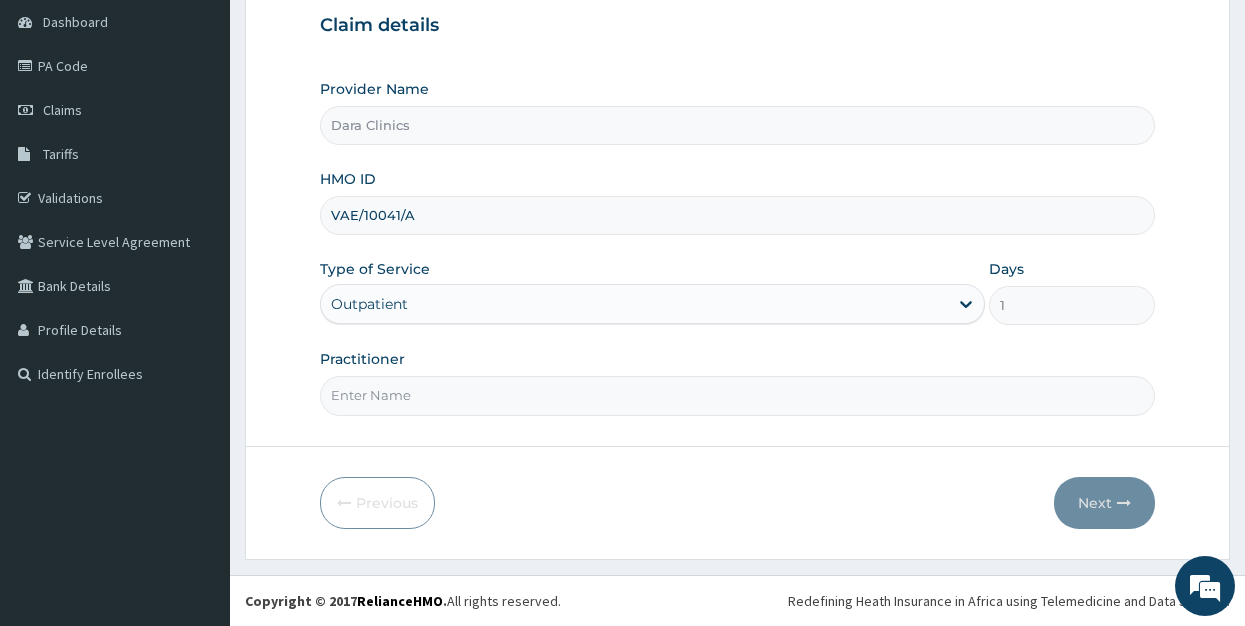 scroll, scrollTop: 0, scrollLeft: 0, axis: both 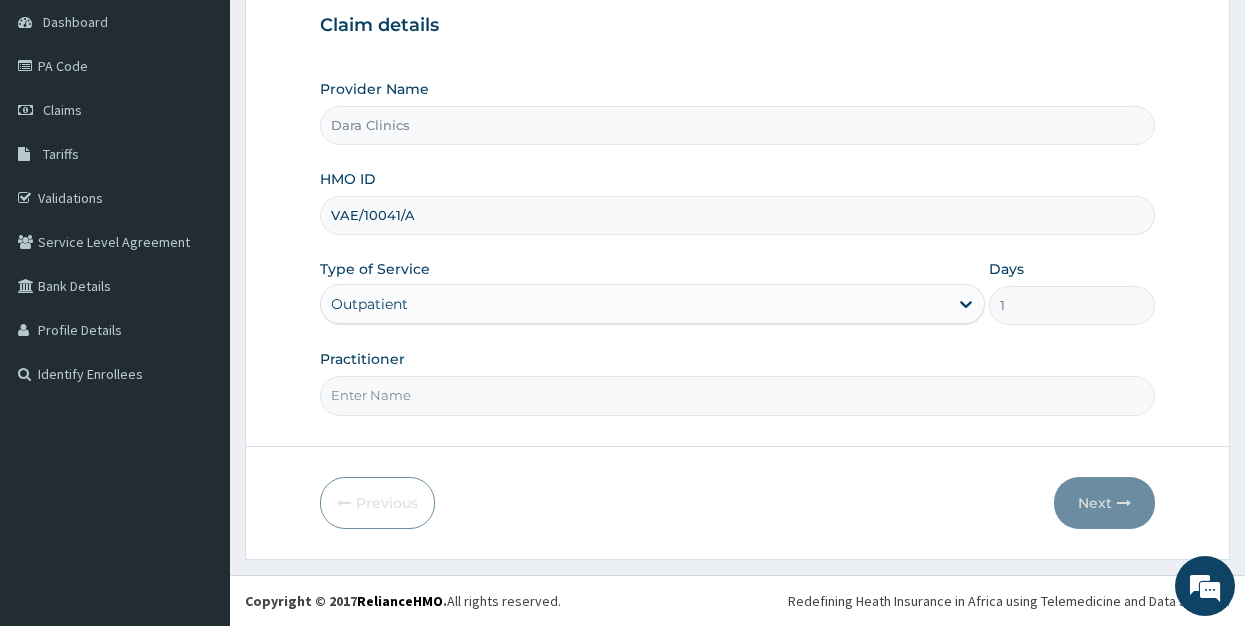 click on "Practitioner" at bounding box center (738, 395) 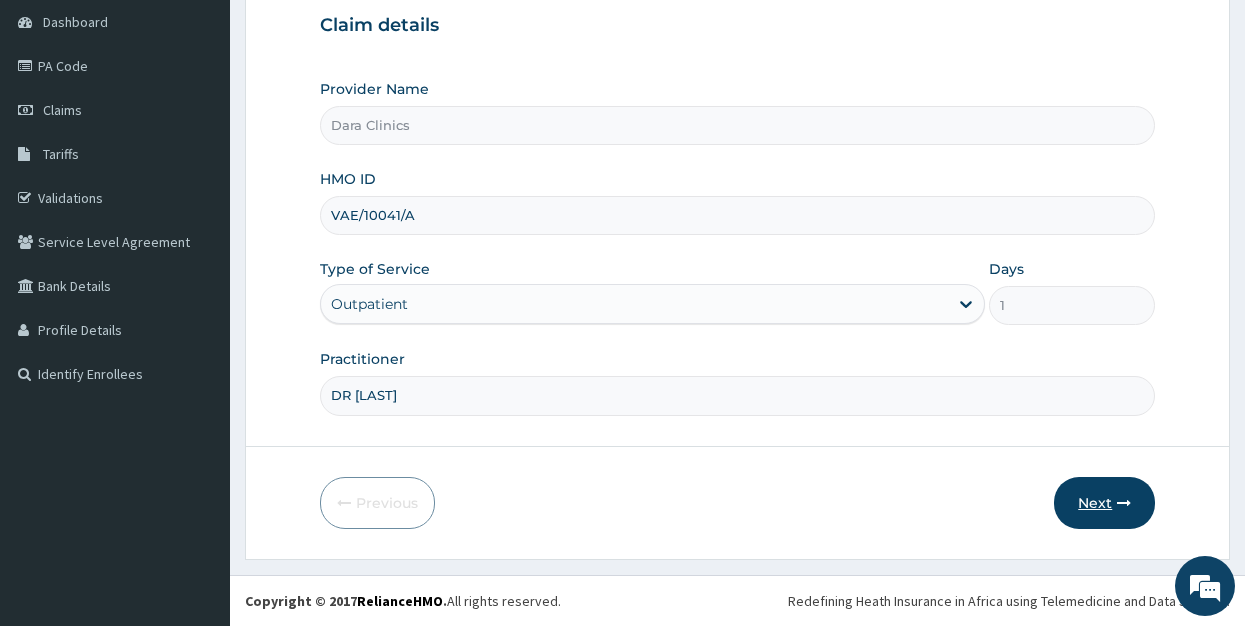 type on "DR [LAST]" 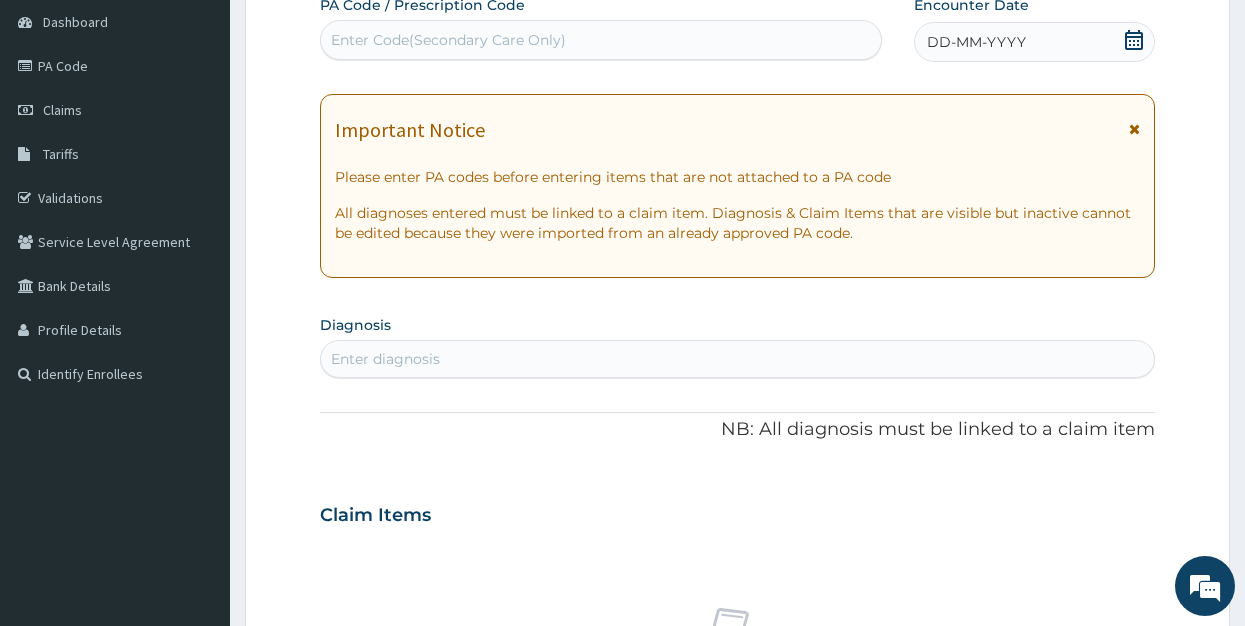 click 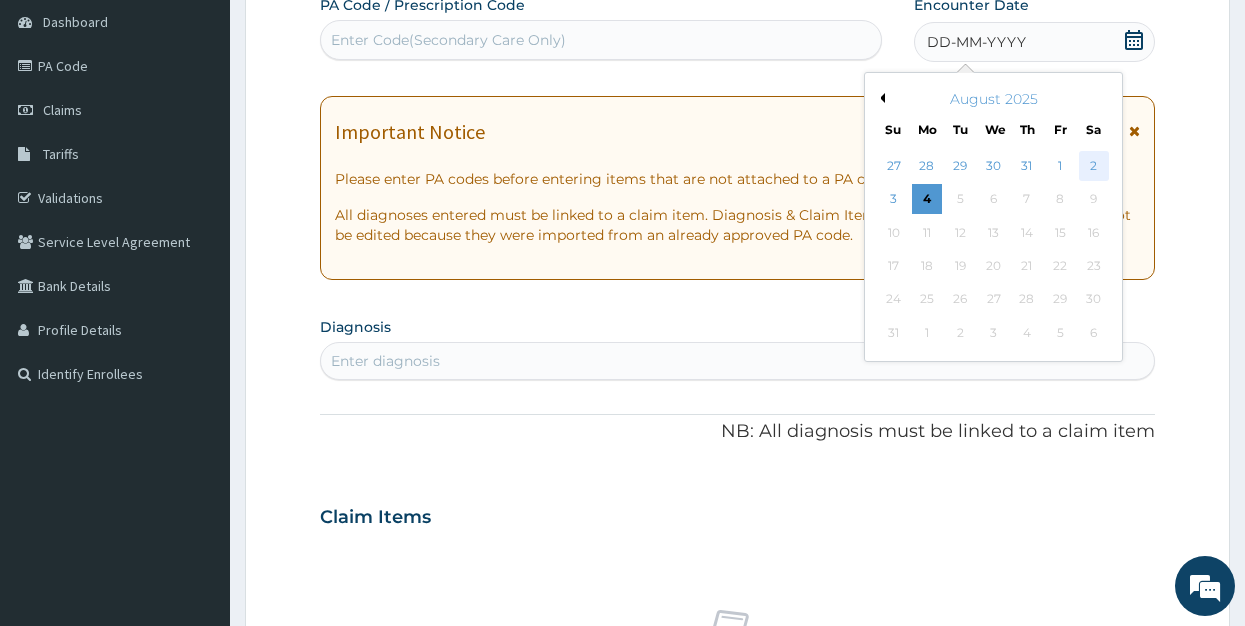 click on "2" at bounding box center [1094, 166] 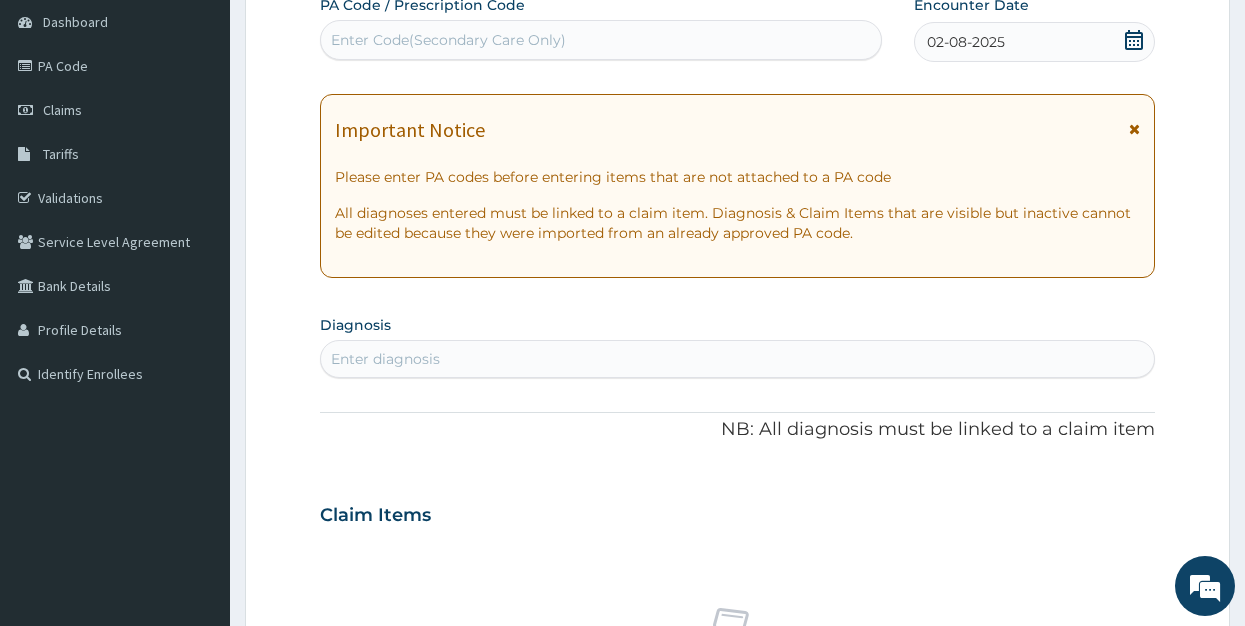 click on "Enter diagnosis" at bounding box center [738, 359] 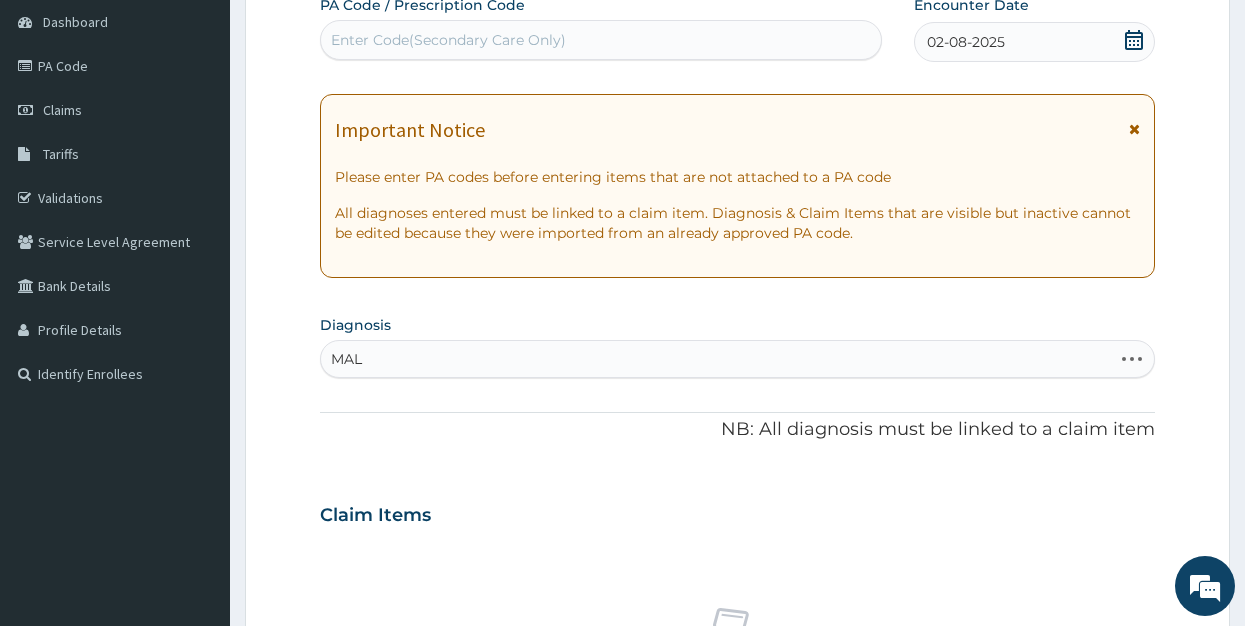 type on "MALA" 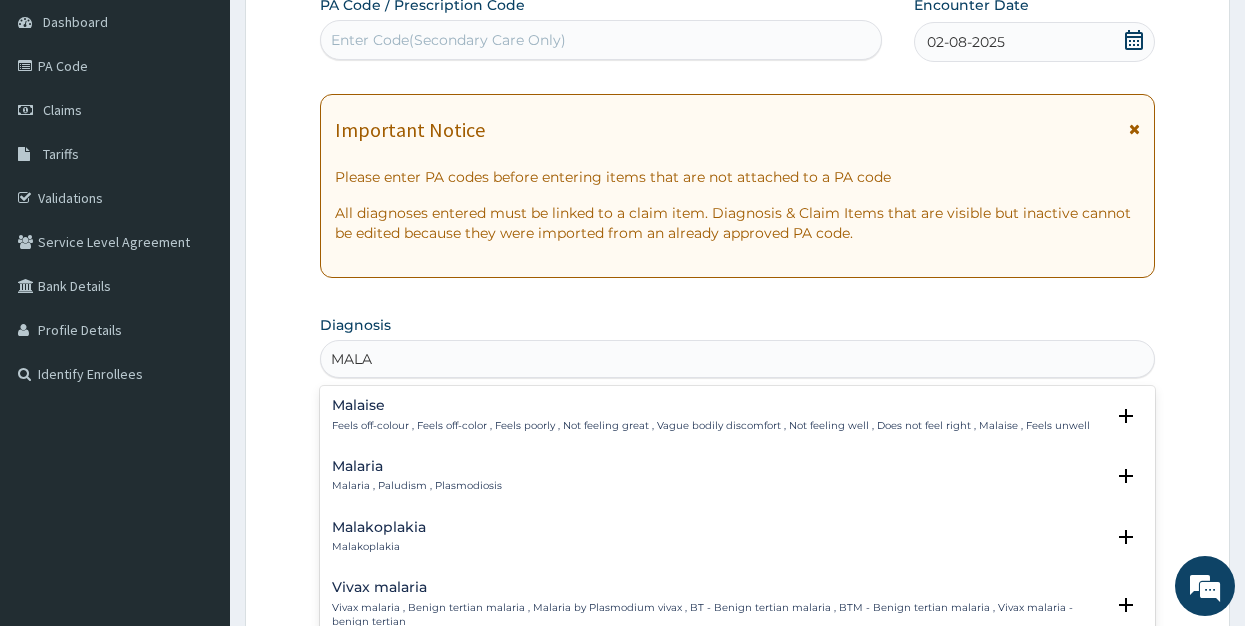 click on "Malaria" at bounding box center [417, 466] 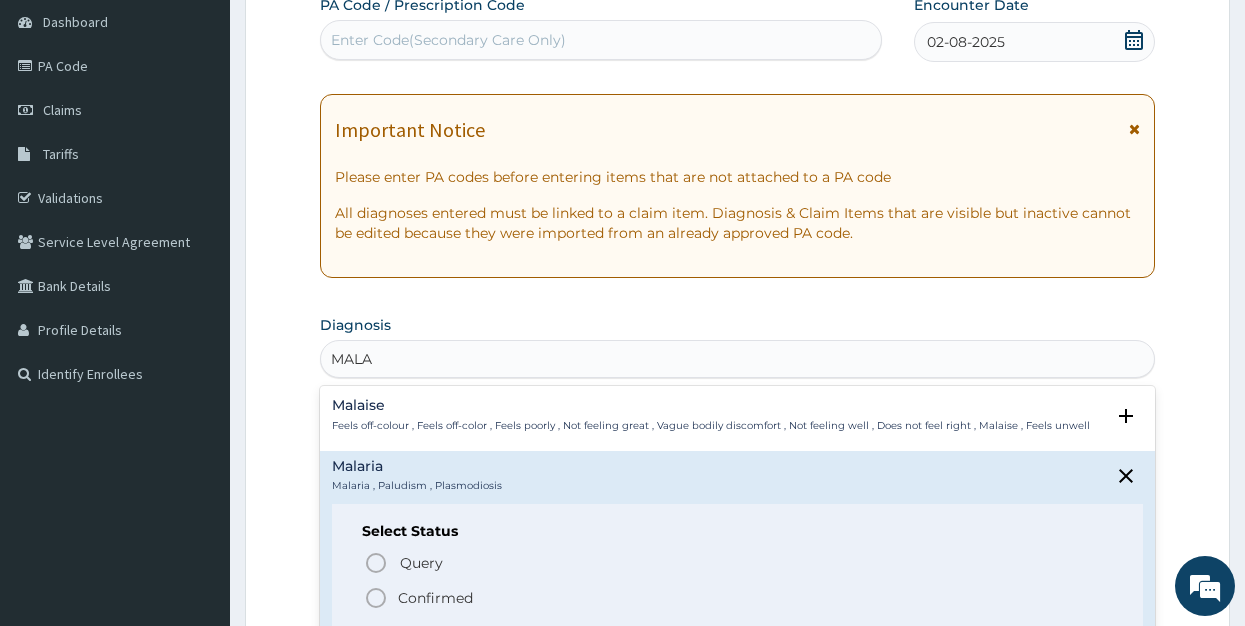 click 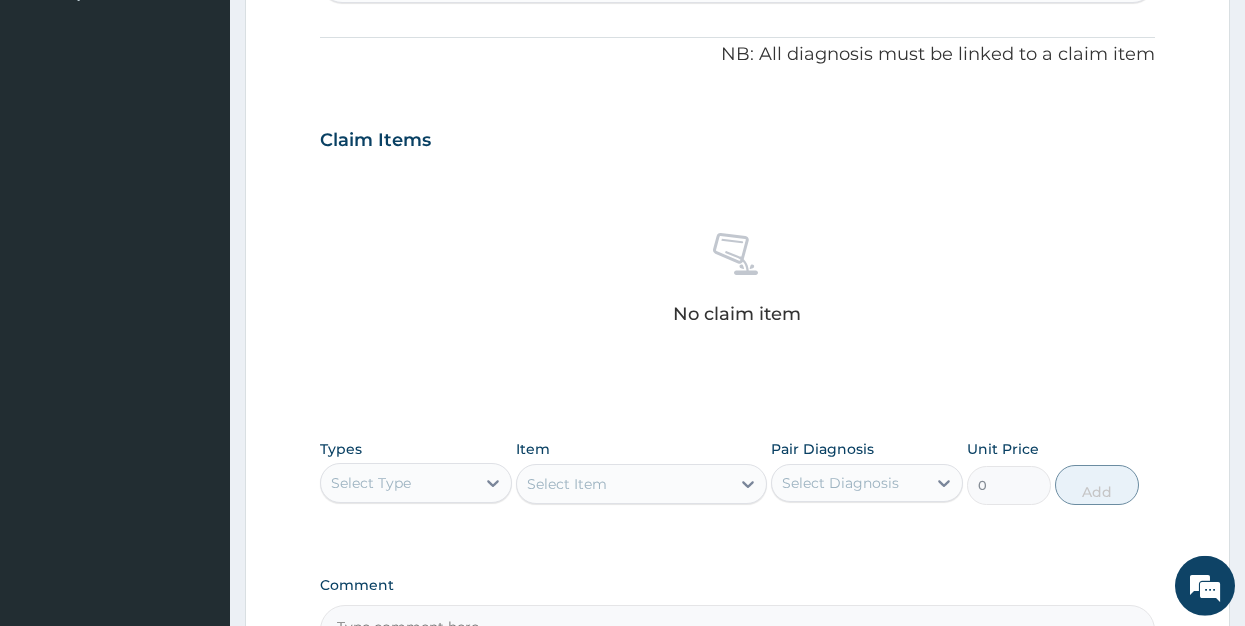 scroll, scrollTop: 604, scrollLeft: 0, axis: vertical 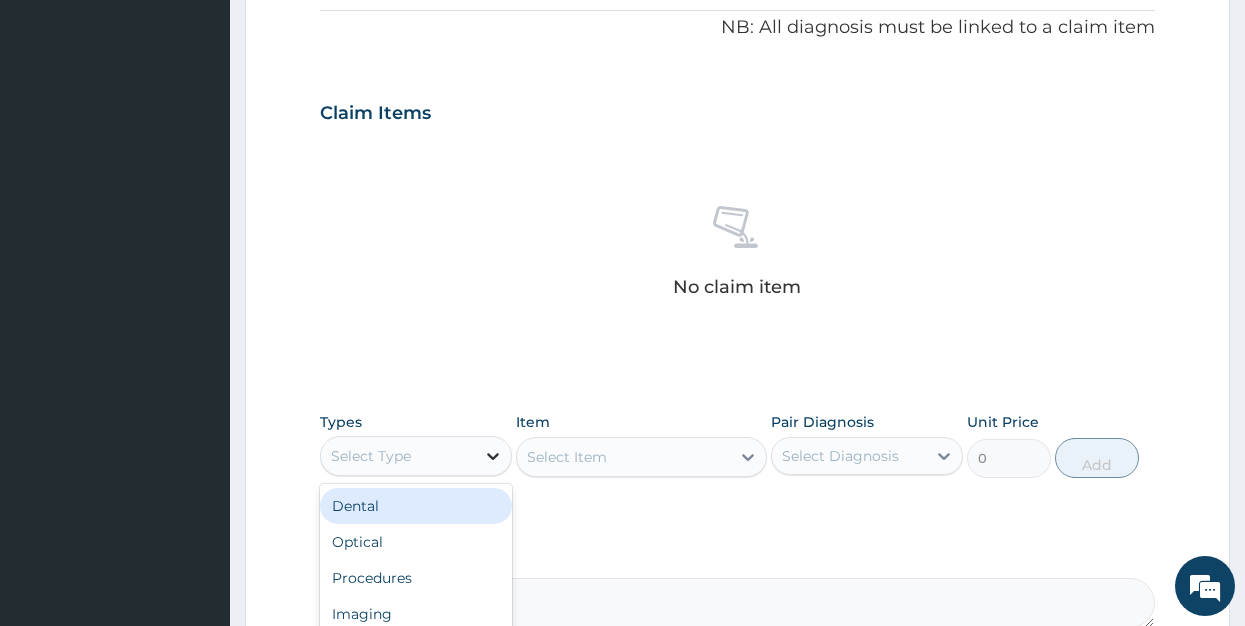 click 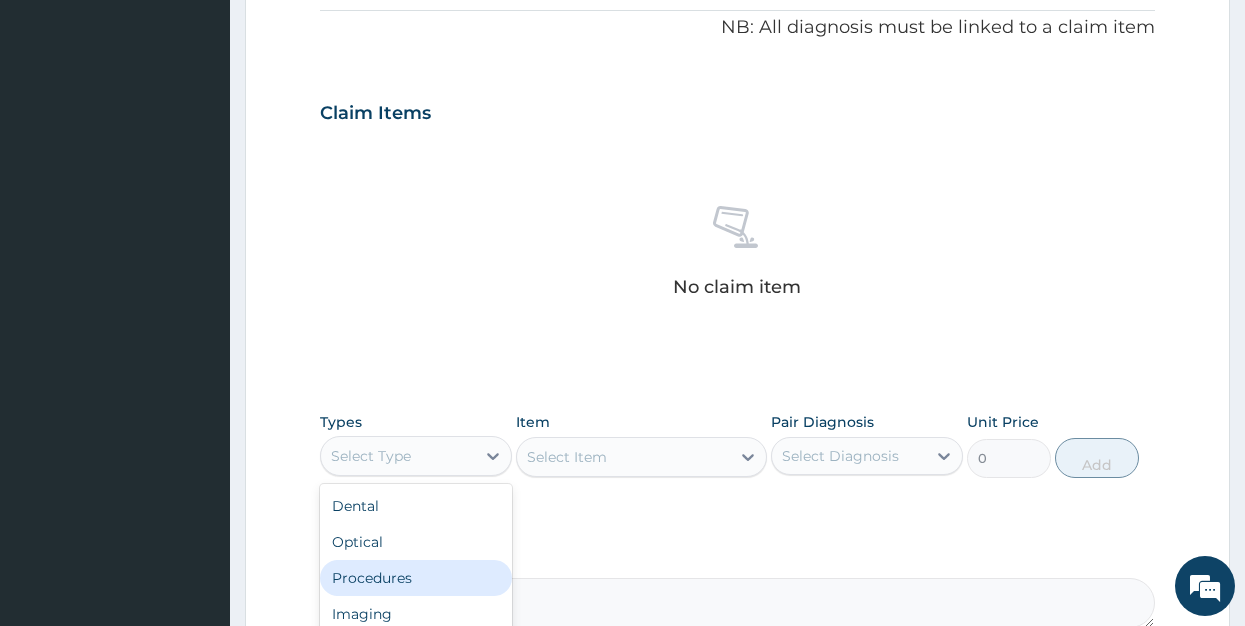 click on "Procedures" at bounding box center (416, 578) 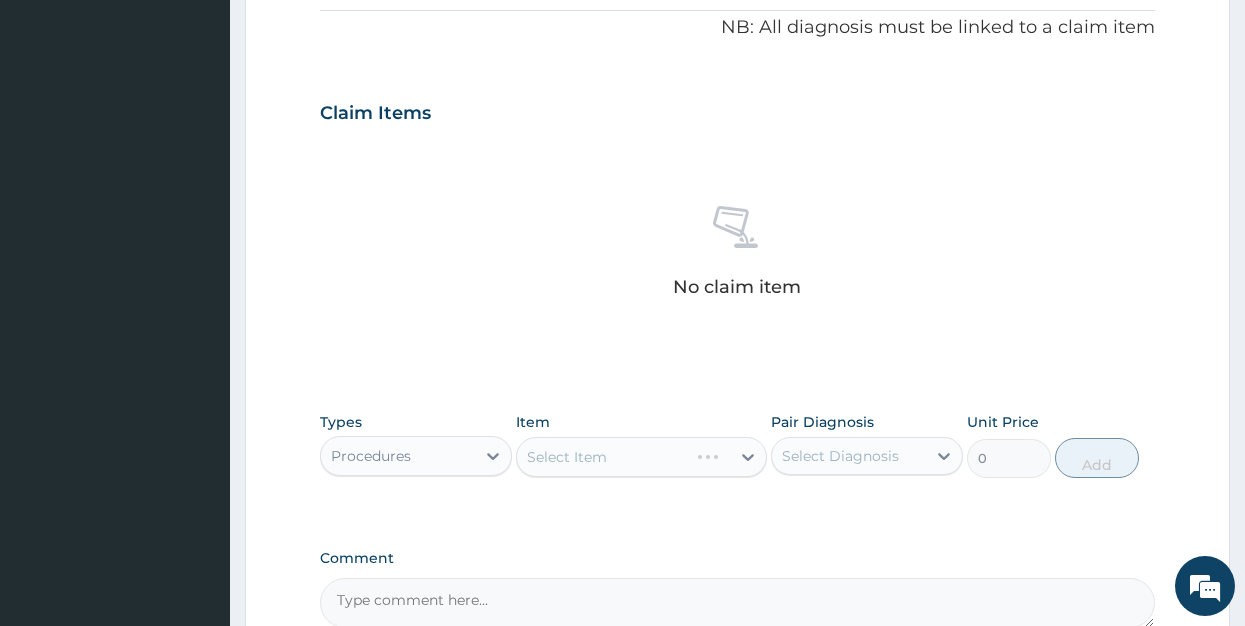 click on "Select Item" at bounding box center (641, 457) 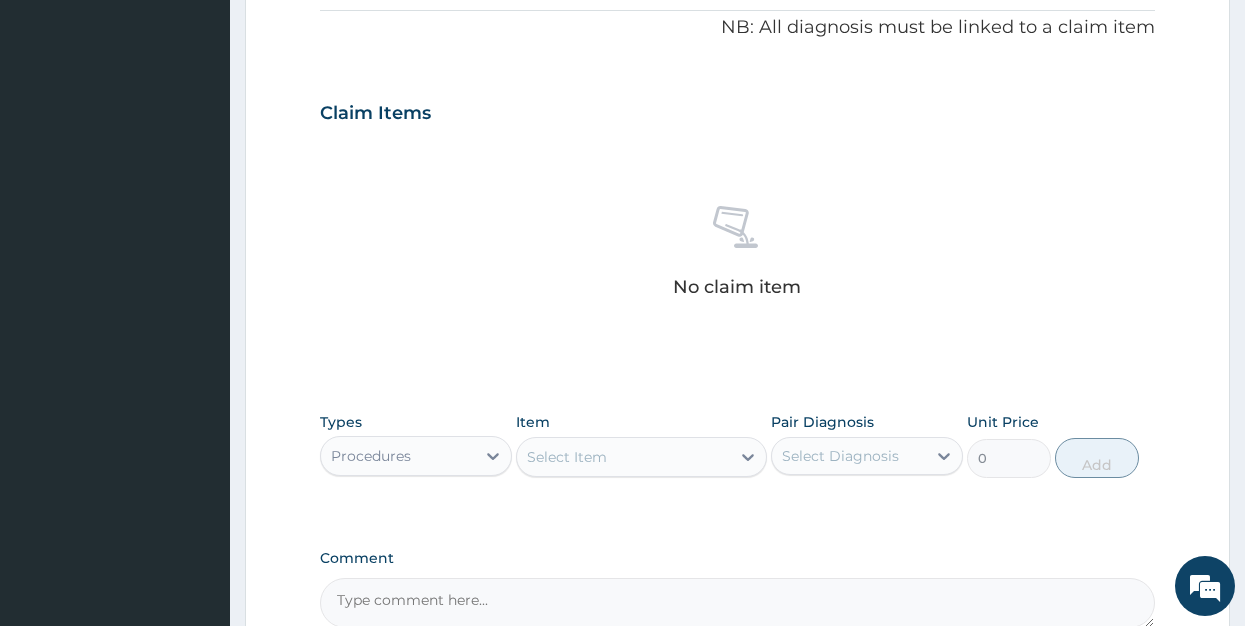 click on "Select Item" at bounding box center [623, 457] 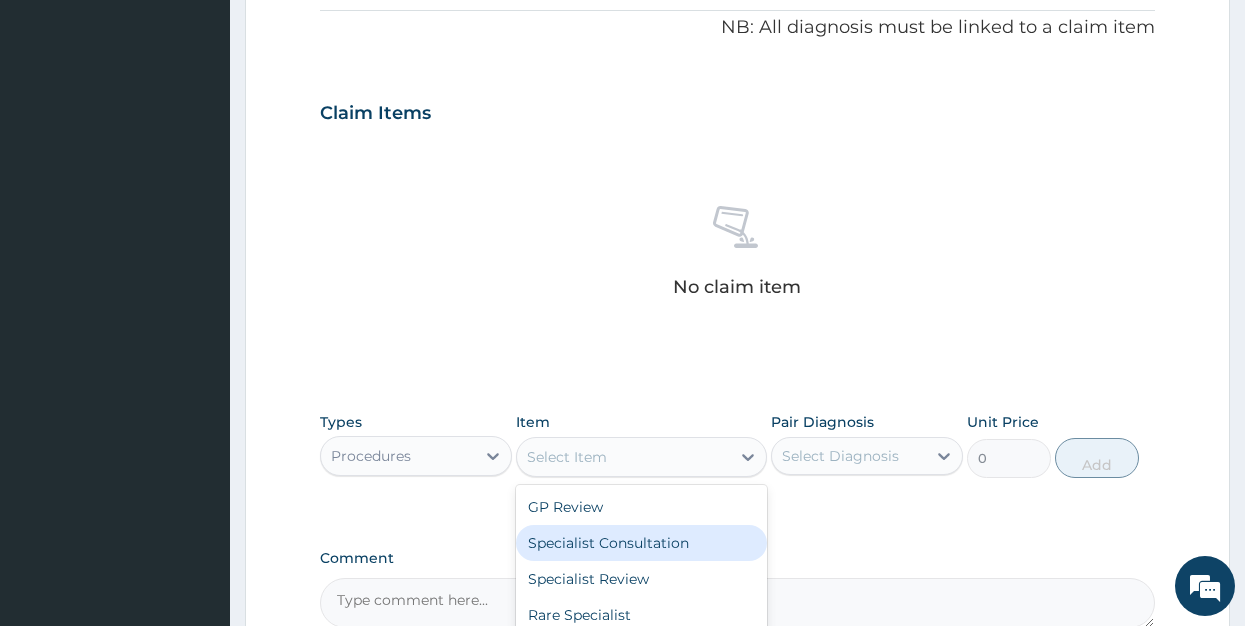 click on "Specialist Consultation" at bounding box center (641, 543) 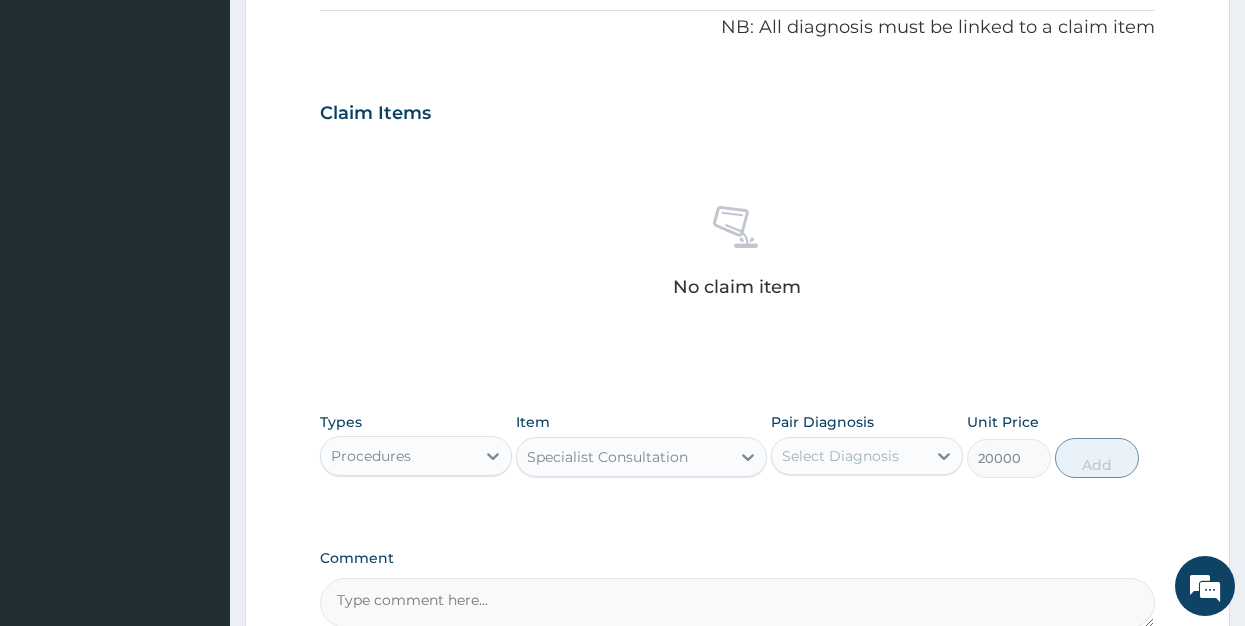 click on "Specialist Consultation" at bounding box center [607, 457] 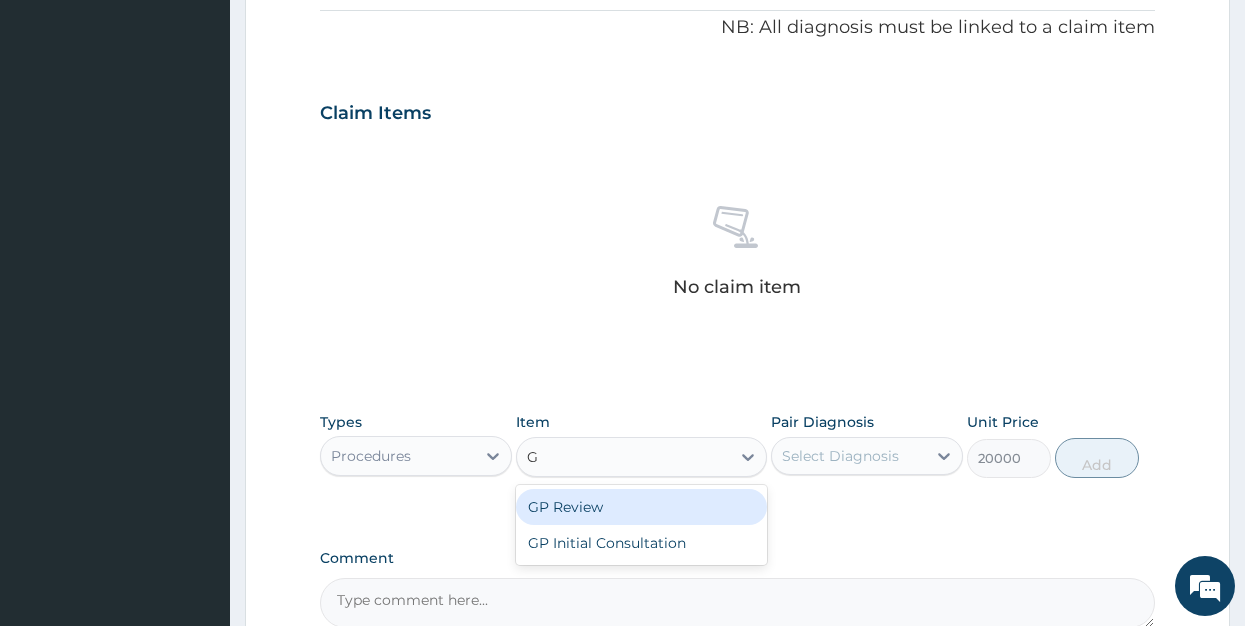 type on "GP" 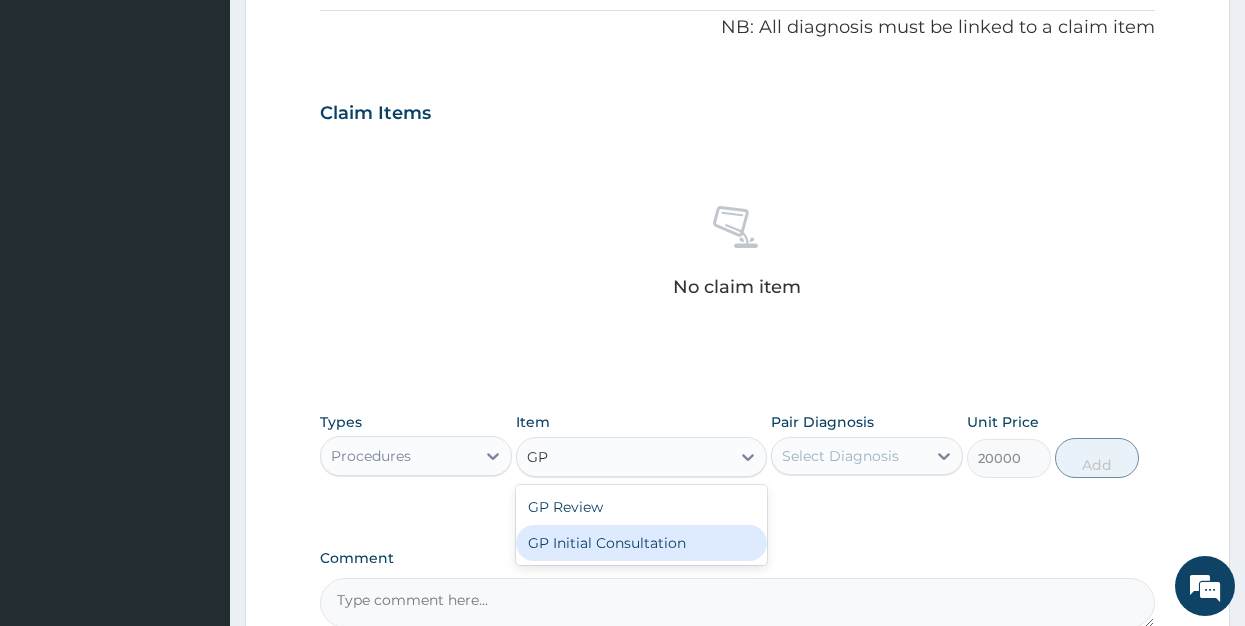 click on "GP Initial Consultation" at bounding box center [641, 543] 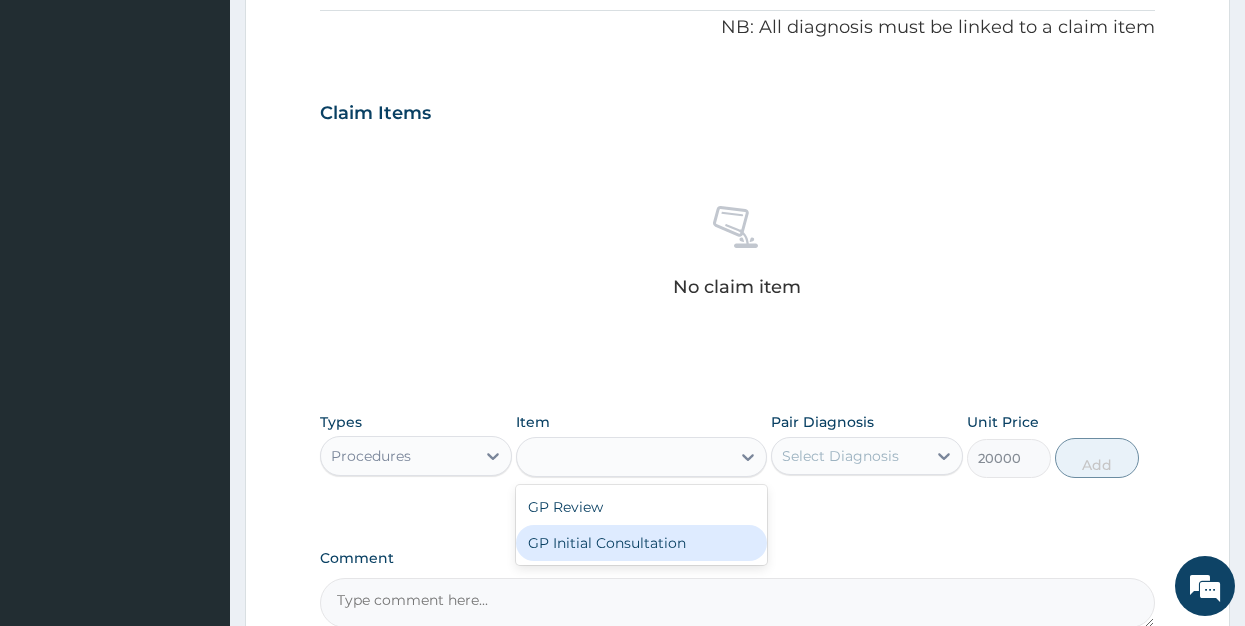 type on "4000" 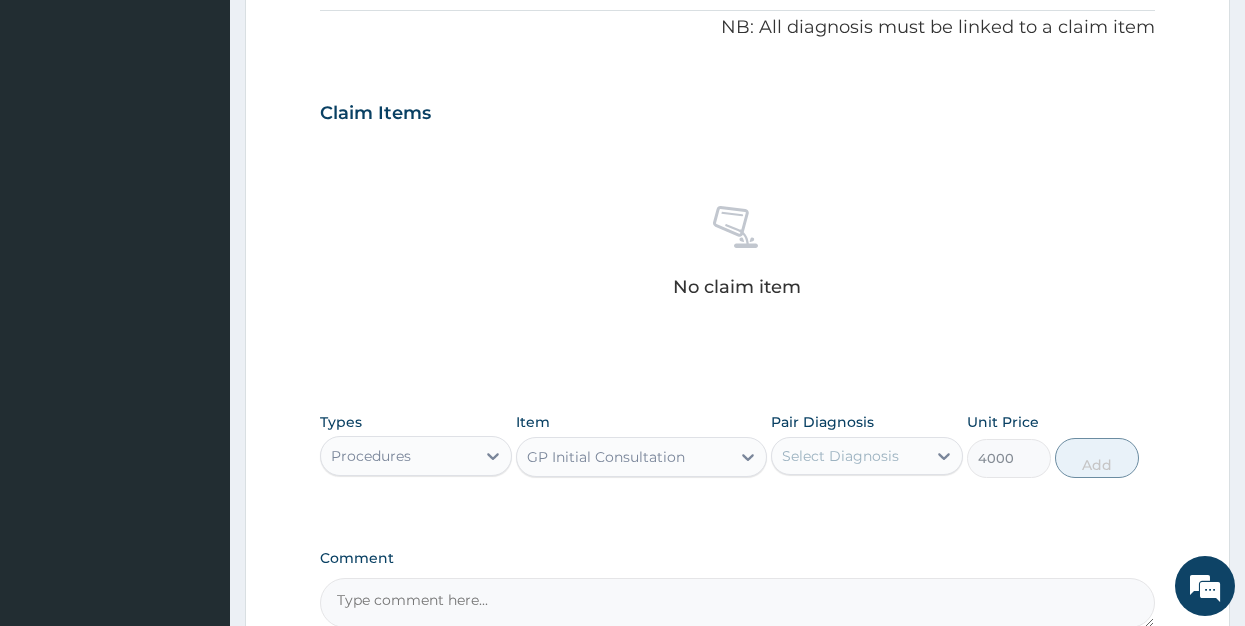 click on "Select Diagnosis" at bounding box center [840, 456] 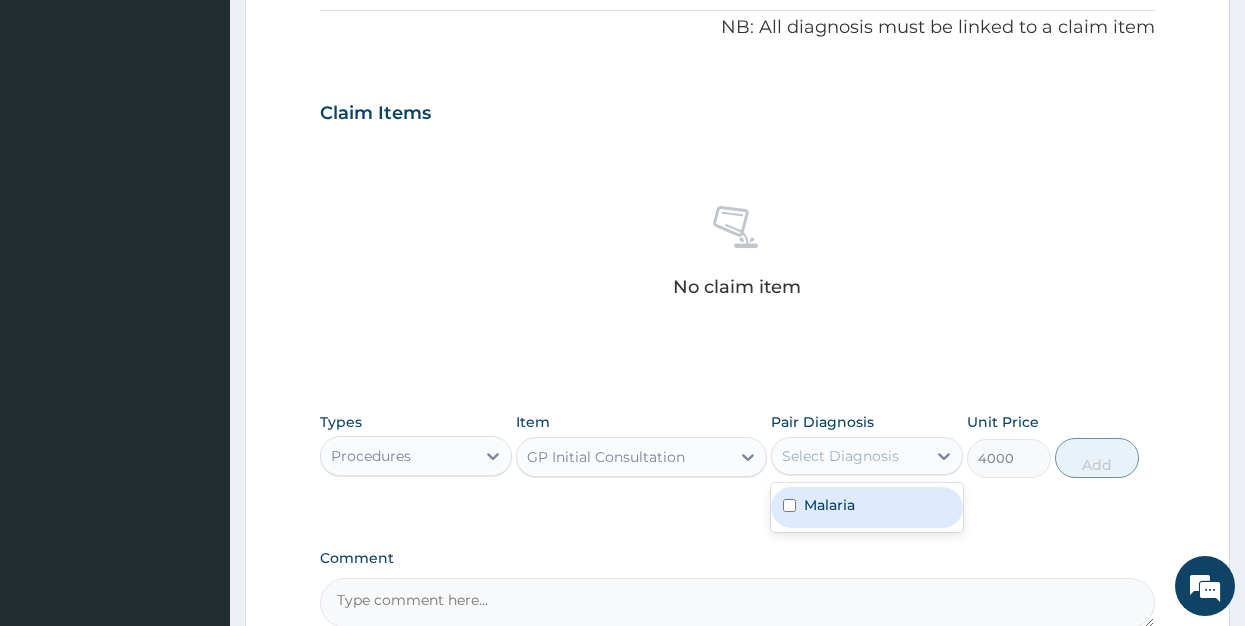 click on "Malaria" at bounding box center [829, 505] 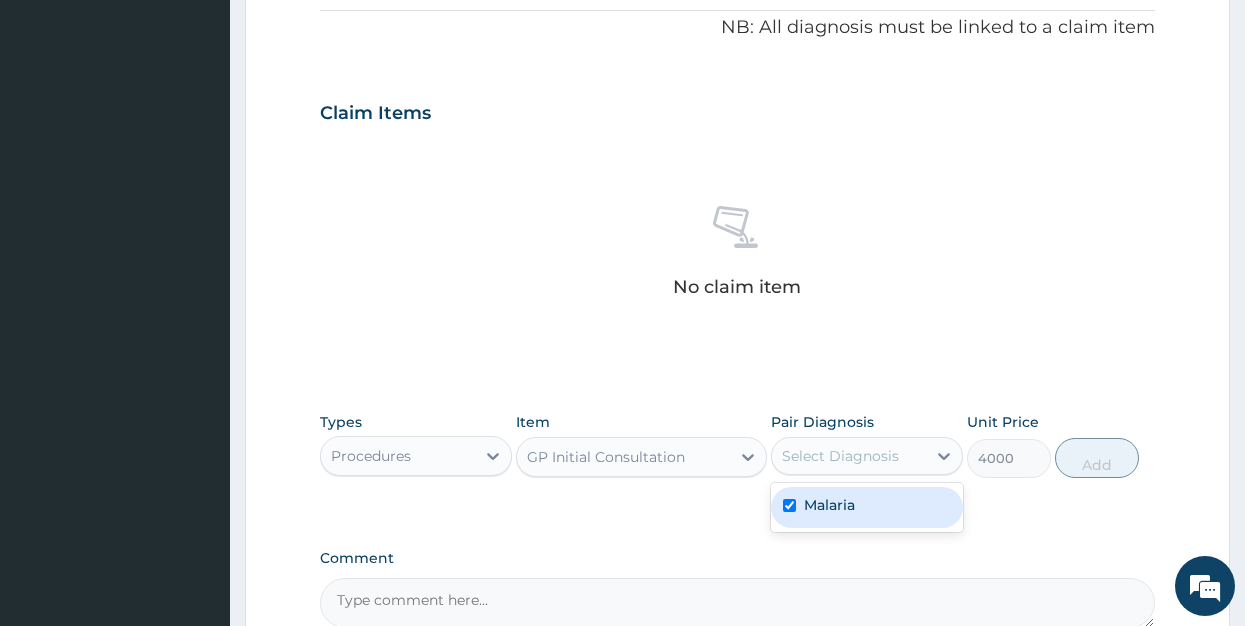 checkbox on "true" 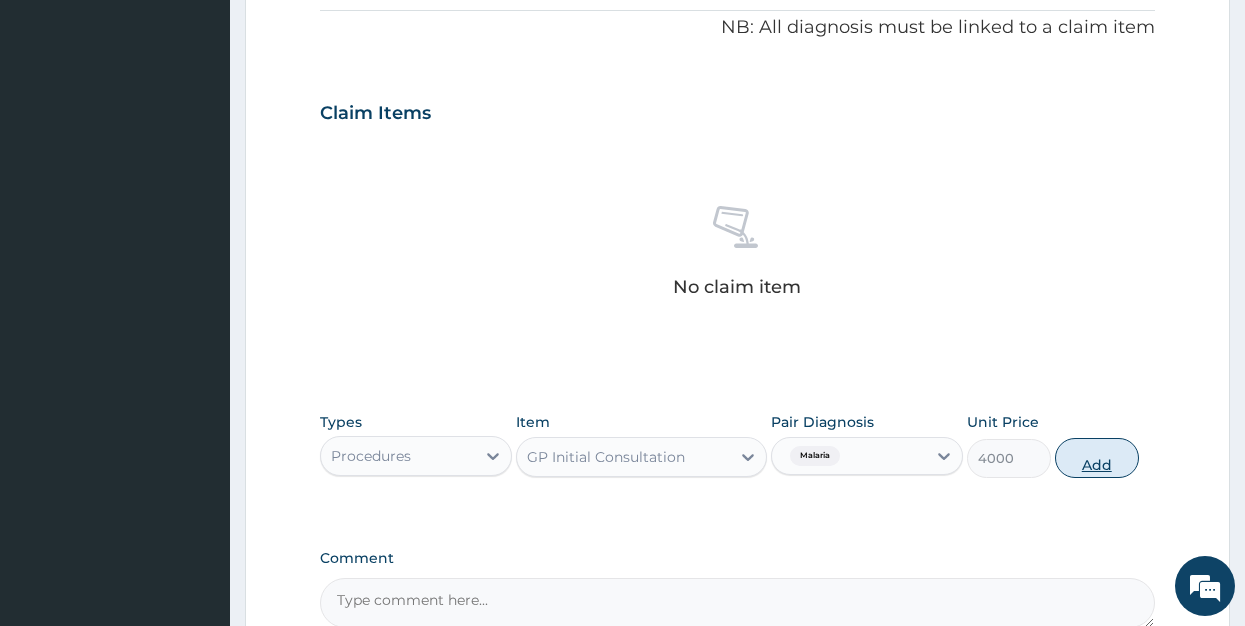 click on "Add" at bounding box center [1097, 458] 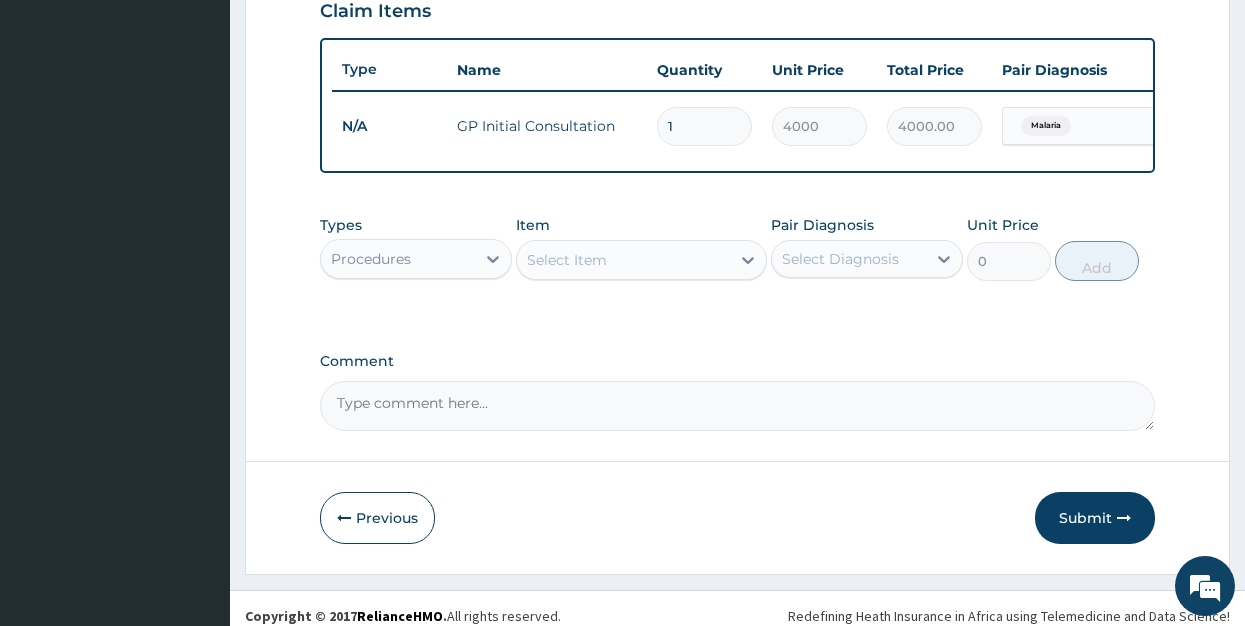 scroll, scrollTop: 721, scrollLeft: 0, axis: vertical 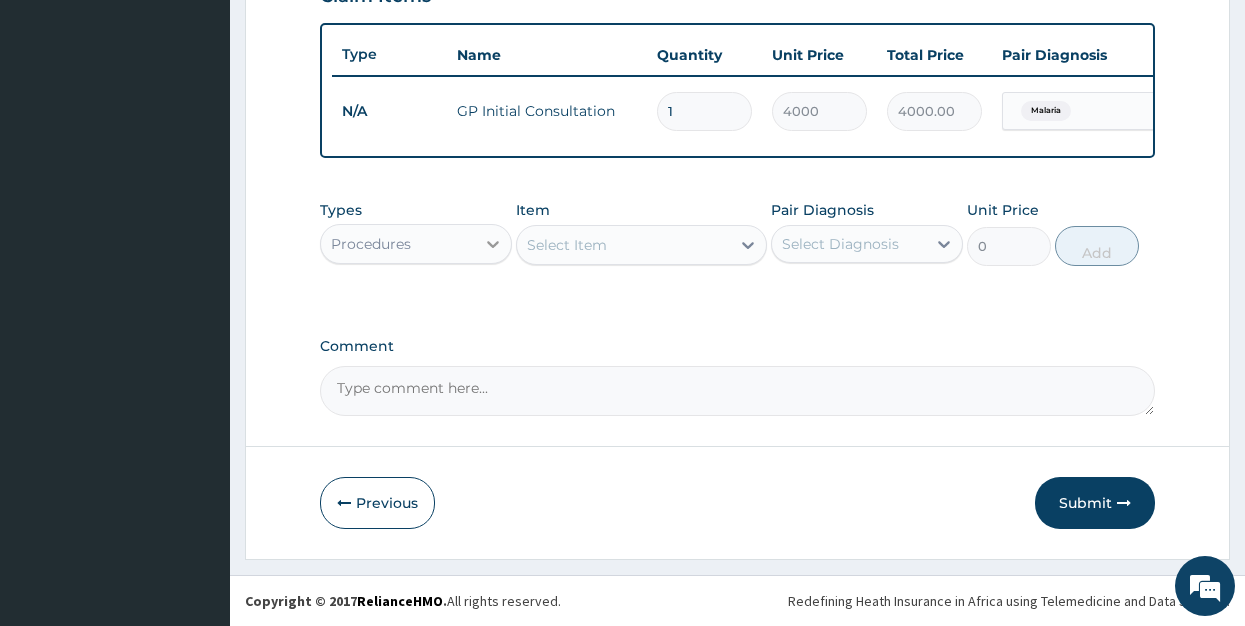 click 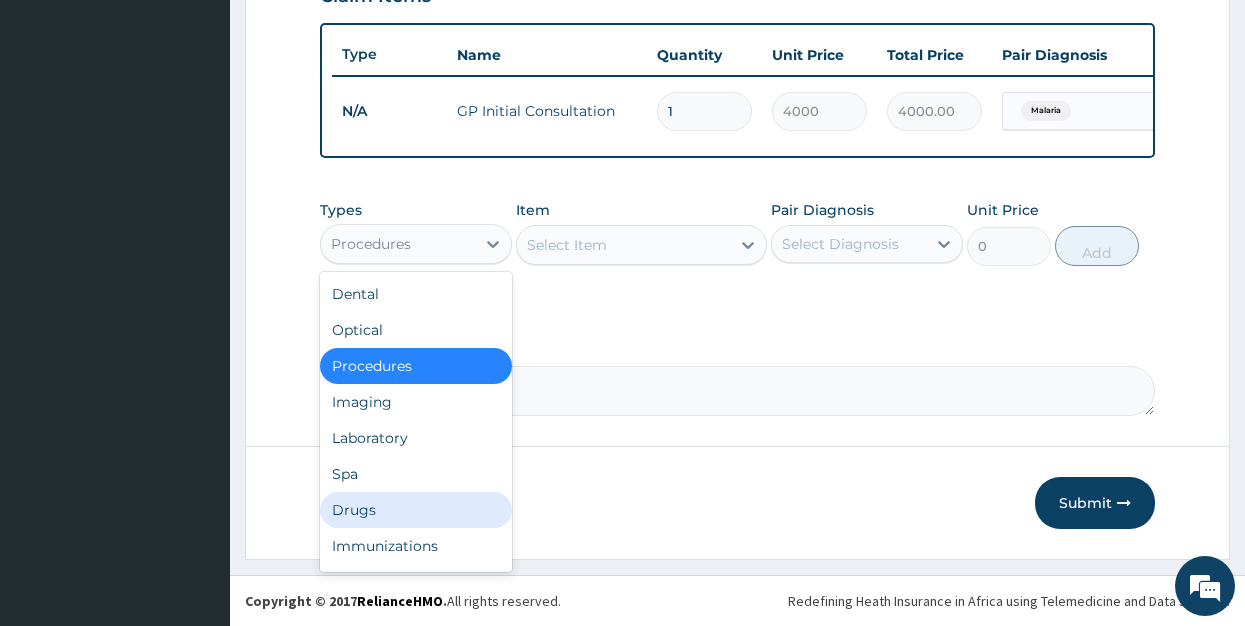 click on "Drugs" at bounding box center [416, 510] 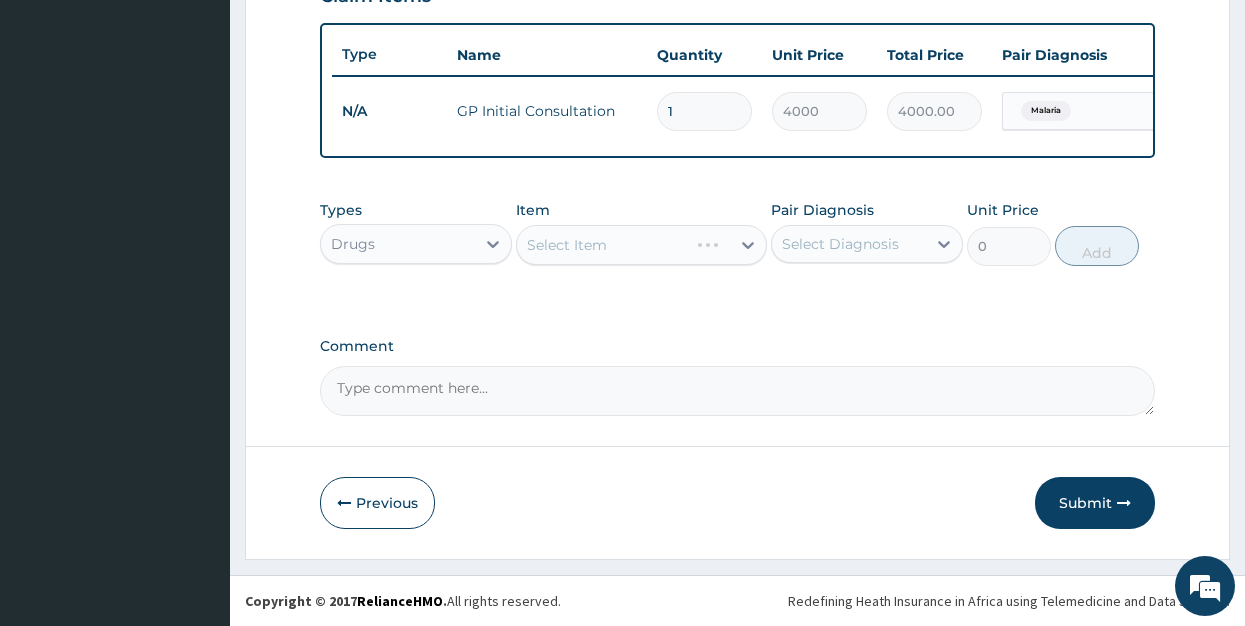 click on "Select Item" at bounding box center [641, 245] 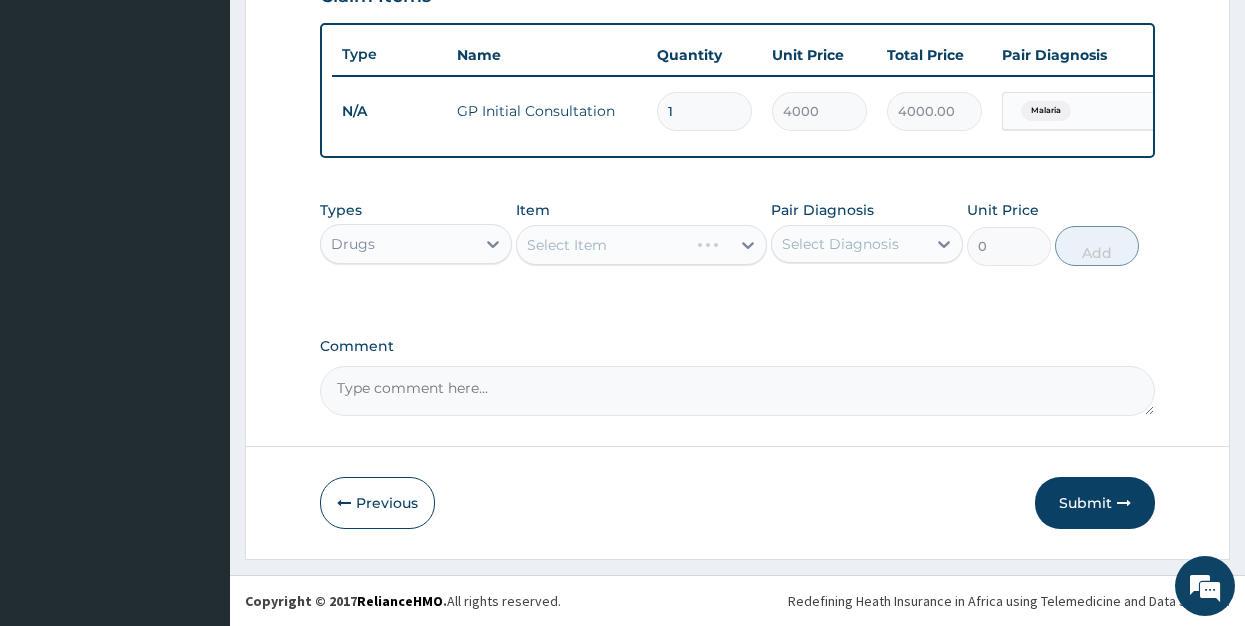 click on "Select Item" at bounding box center (641, 245) 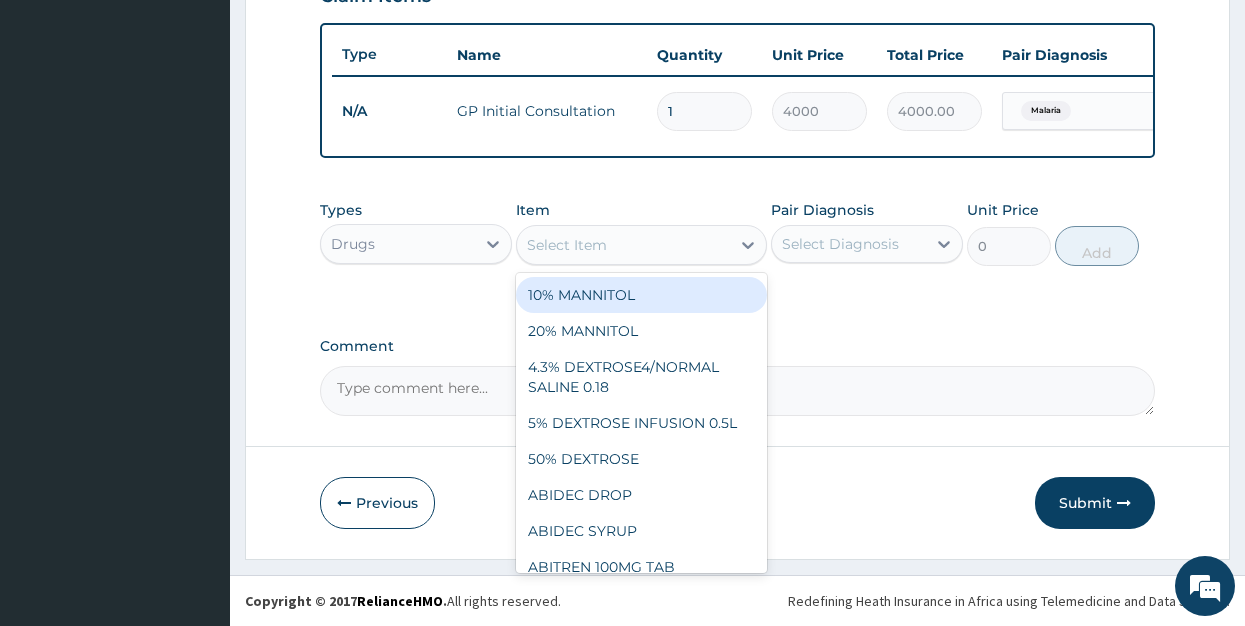 click on "Select Item" at bounding box center (623, 245) 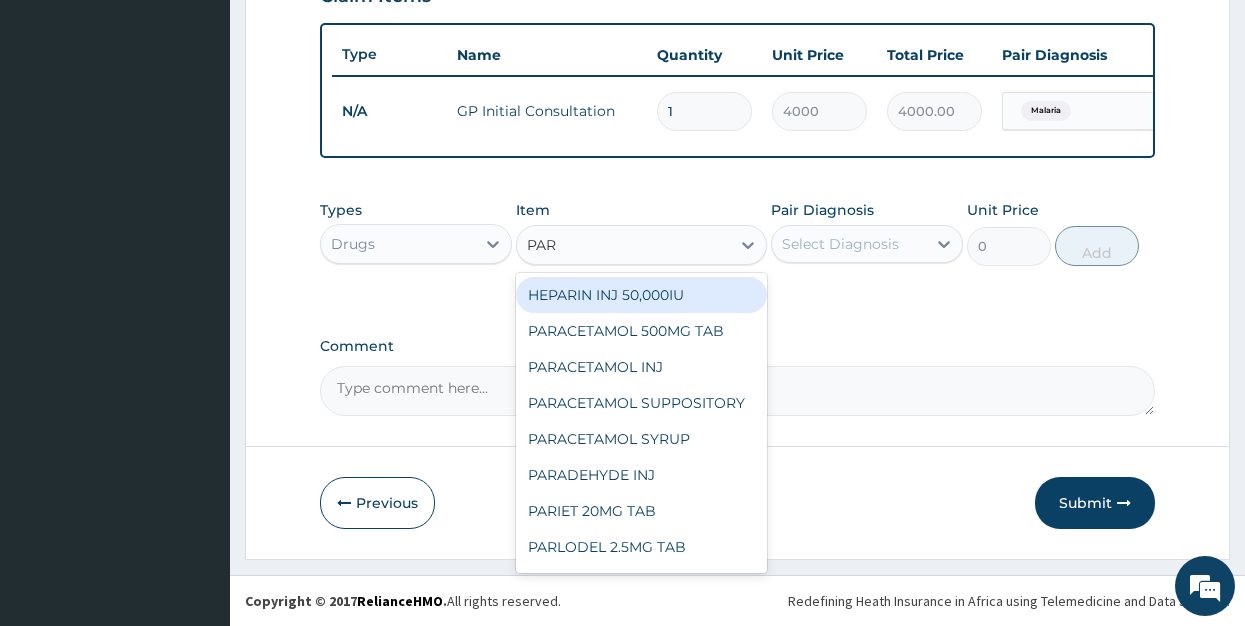 type on "PARA" 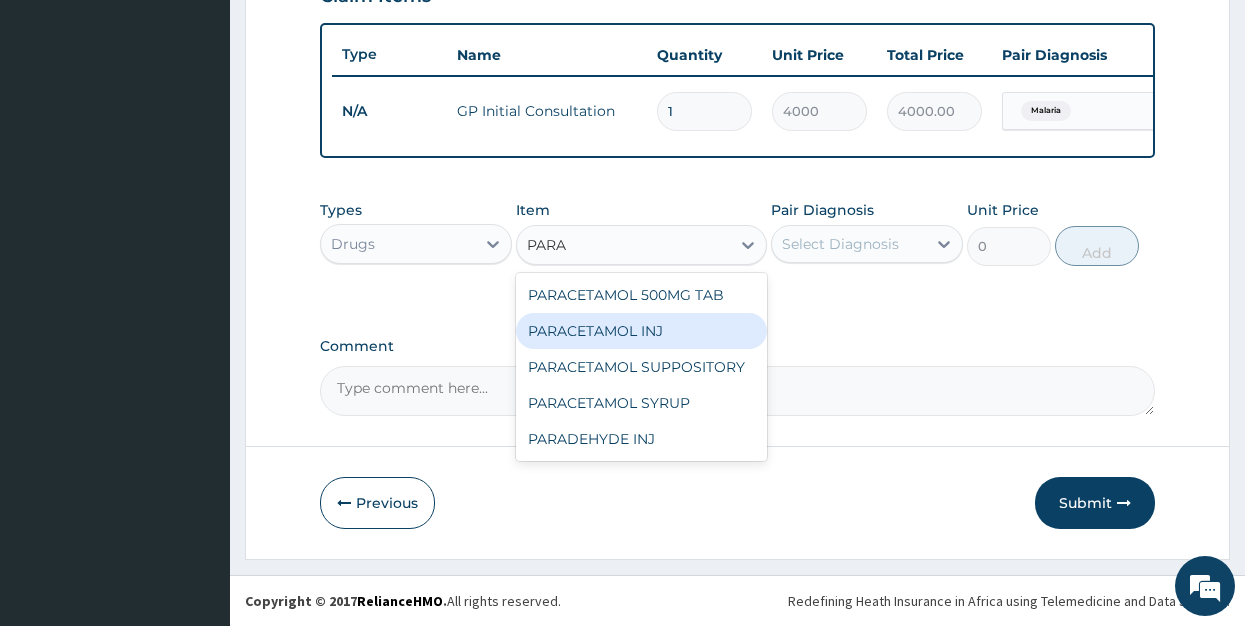 click on "PARACETAMOL INJ" at bounding box center [641, 331] 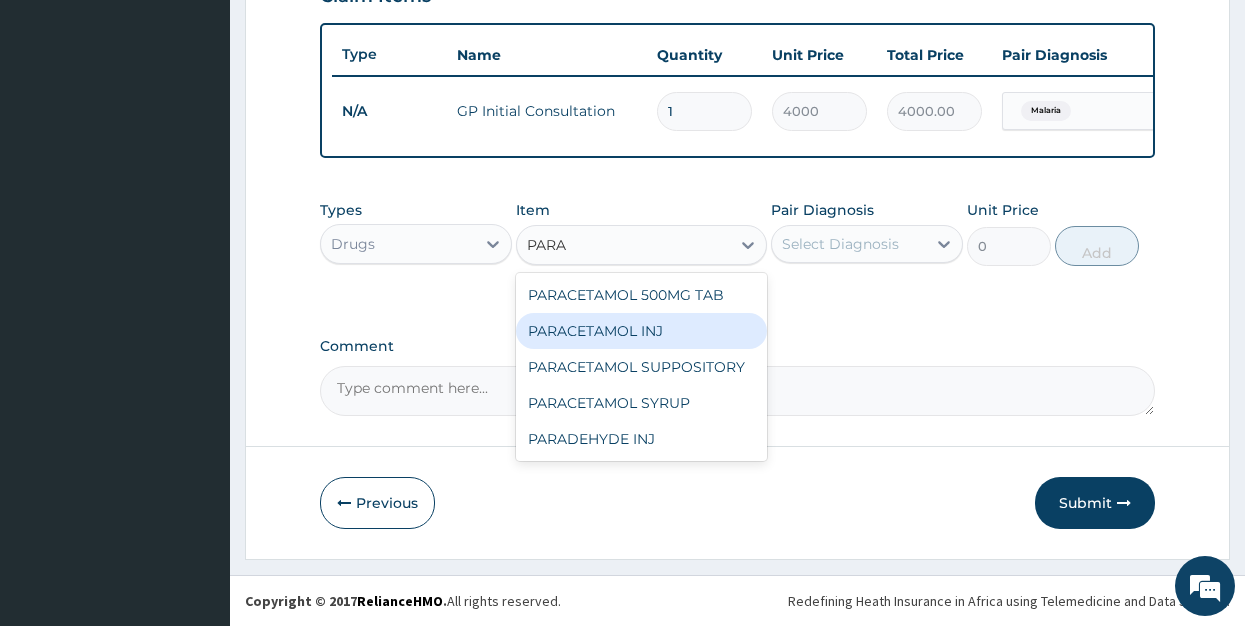 type 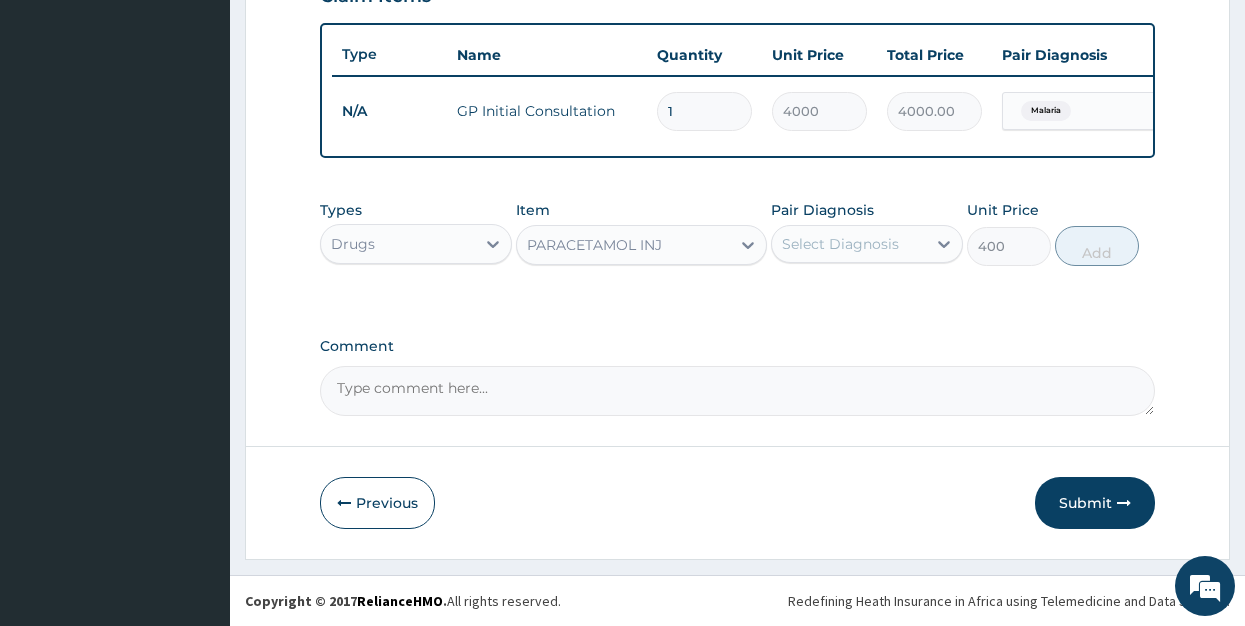 click on "Select Diagnosis" at bounding box center (849, 244) 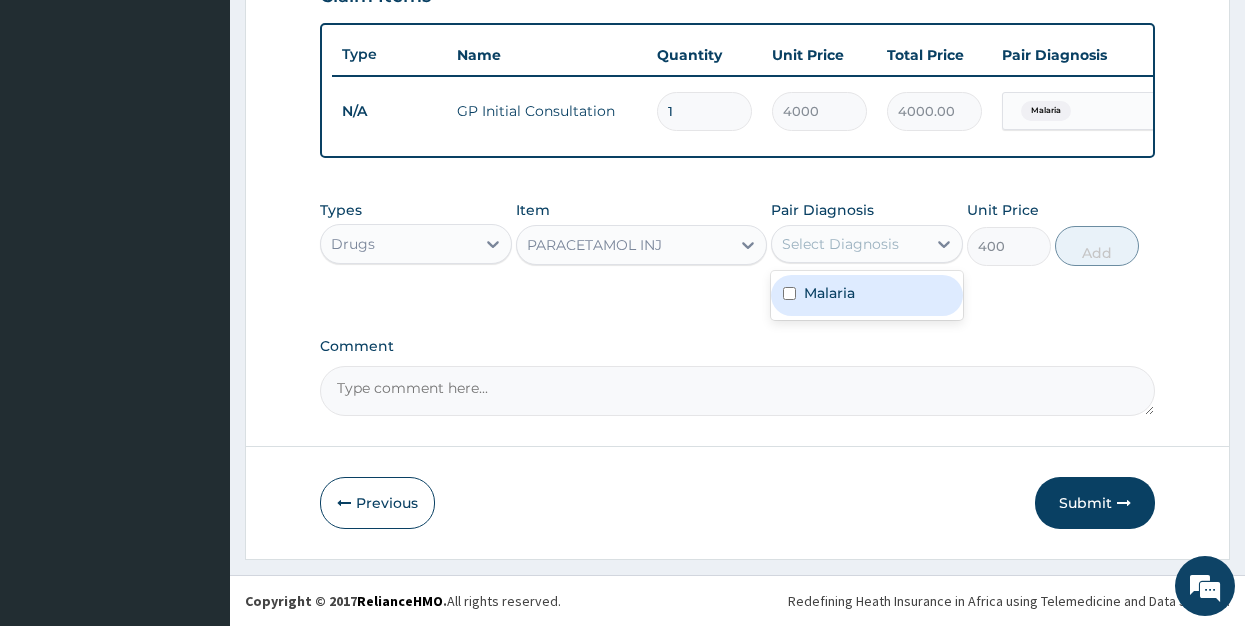 click on "Malaria" at bounding box center (867, 295) 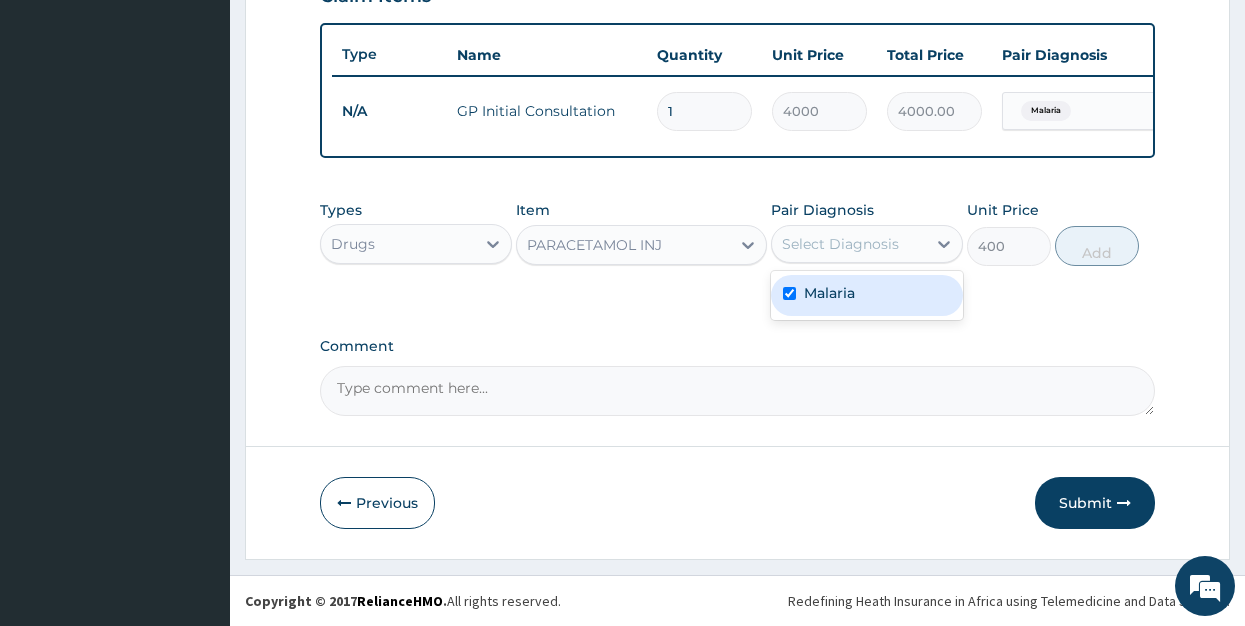 checkbox on "true" 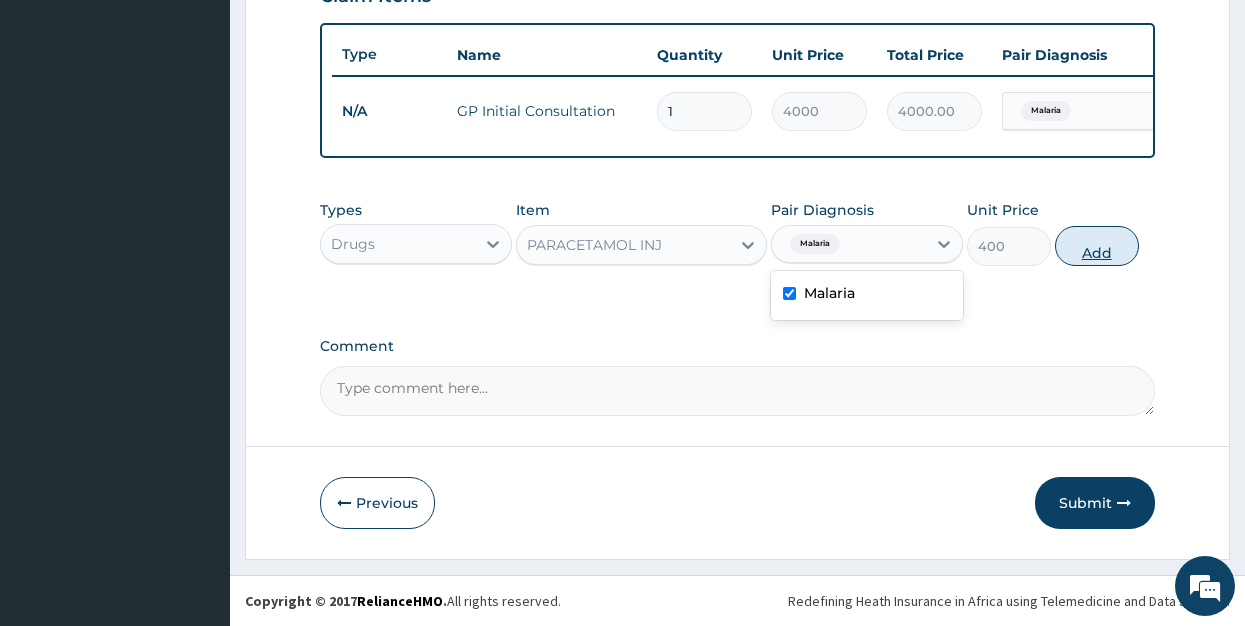 click on "Add" at bounding box center [1097, 246] 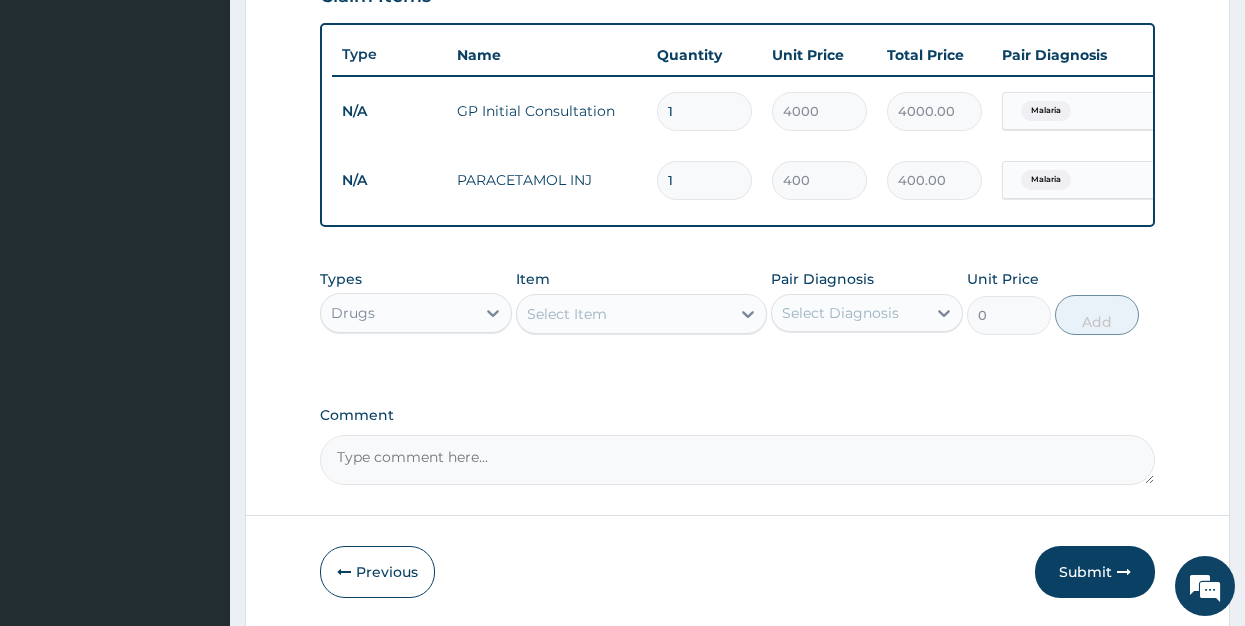 type 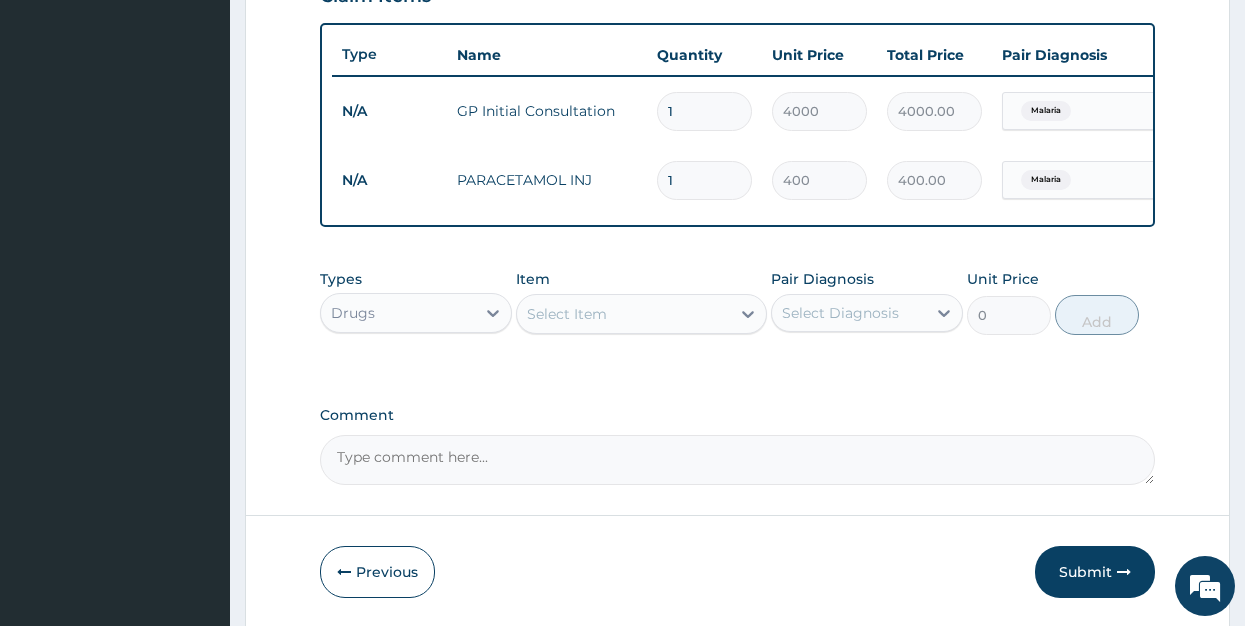 type on "0.00" 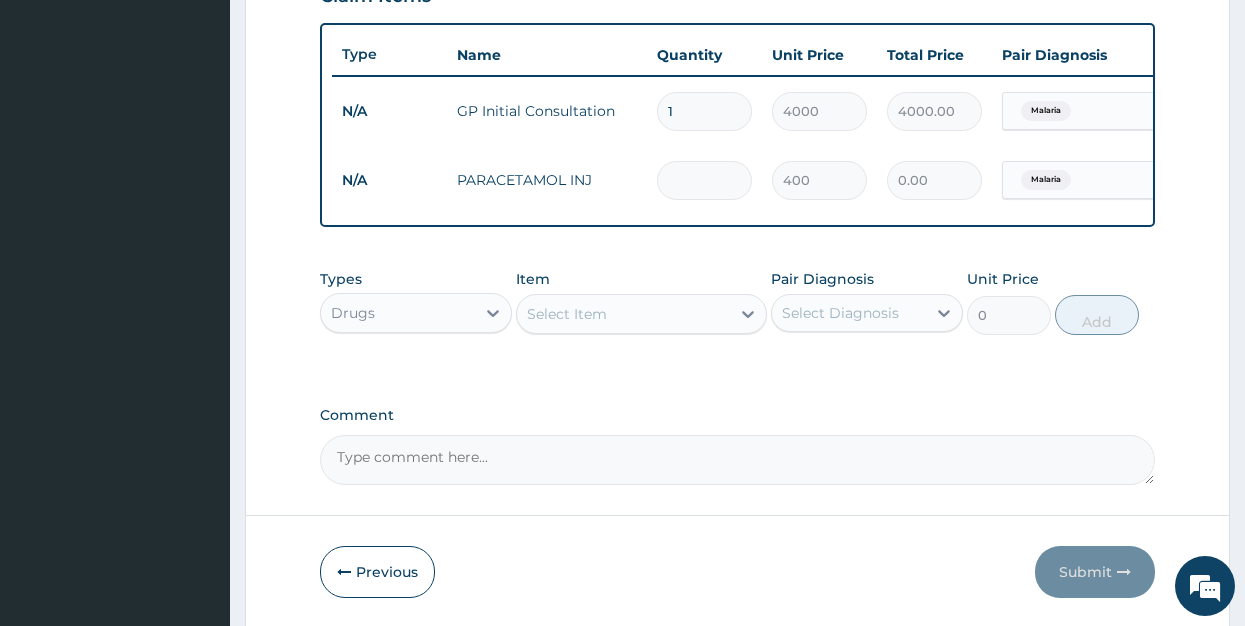 type on "2" 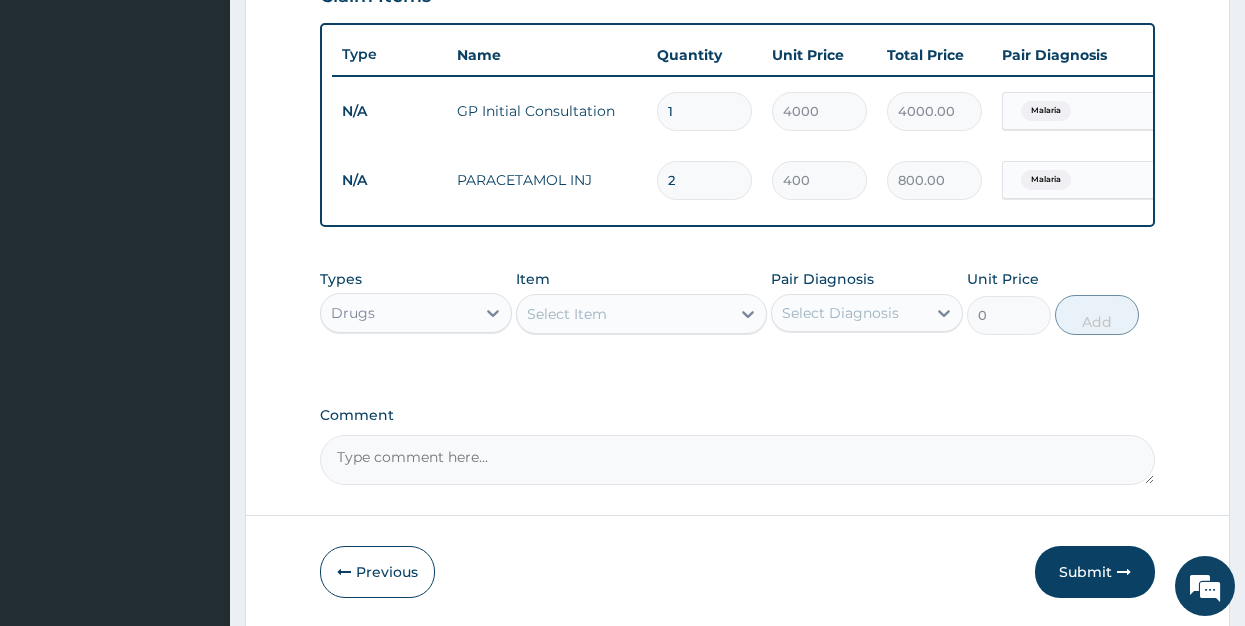 type on "2" 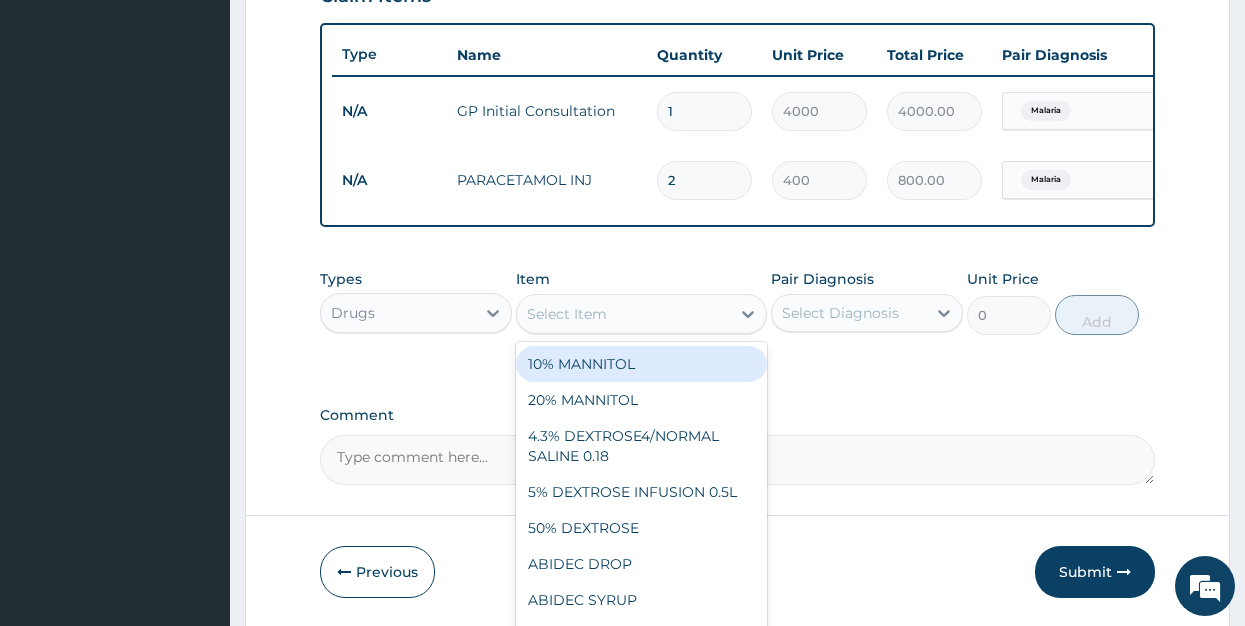 click on "Select Item" at bounding box center (623, 314) 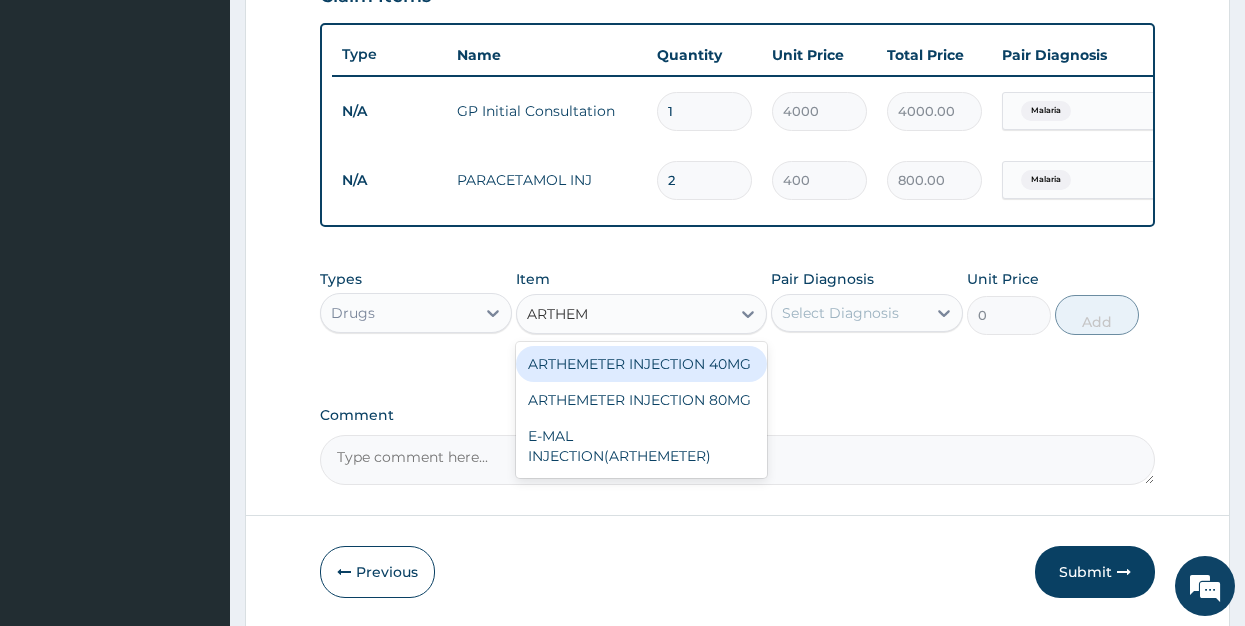 type on "ARTHEME" 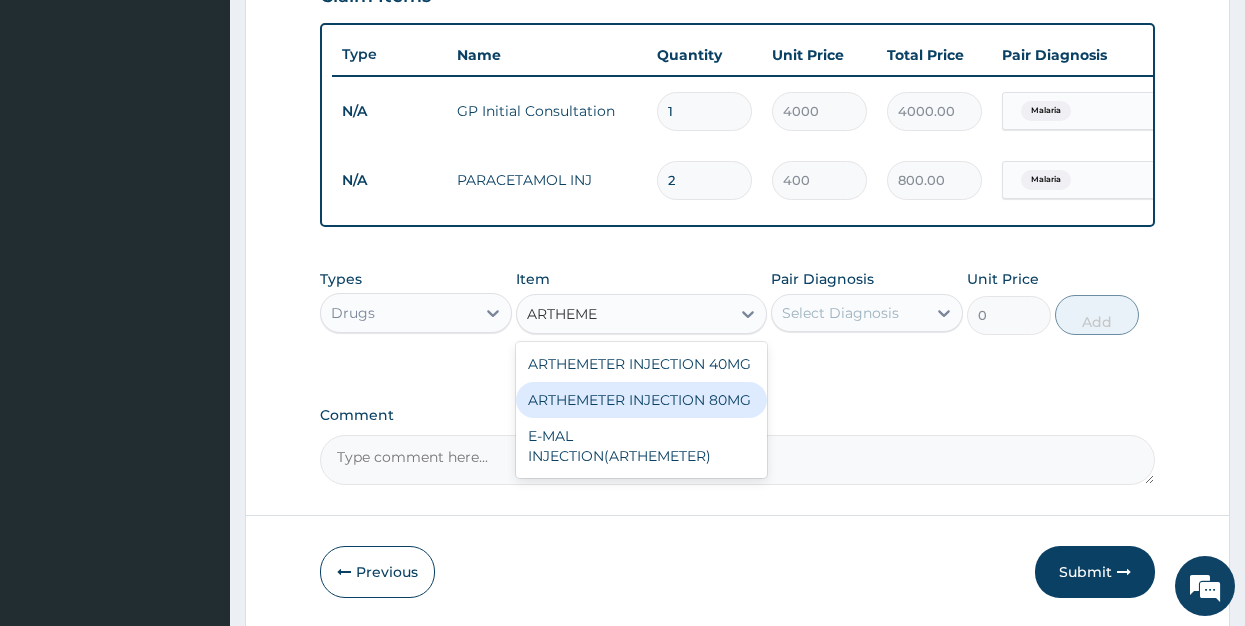 click on "ARTHEMETER INJECTION 80MG" at bounding box center (641, 400) 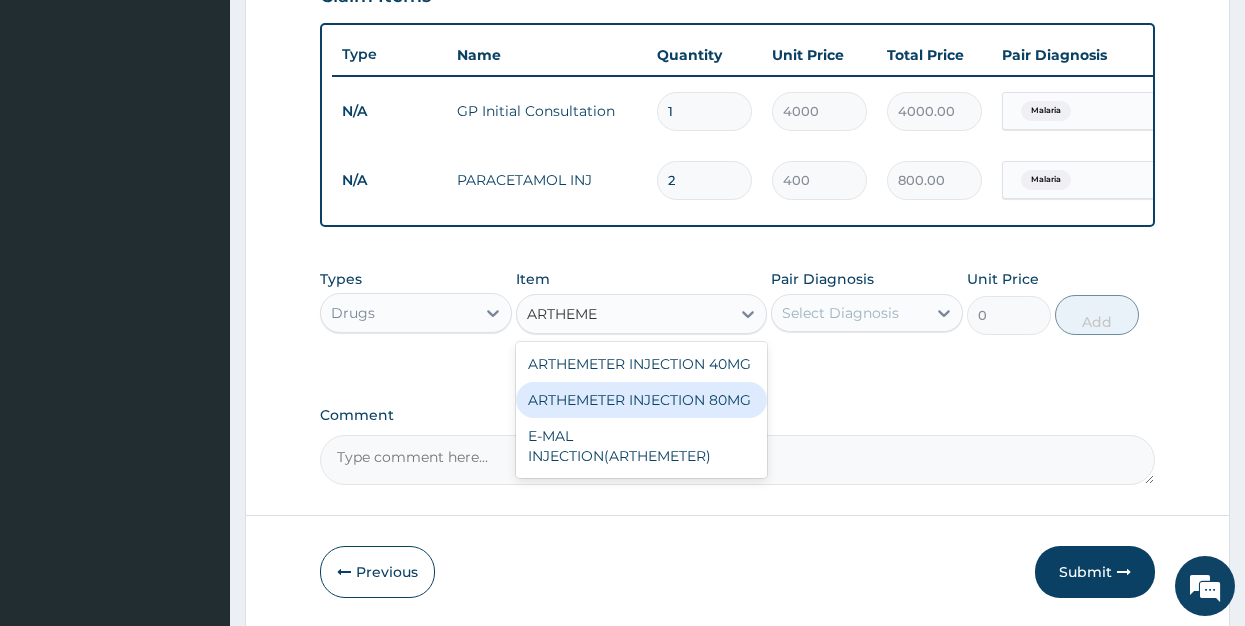type 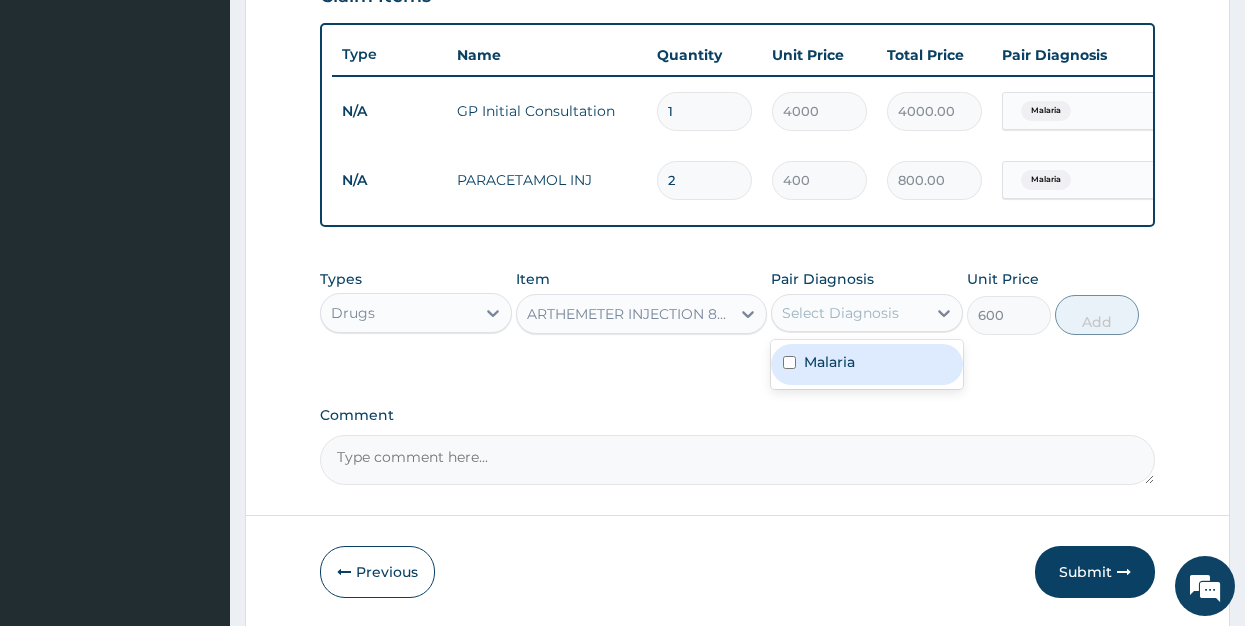 click on "Select Diagnosis" at bounding box center [840, 313] 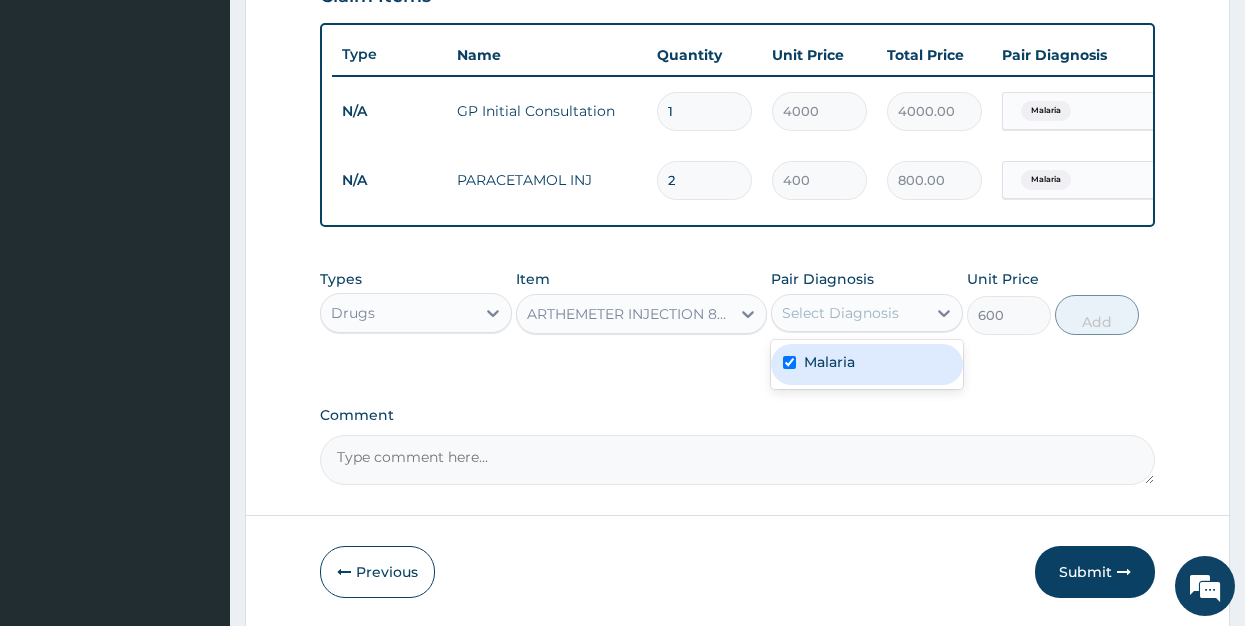 checkbox on "true" 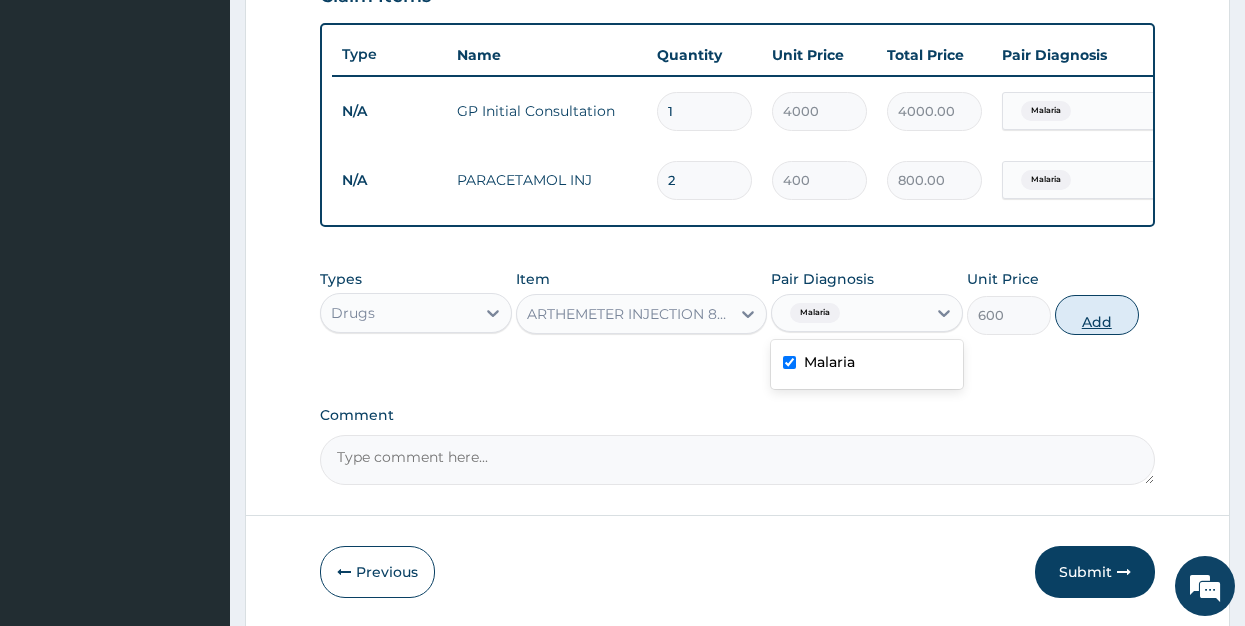 click on "Add" at bounding box center (1097, 315) 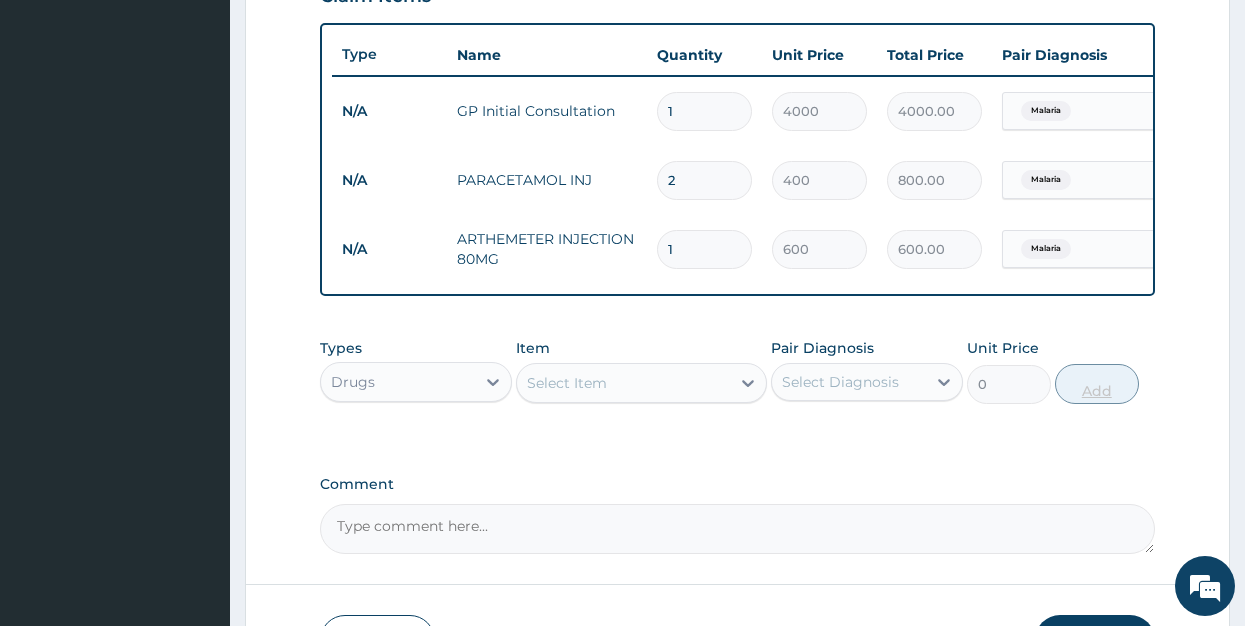type 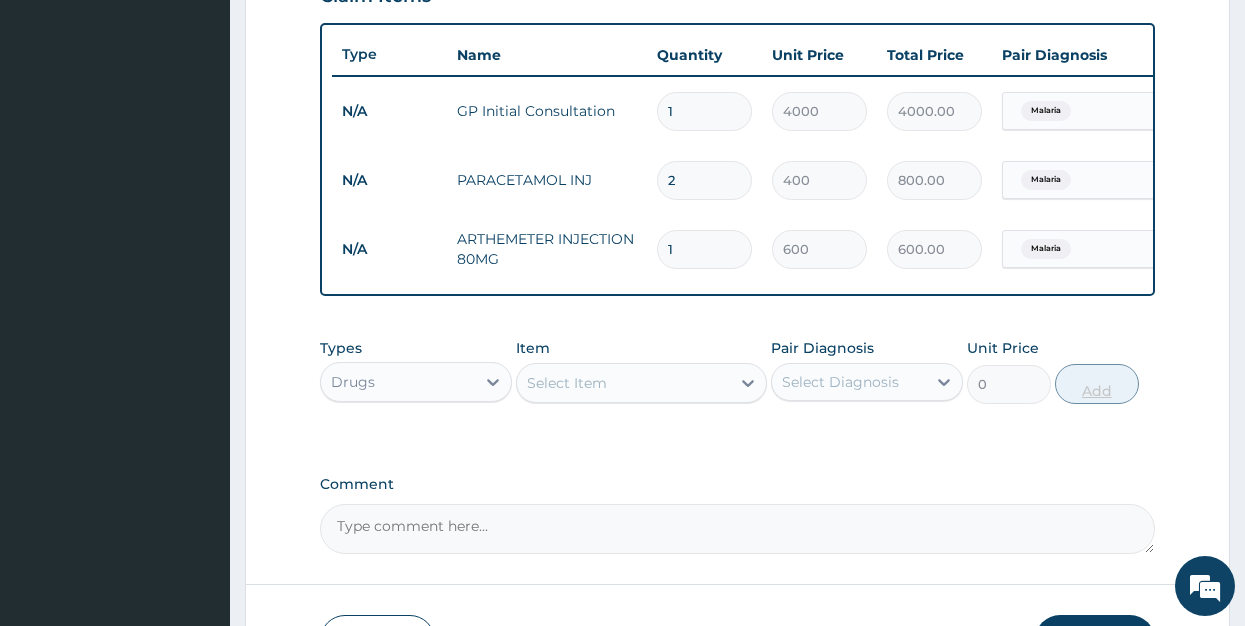 type on "0.00" 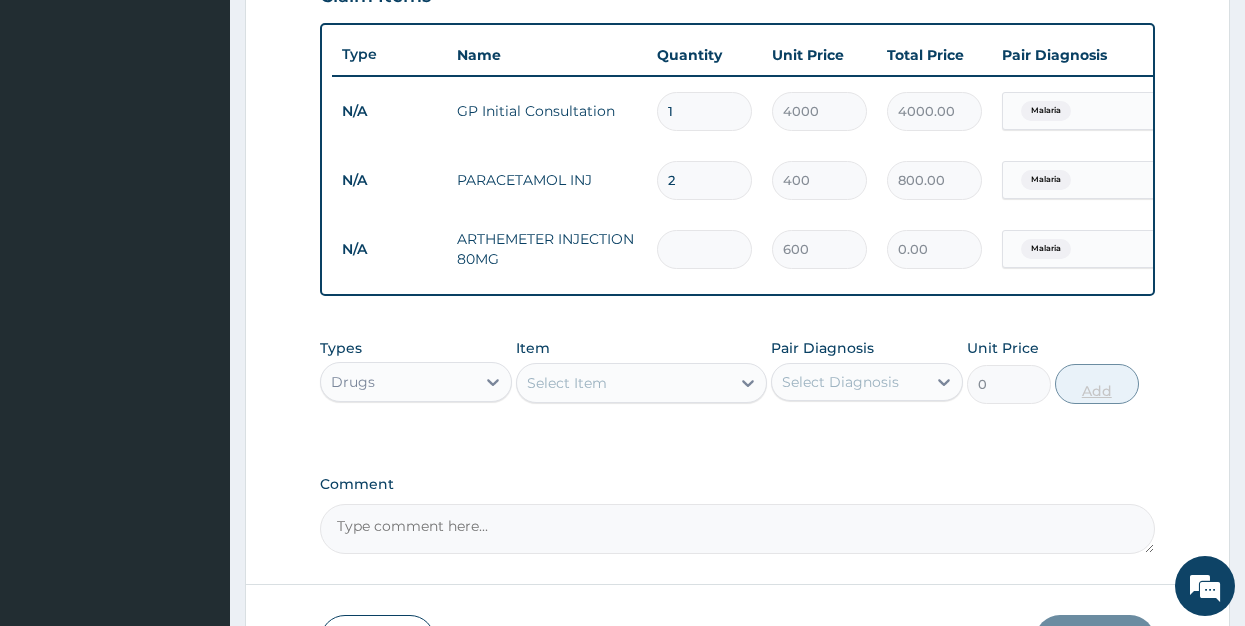 type on "6" 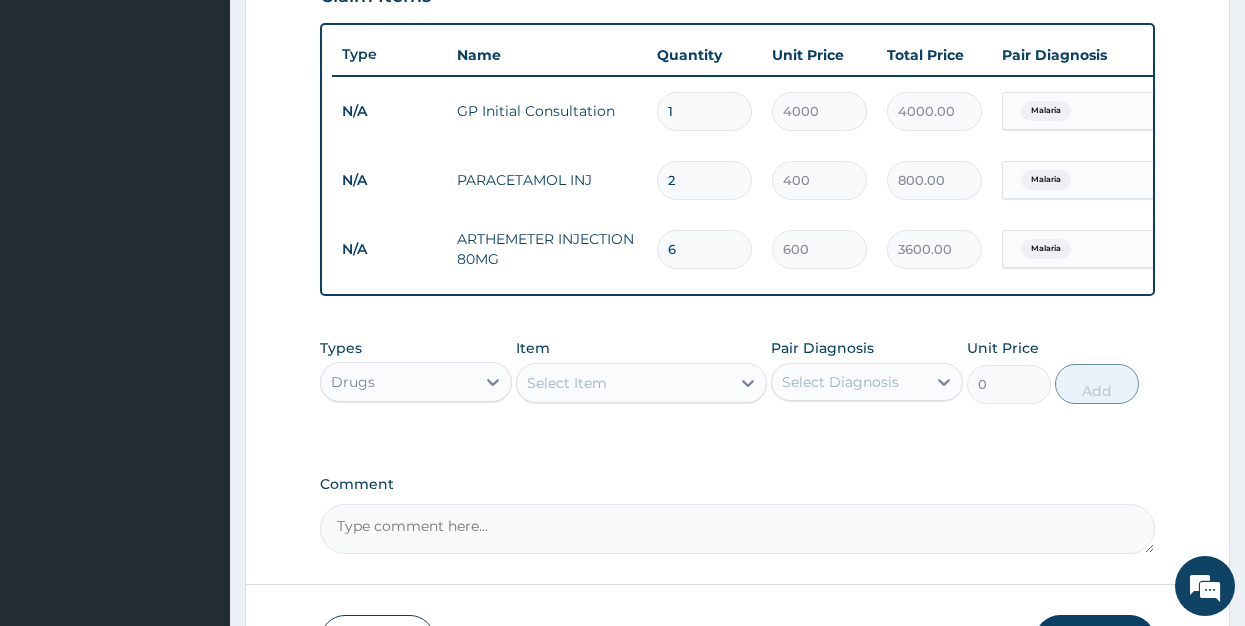type on "6" 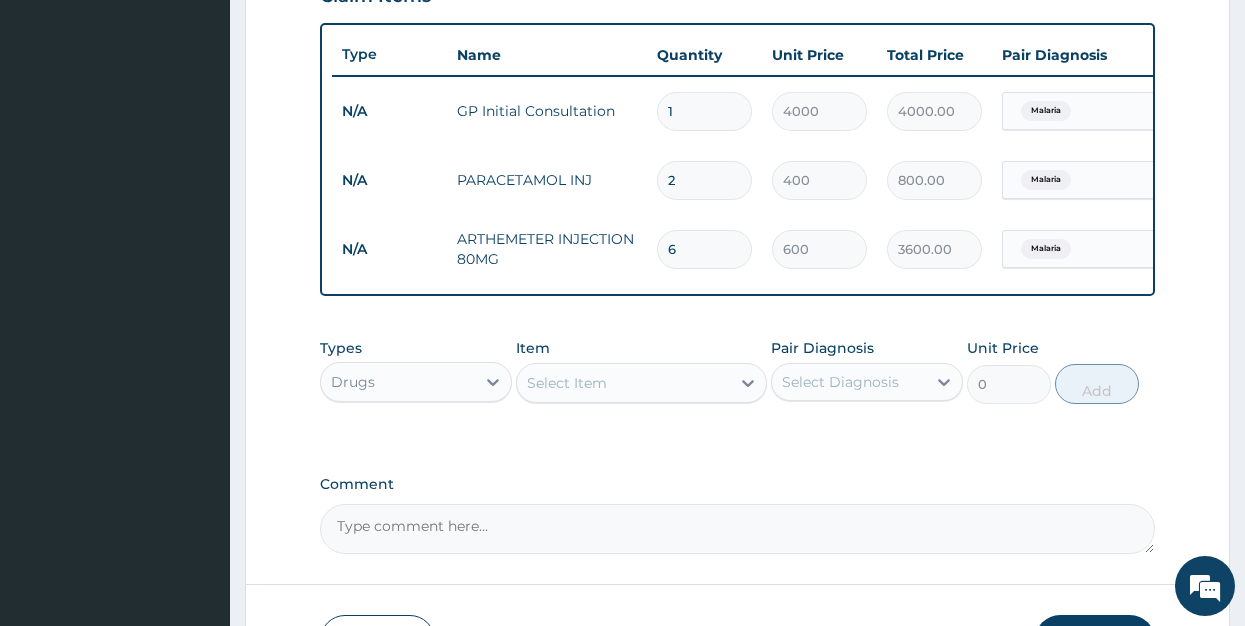 click on "Select Item" at bounding box center [567, 383] 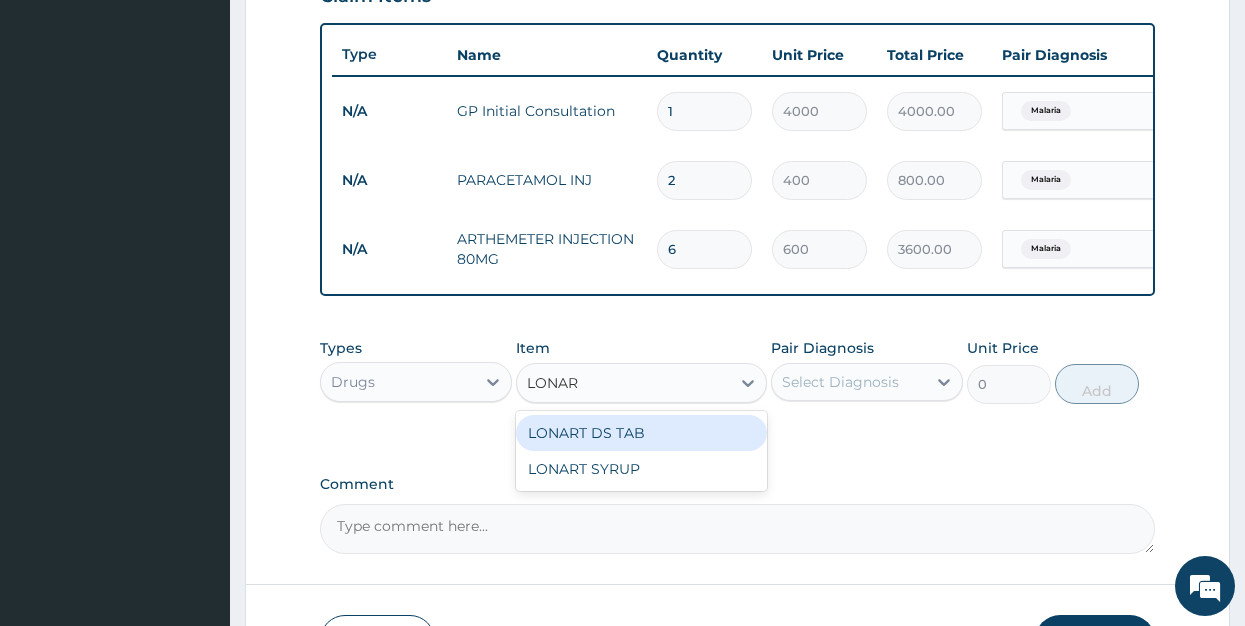 type on "LONART" 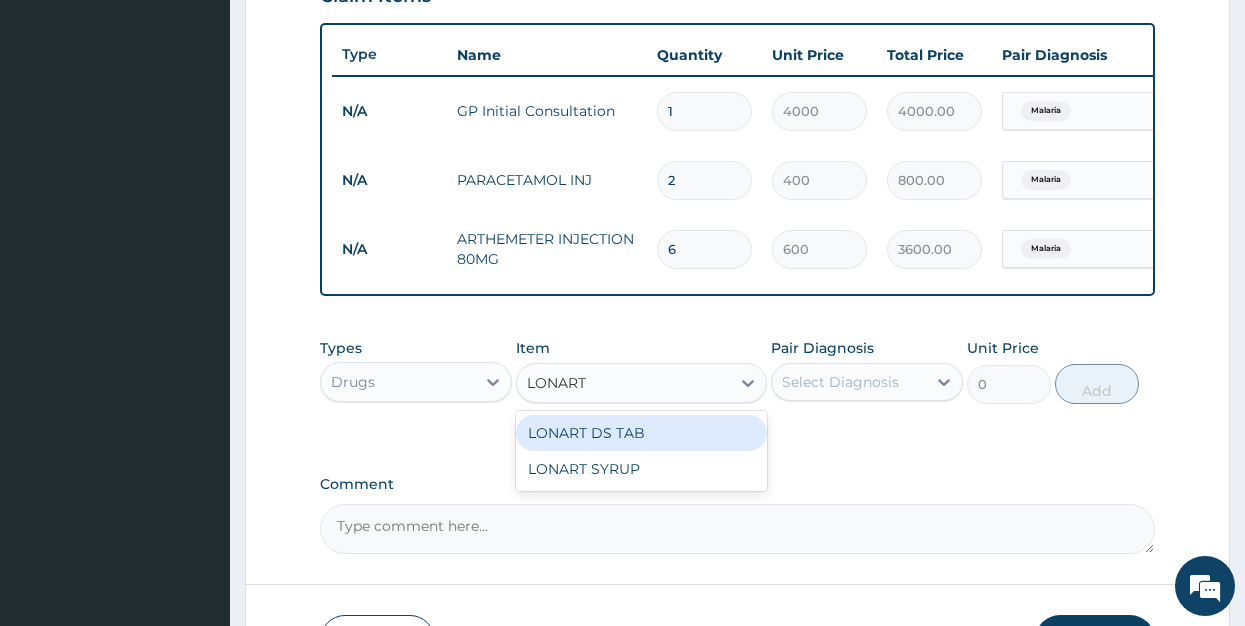 click on "LONART DS TAB" at bounding box center (641, 433) 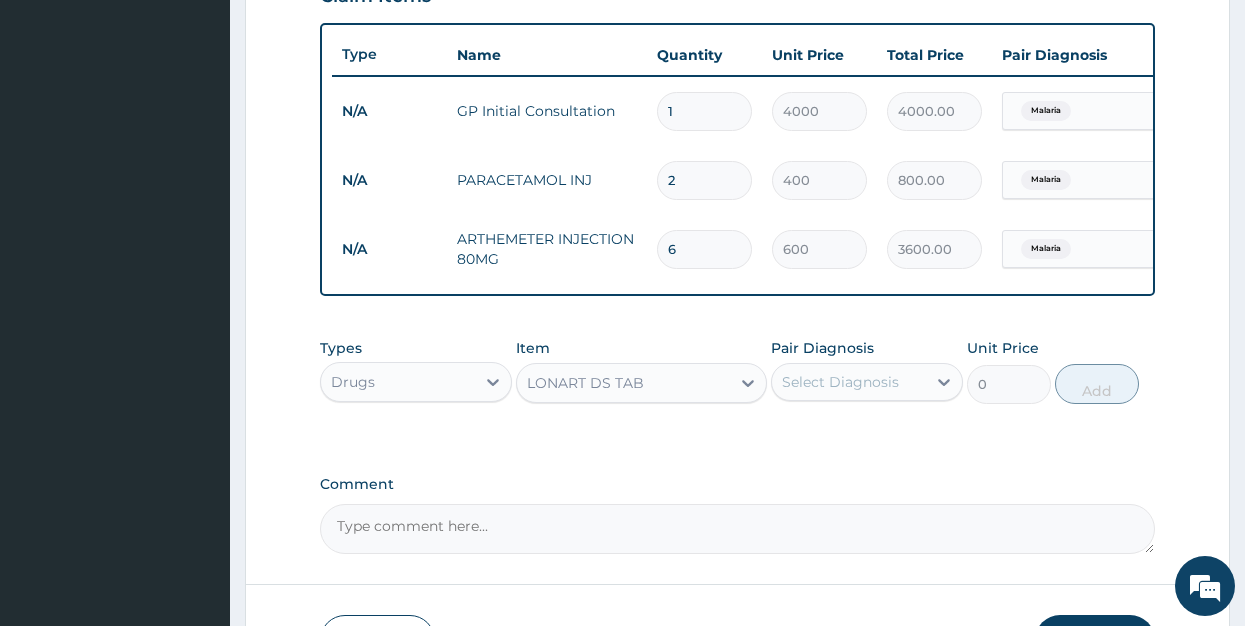 type 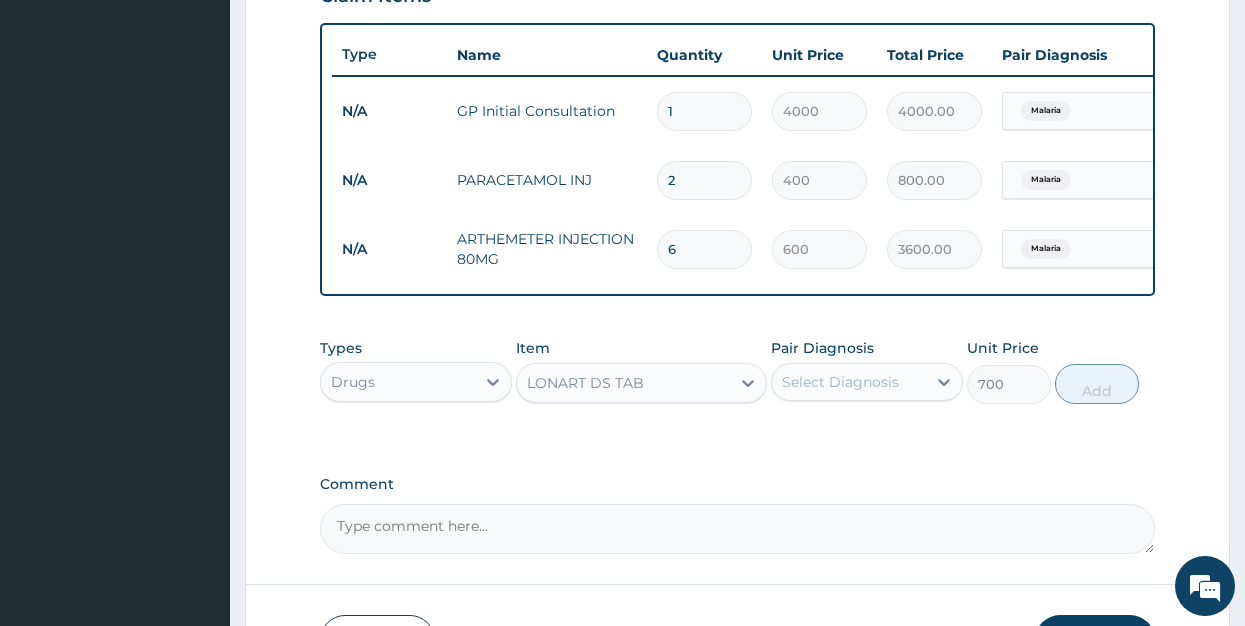 click on "Select Diagnosis" at bounding box center (840, 382) 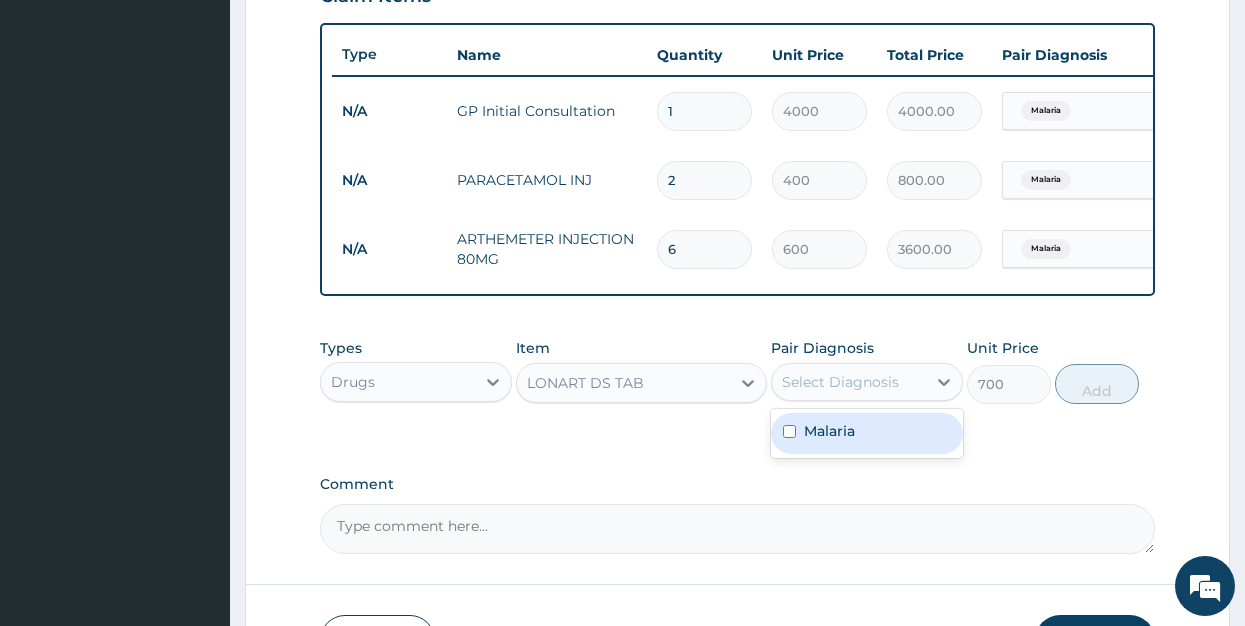 click on "Malaria" at bounding box center (867, 433) 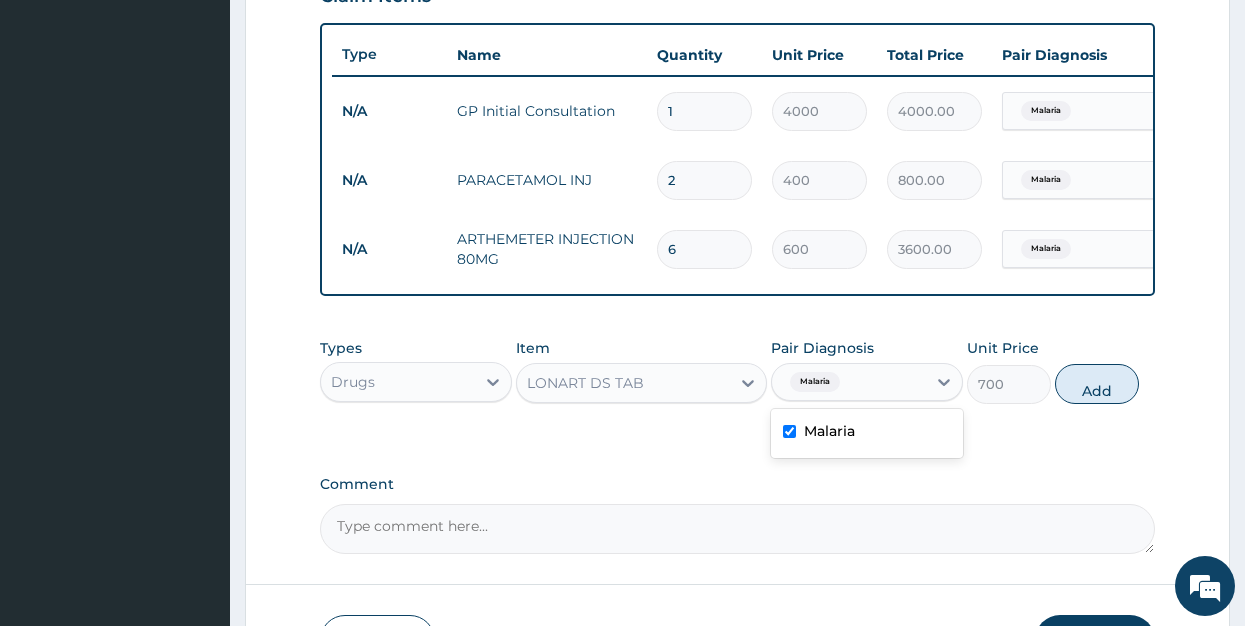 checkbox on "true" 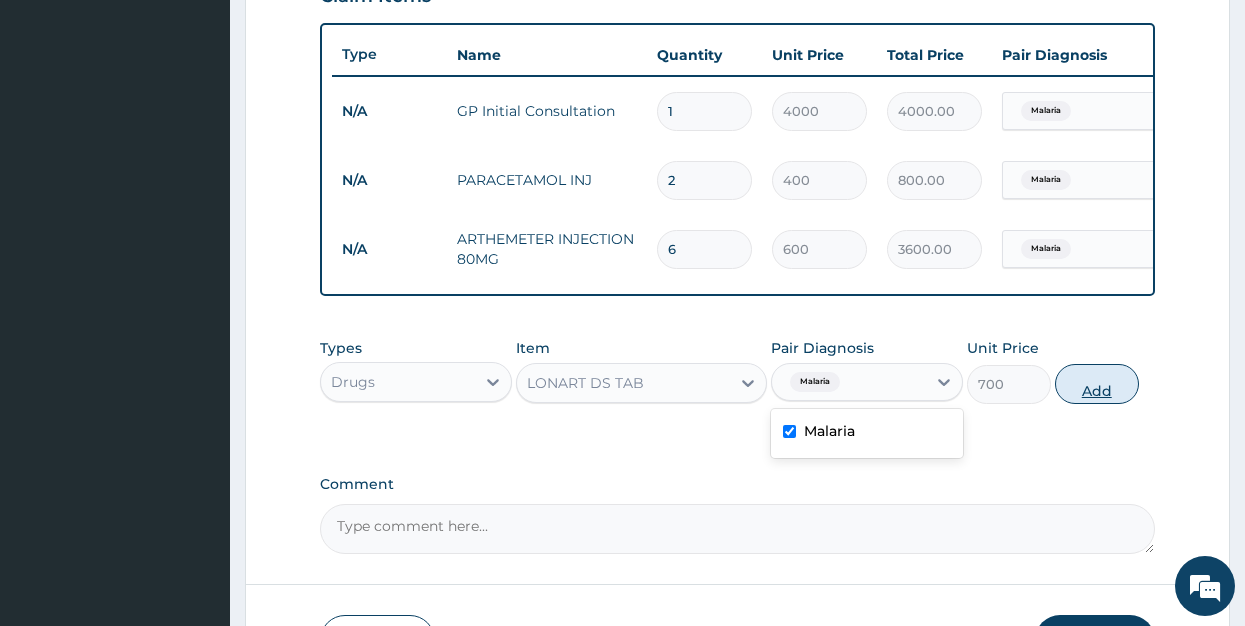 click on "Add" at bounding box center (1097, 384) 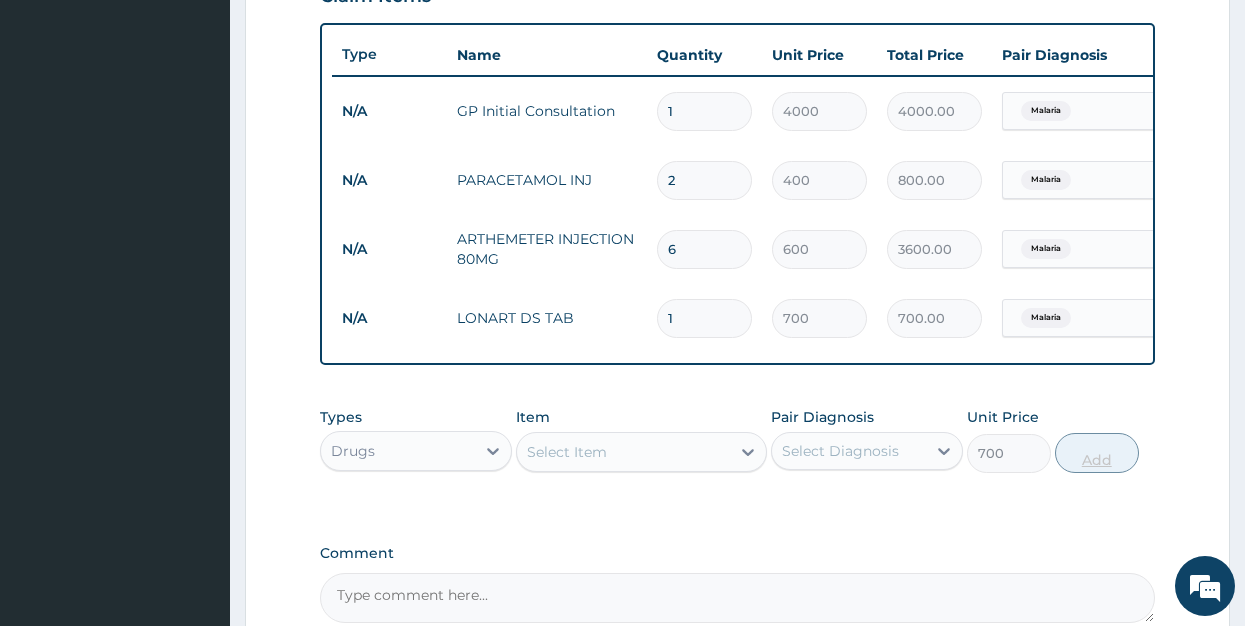 type on "0" 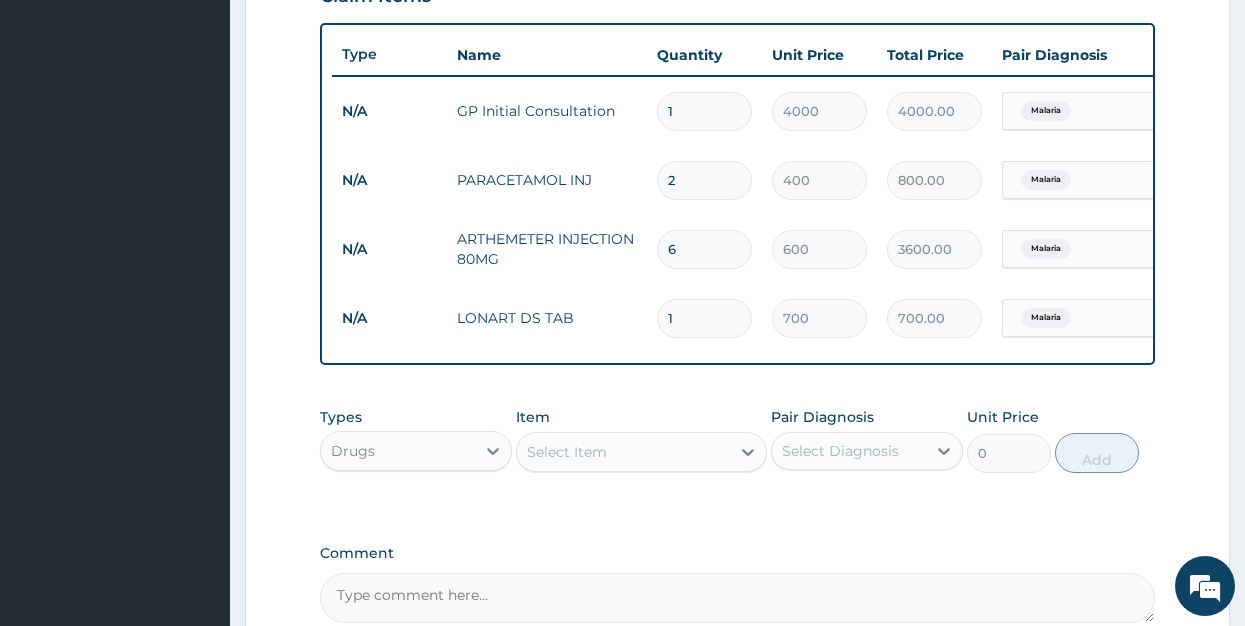 type 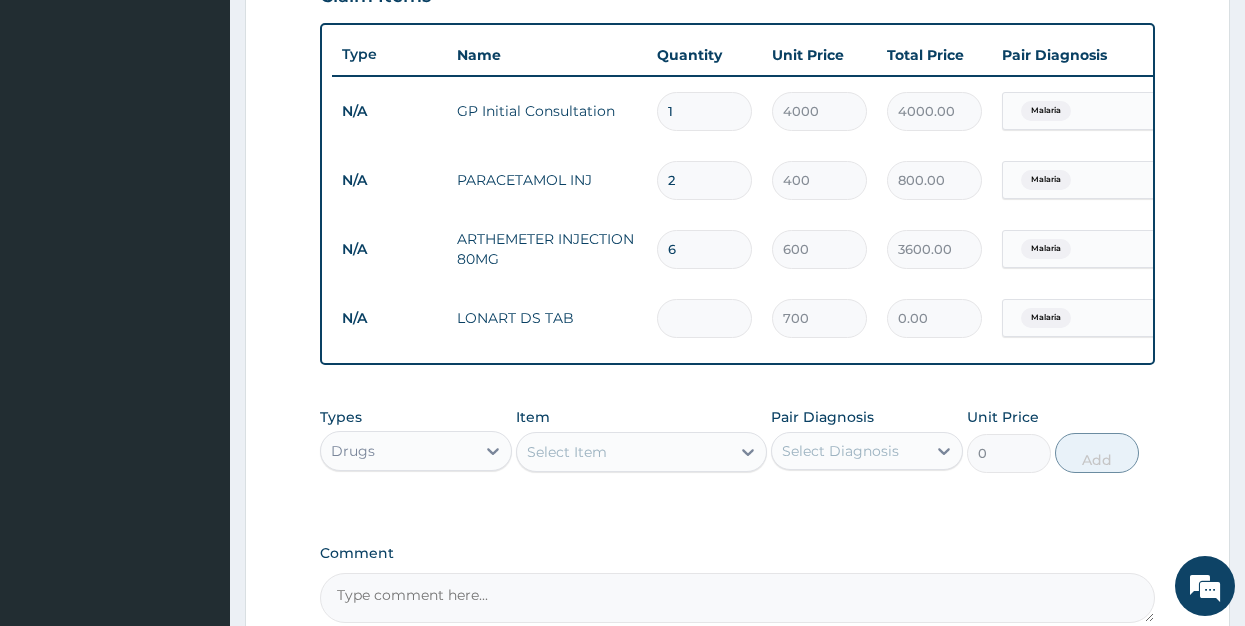 type on "6" 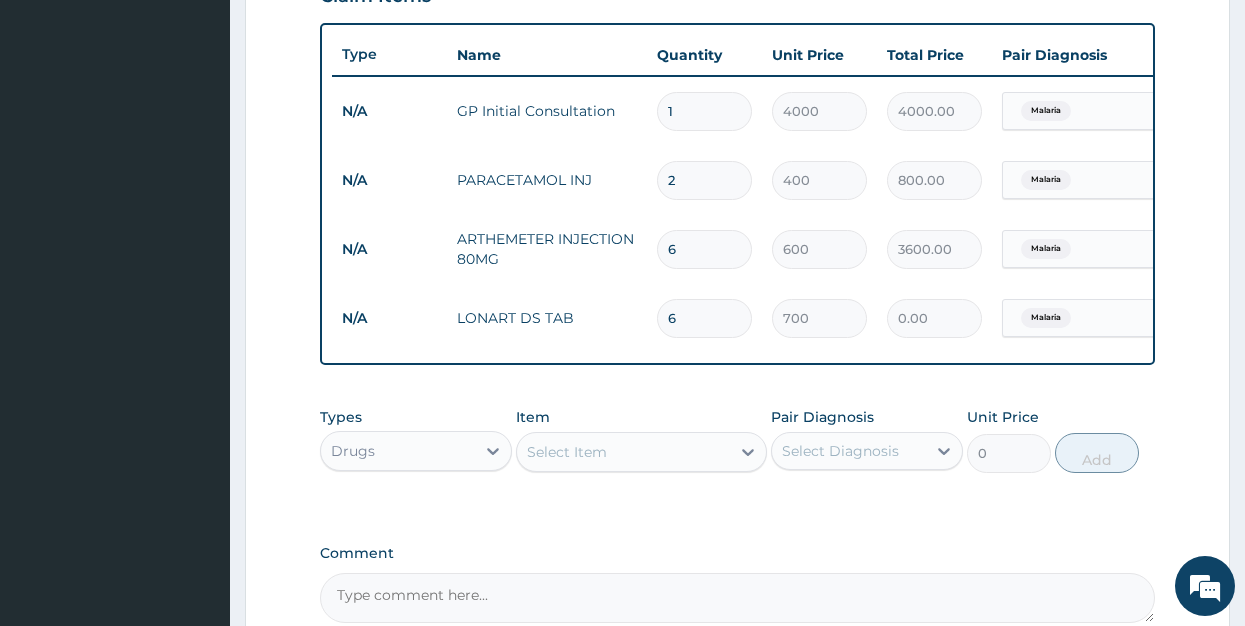 type on "4200.00" 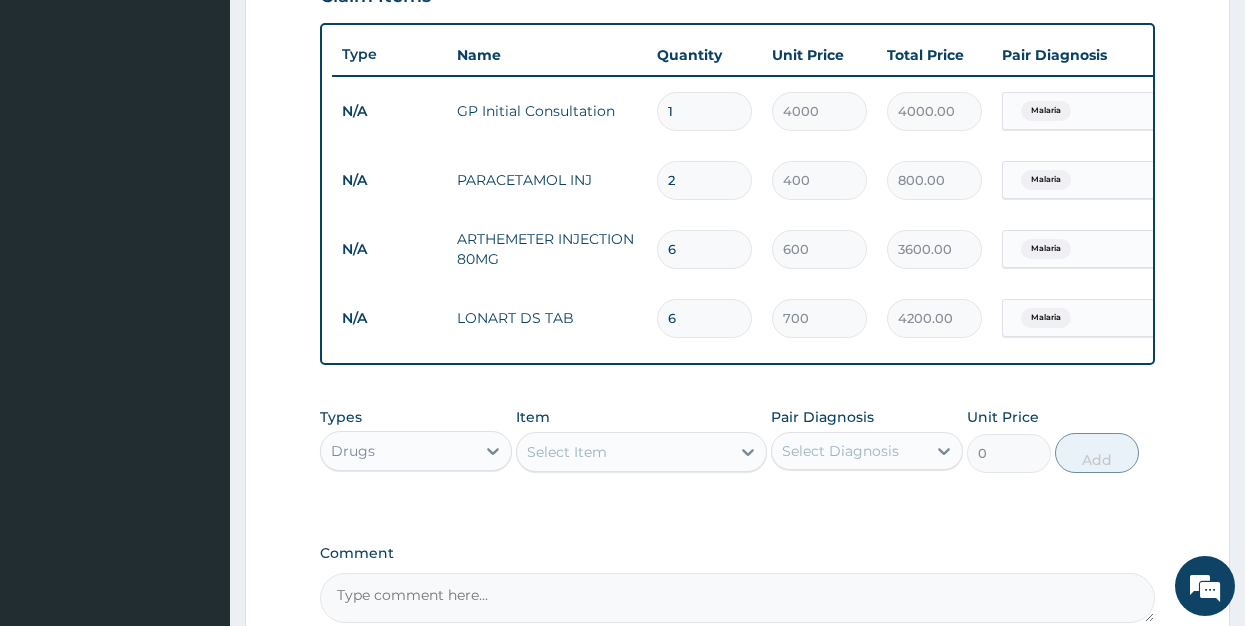type on "6" 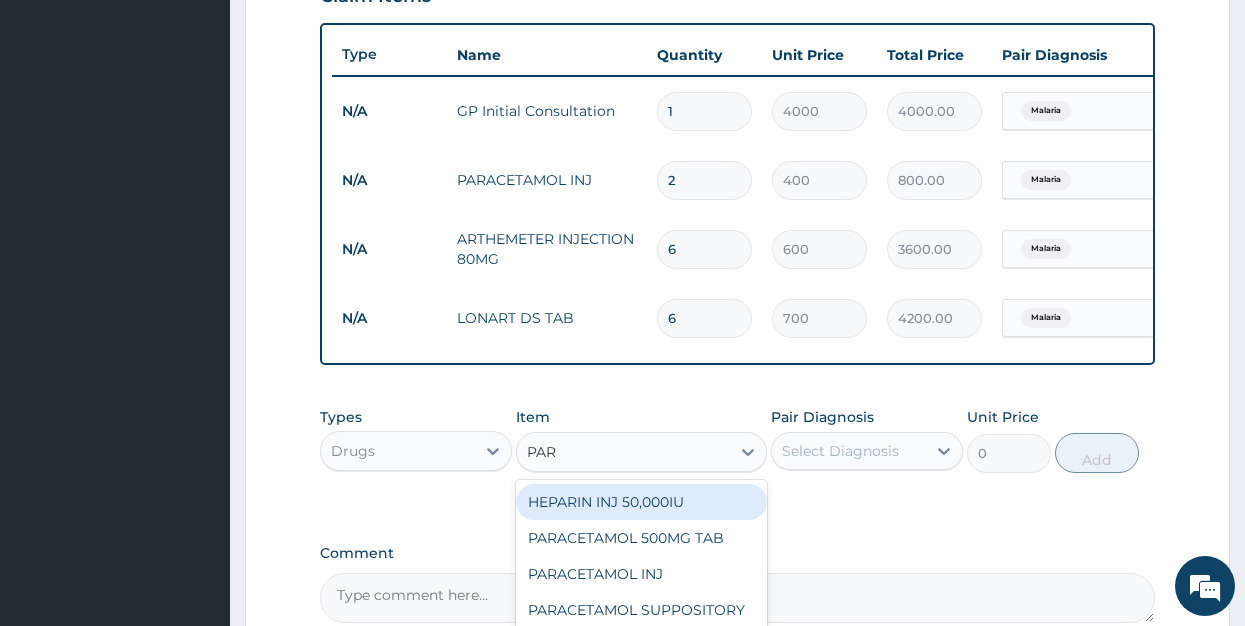 type on "PARA" 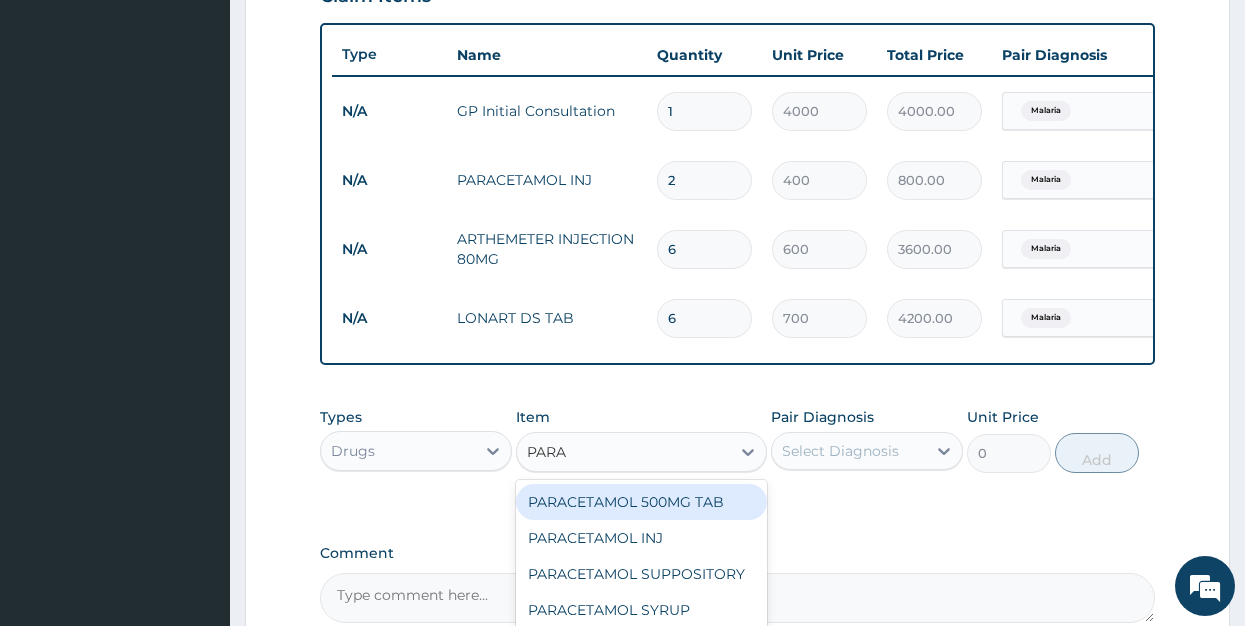 click on "PARACETAMOL 500MG TAB" at bounding box center [641, 502] 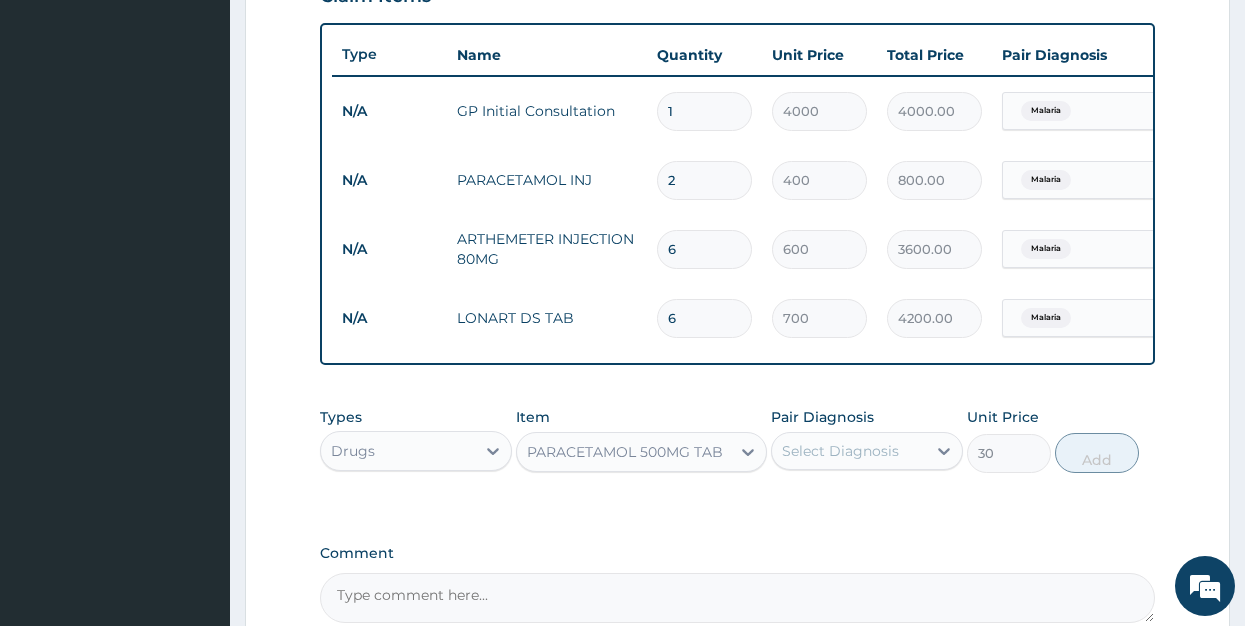 click on "Select Diagnosis" at bounding box center (840, 451) 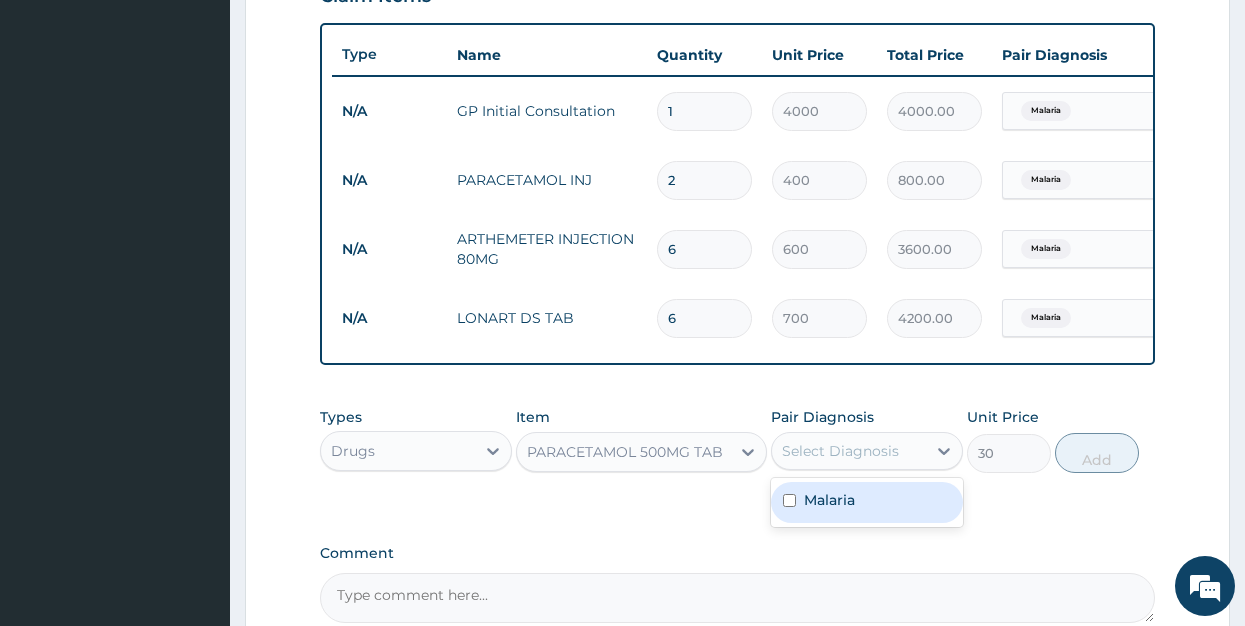 click on "Malaria" at bounding box center [867, 502] 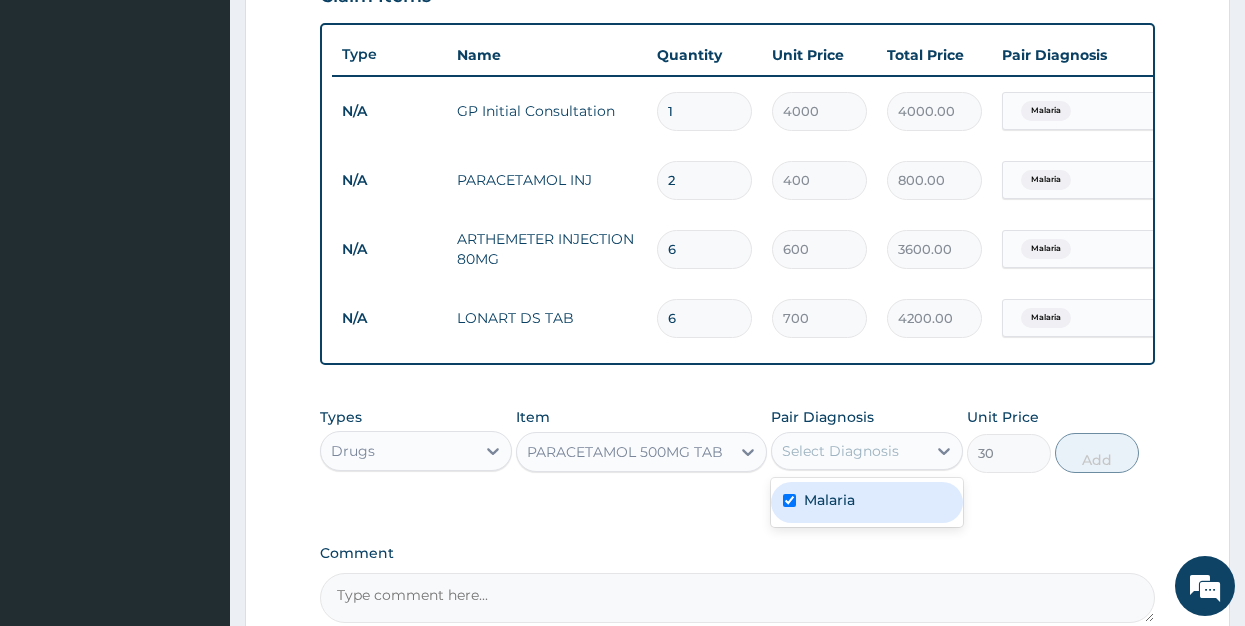 checkbox on "true" 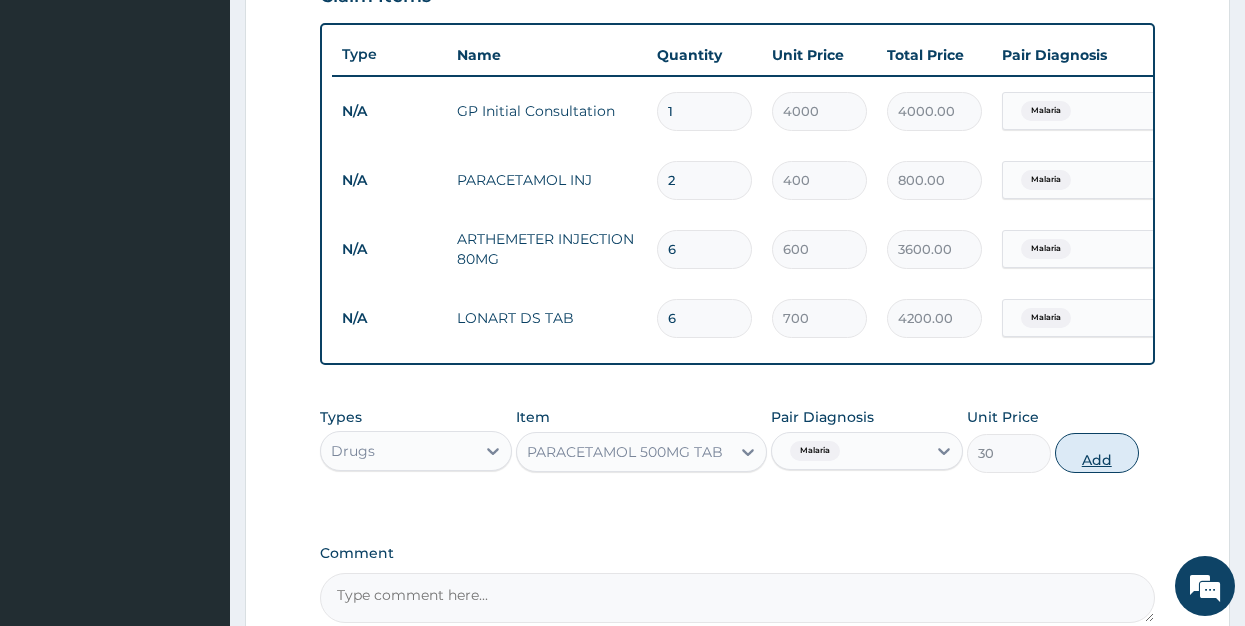 click on "Add" at bounding box center (1097, 453) 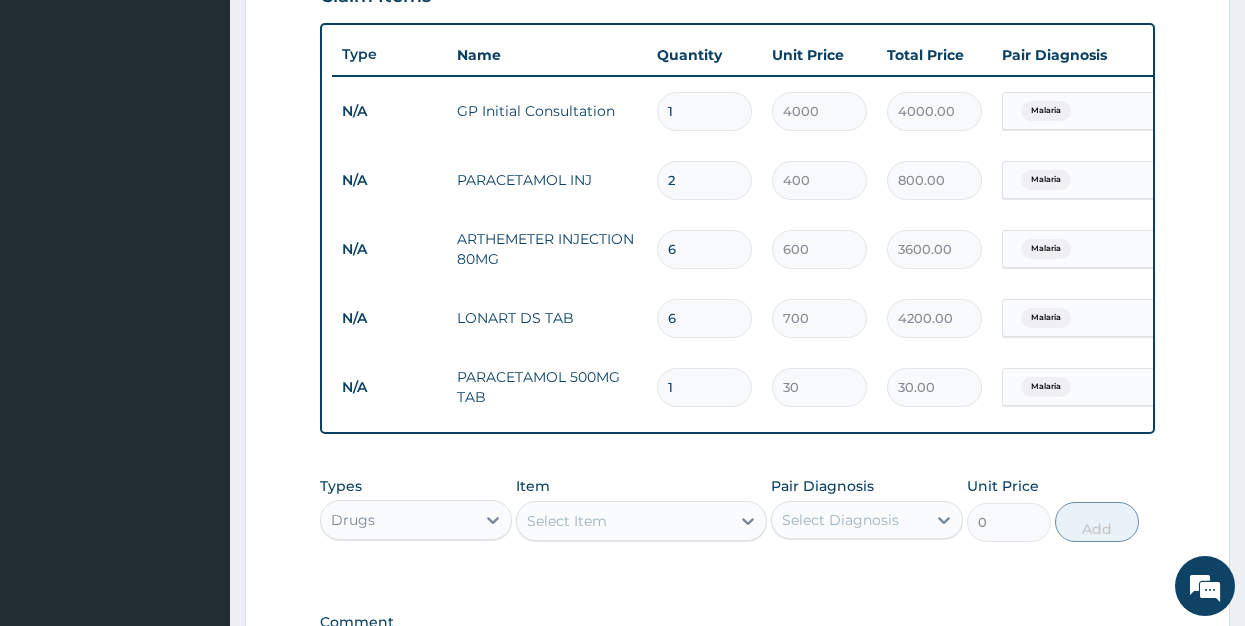 type on "18" 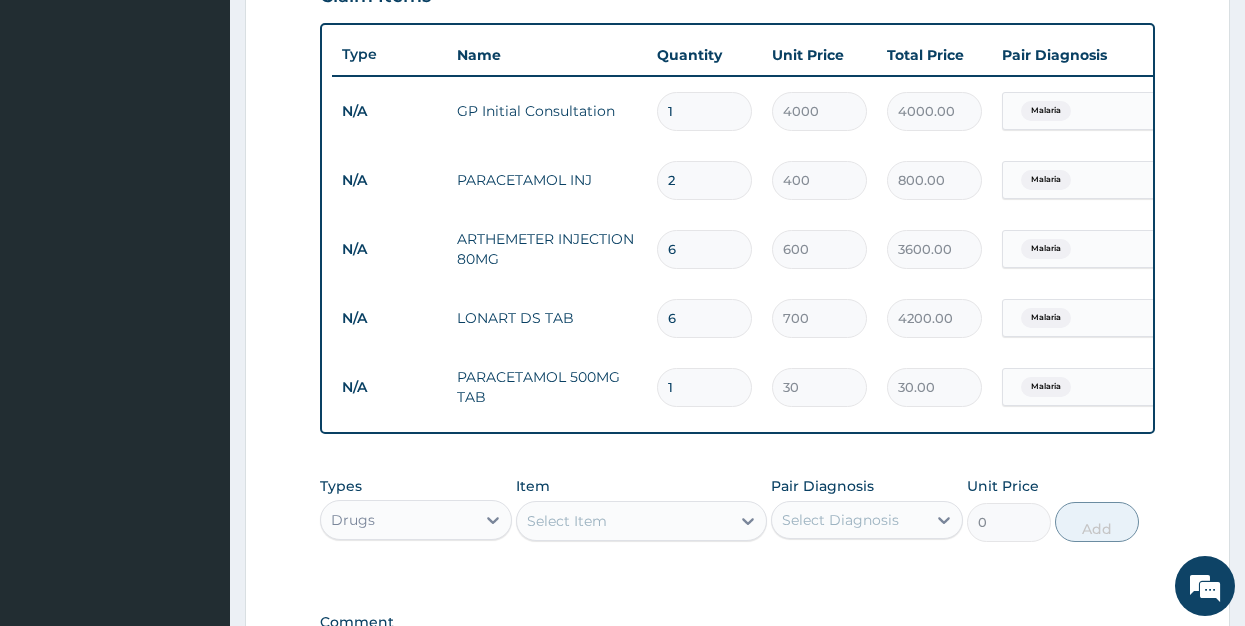 type on "540.00" 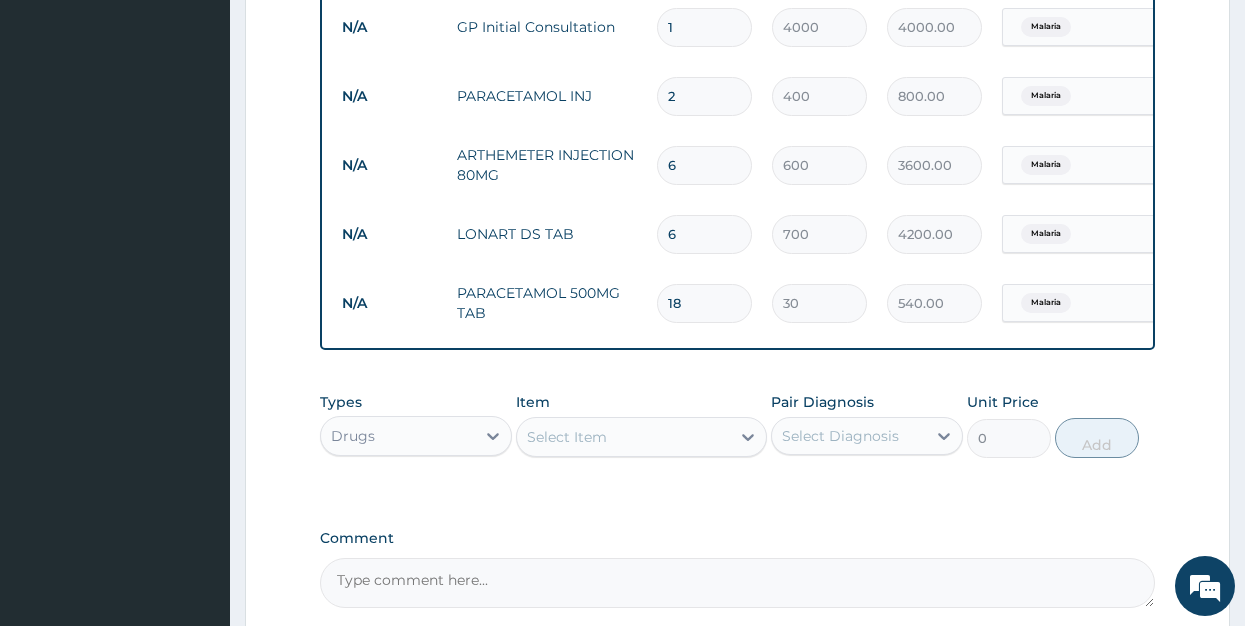 scroll, scrollTop: 925, scrollLeft: 0, axis: vertical 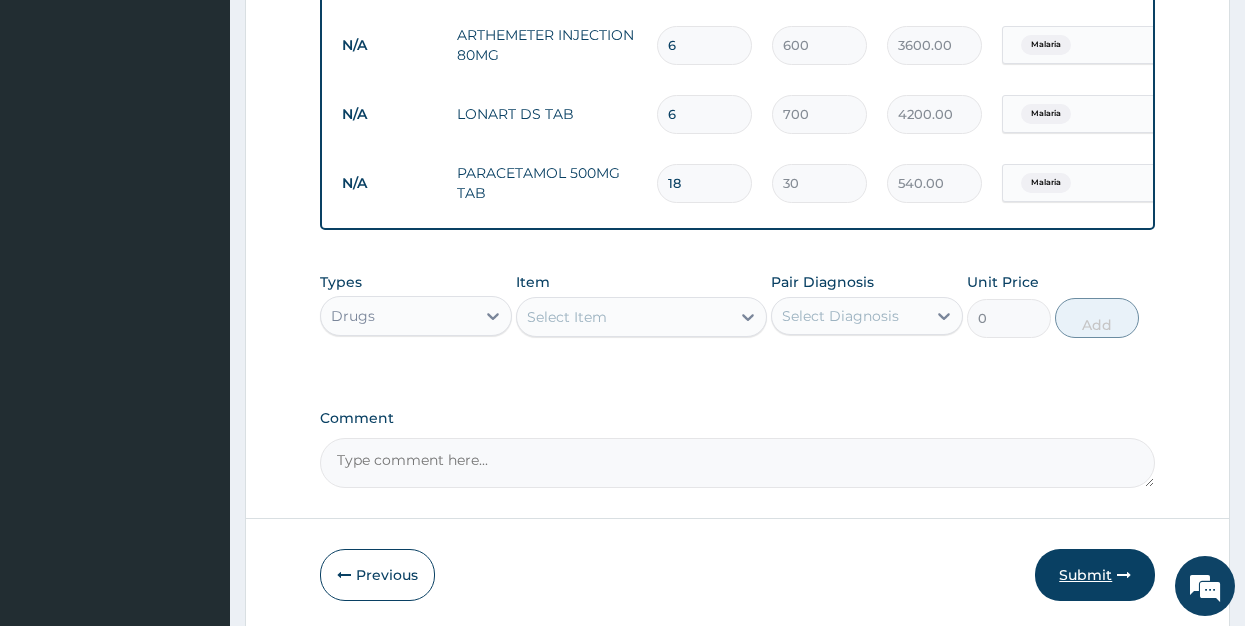 type on "18" 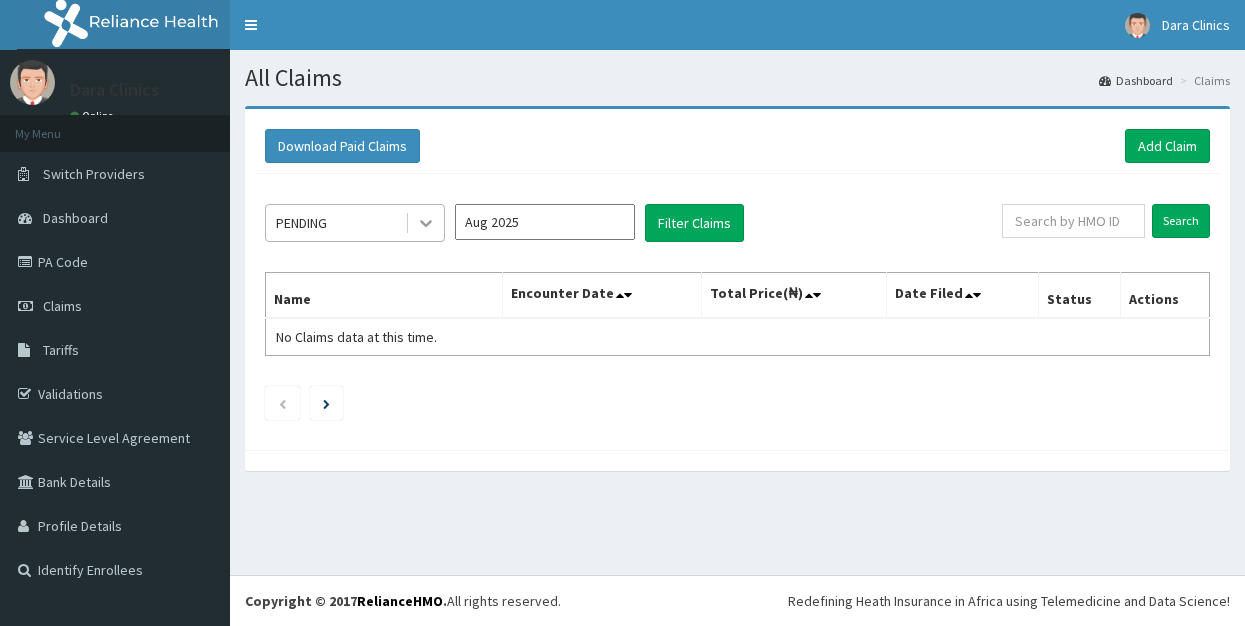 scroll, scrollTop: 0, scrollLeft: 0, axis: both 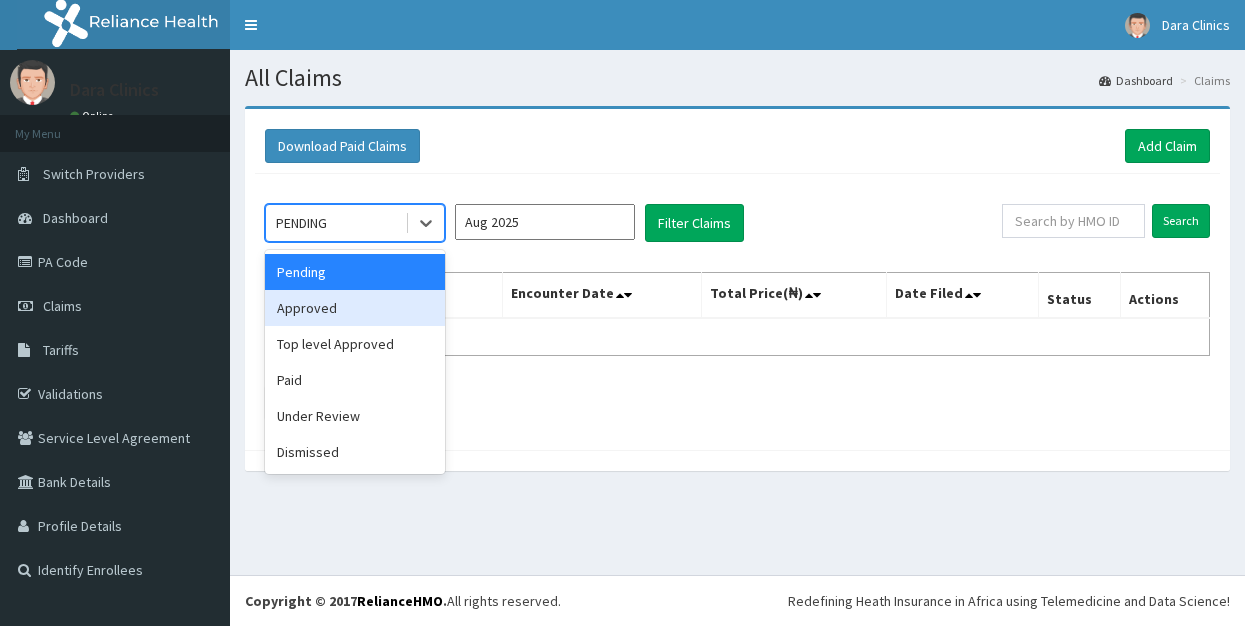 click on "Approved" at bounding box center (355, 308) 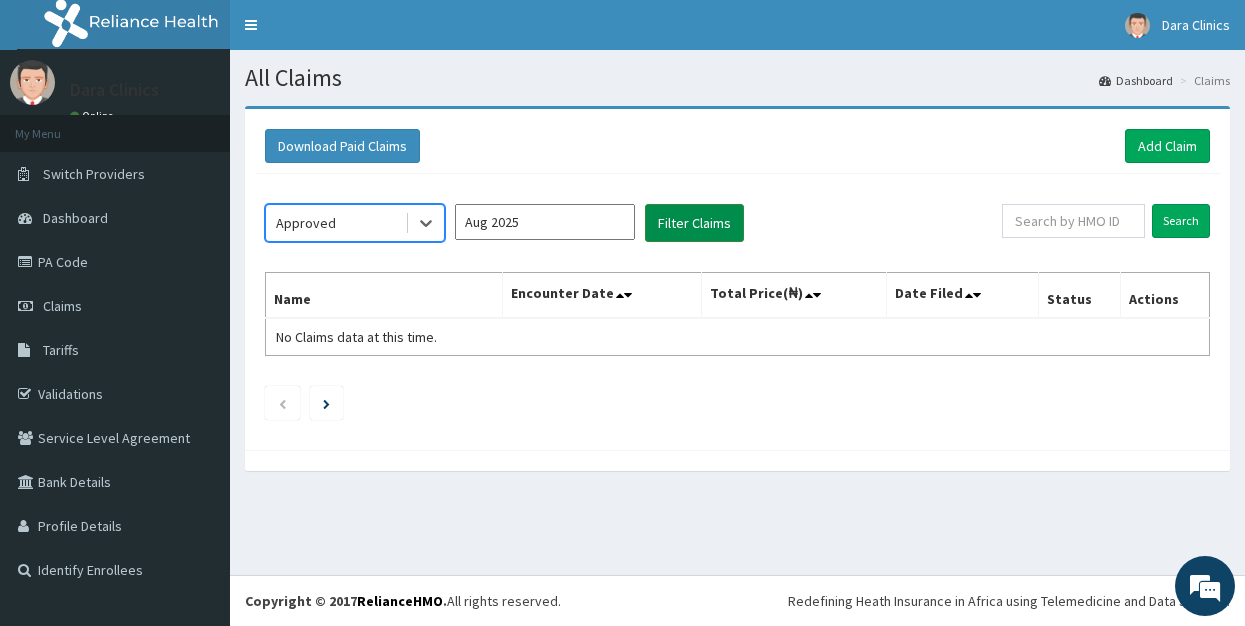 click on "Filter Claims" at bounding box center [694, 223] 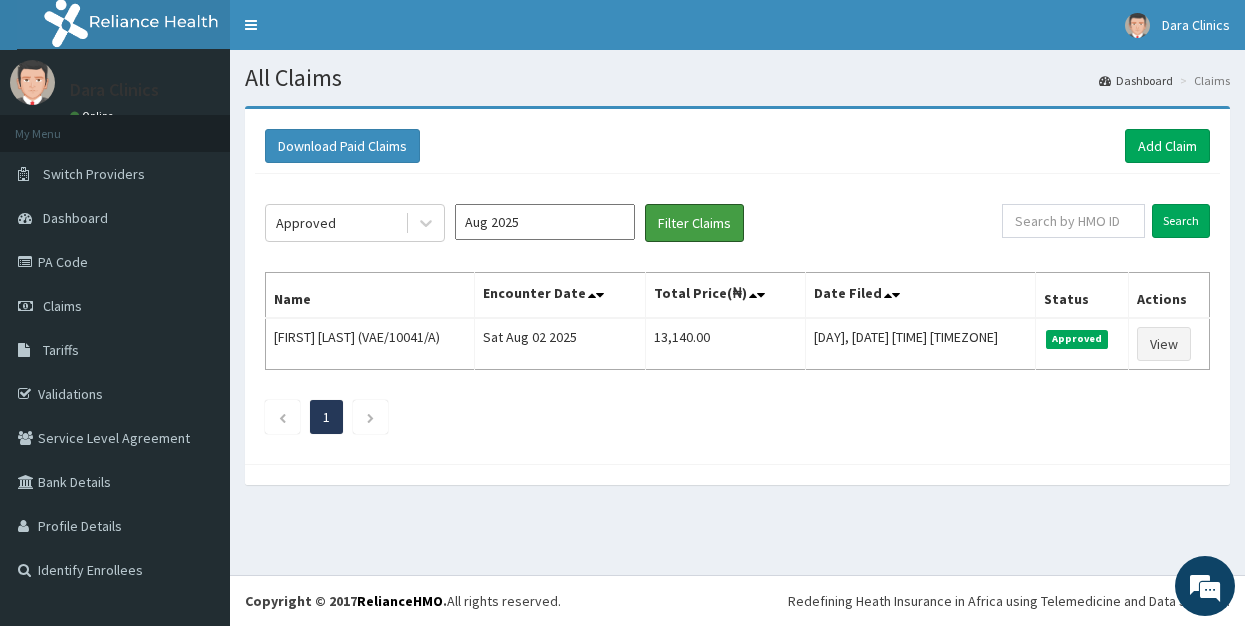 scroll, scrollTop: 0, scrollLeft: 0, axis: both 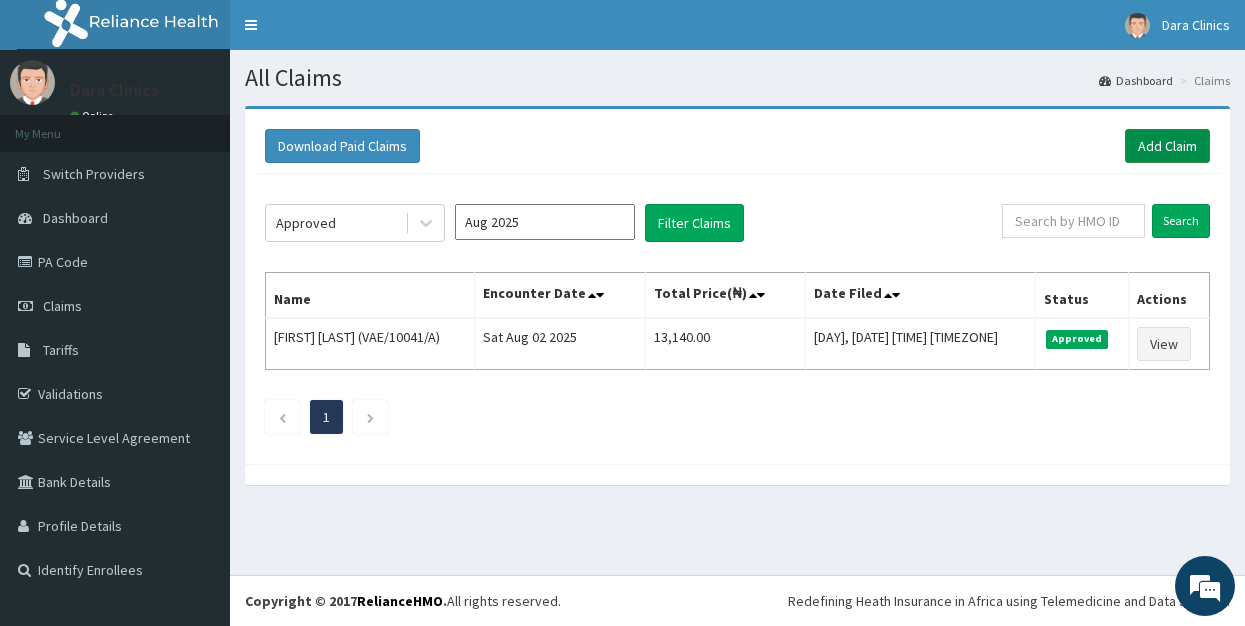 click on "Add Claim" at bounding box center (1167, 146) 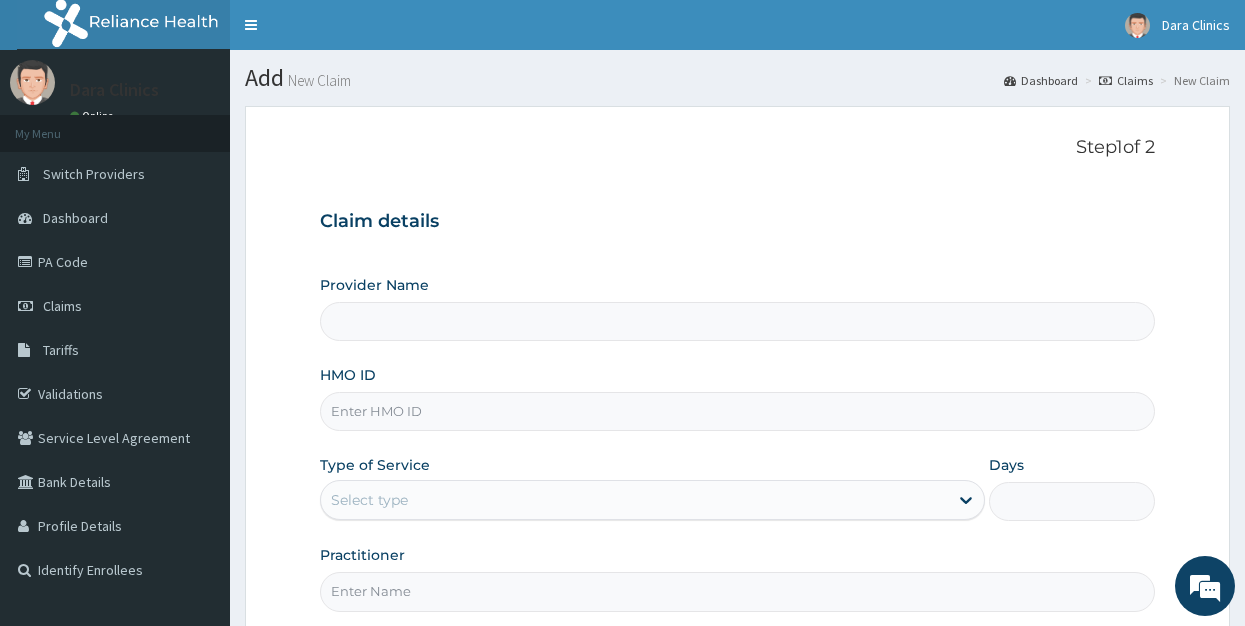 scroll, scrollTop: 0, scrollLeft: 0, axis: both 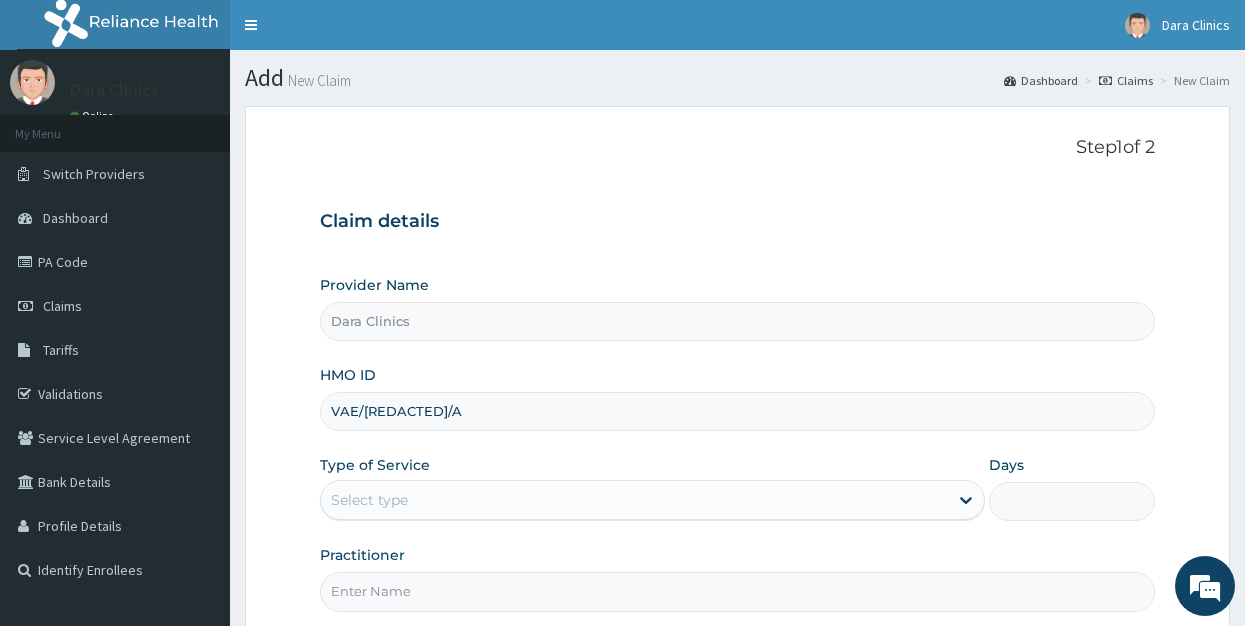 type on "VAE/[REDACTED]/A" 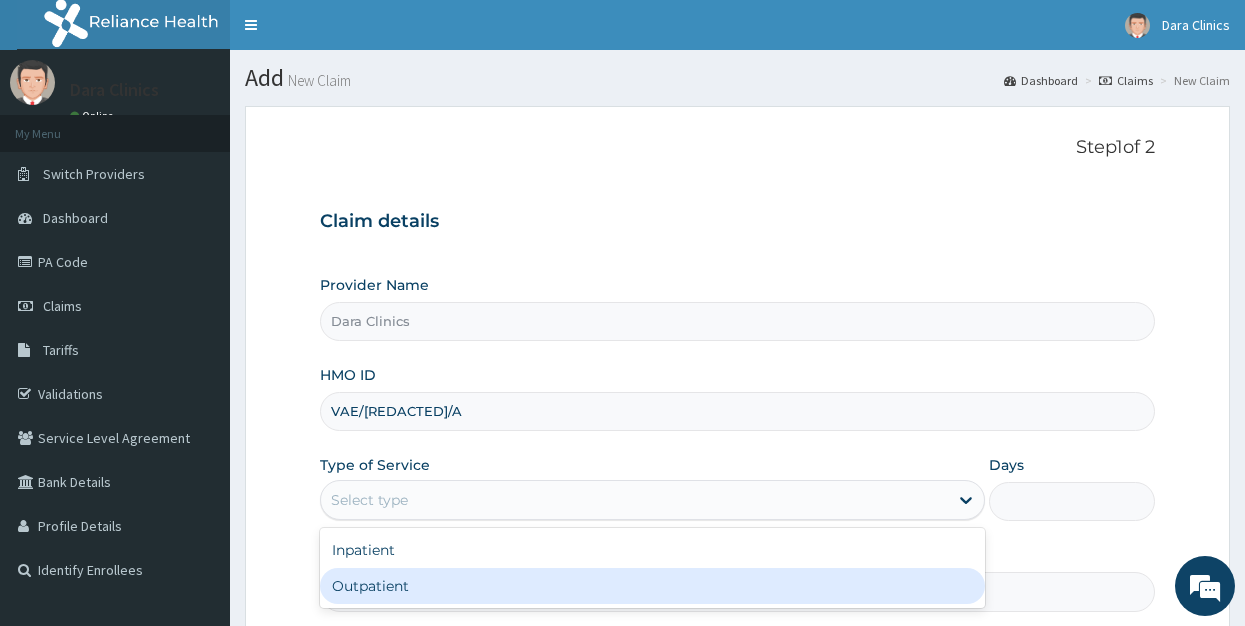 click on "Outpatient" at bounding box center (652, 586) 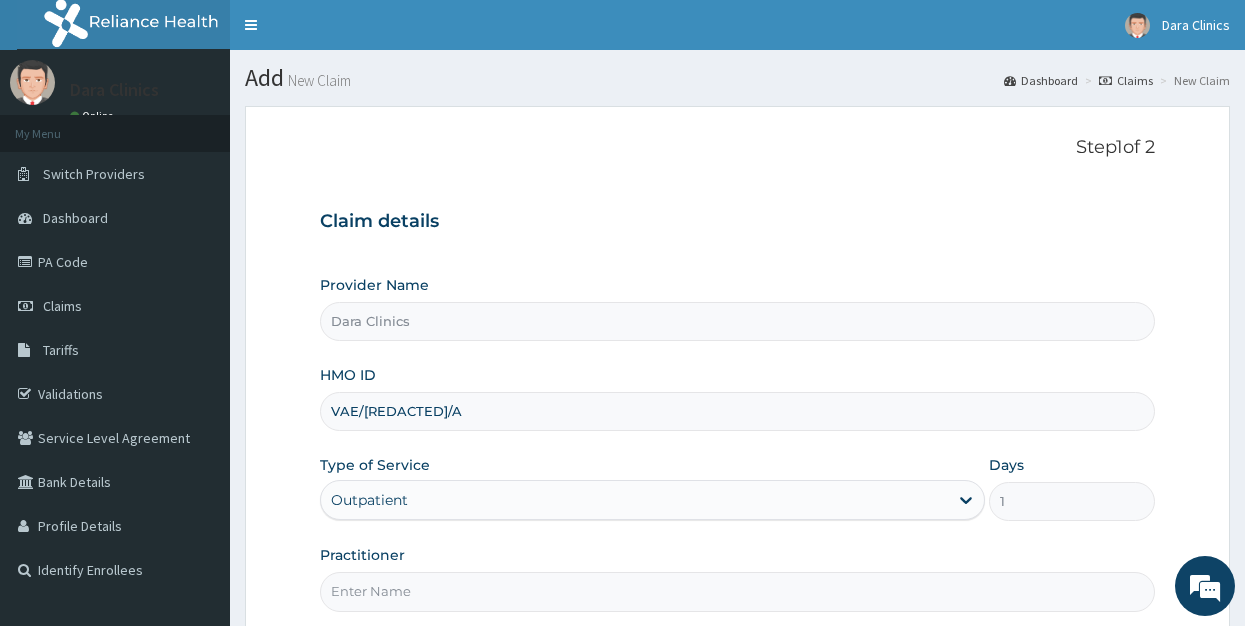 scroll, scrollTop: 102, scrollLeft: 0, axis: vertical 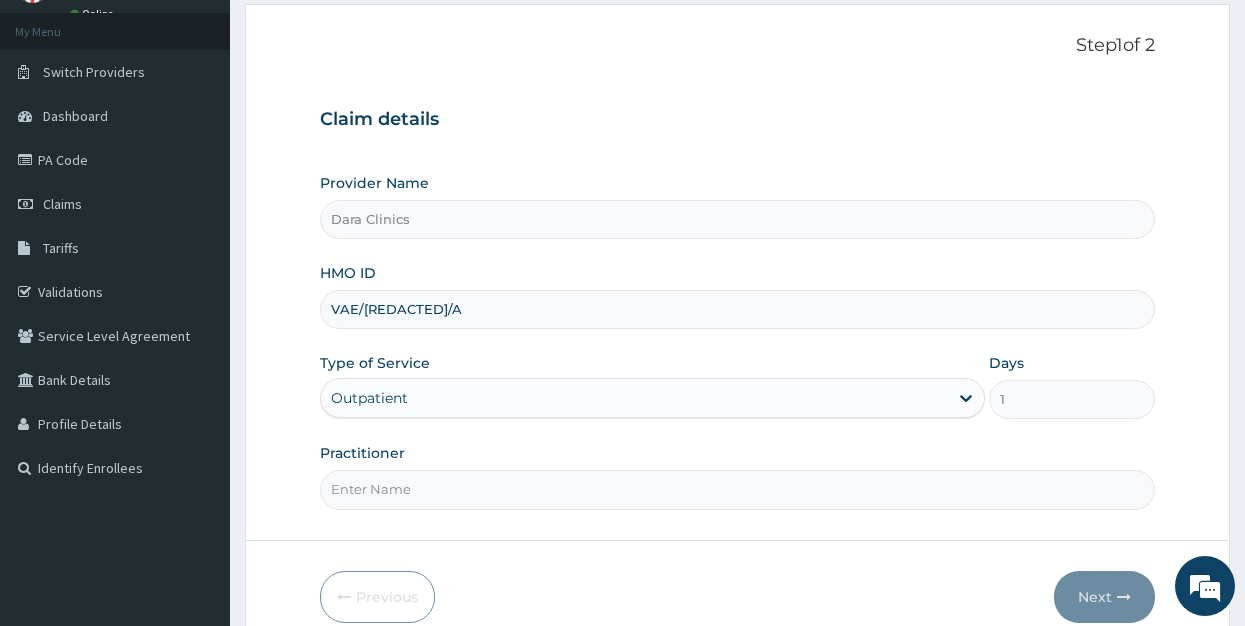 click on "Practitioner" at bounding box center (738, 489) 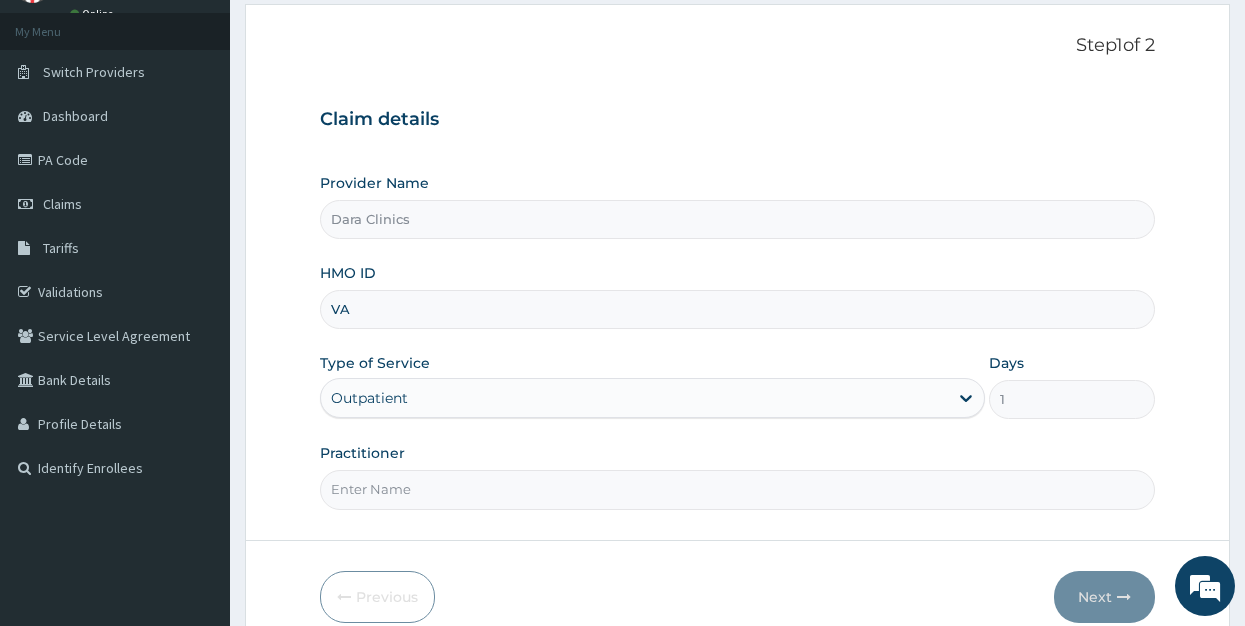 type on "V" 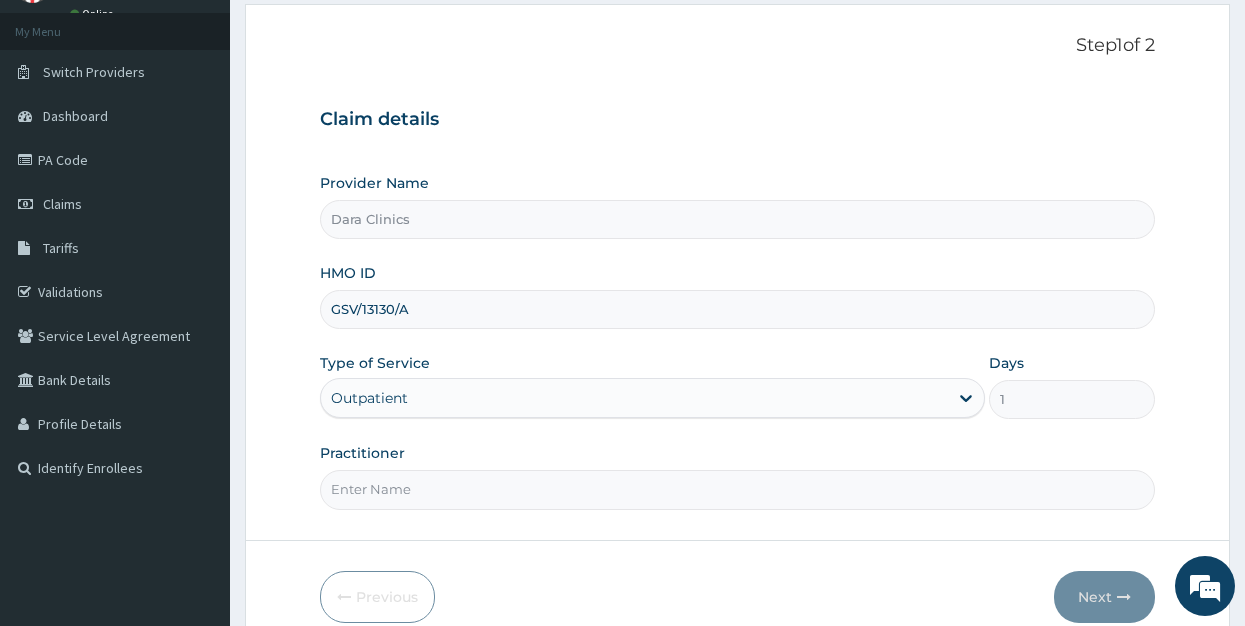 type on "GSV/13130/A" 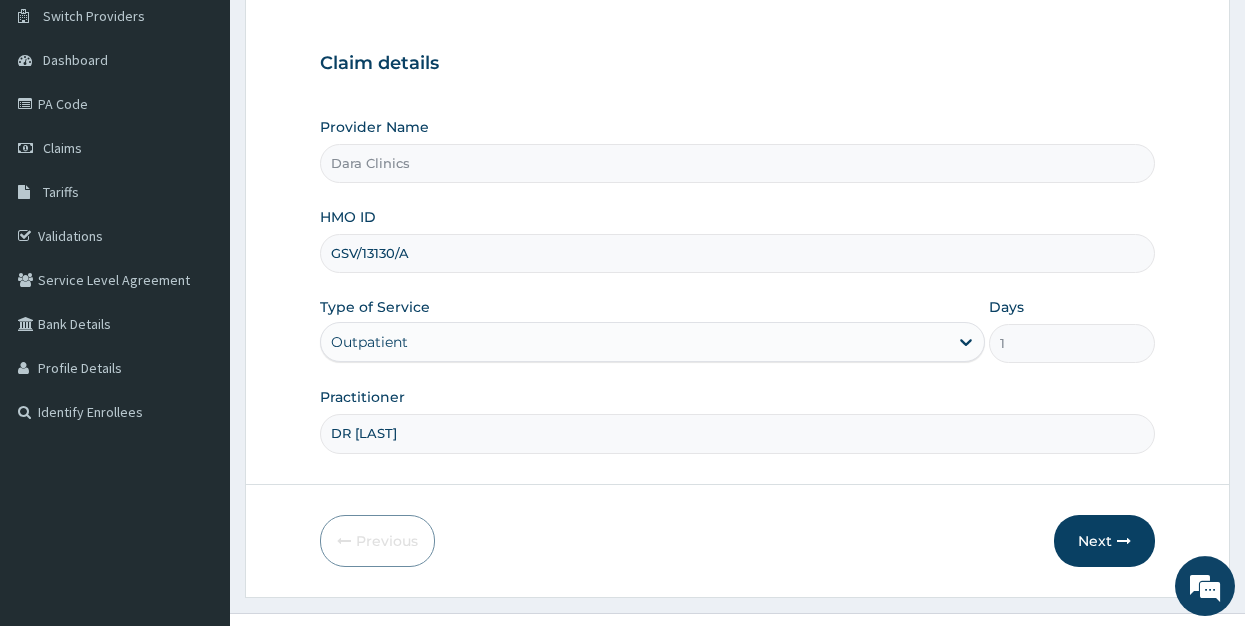 scroll, scrollTop: 196, scrollLeft: 0, axis: vertical 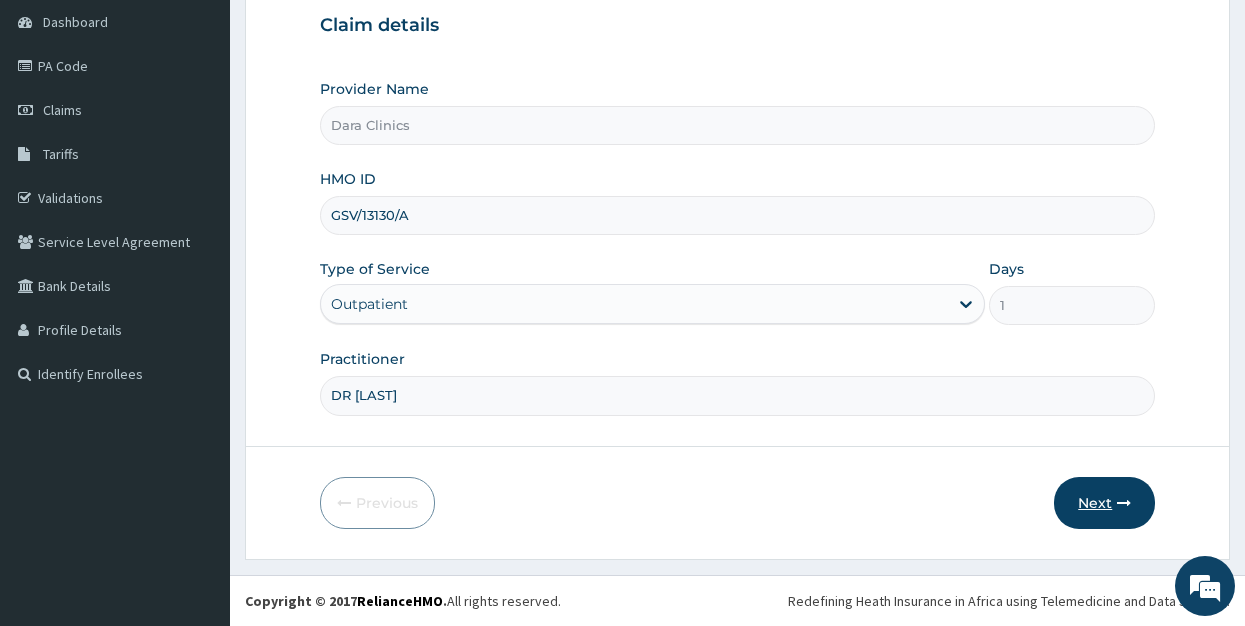 type on "DR BASSEY" 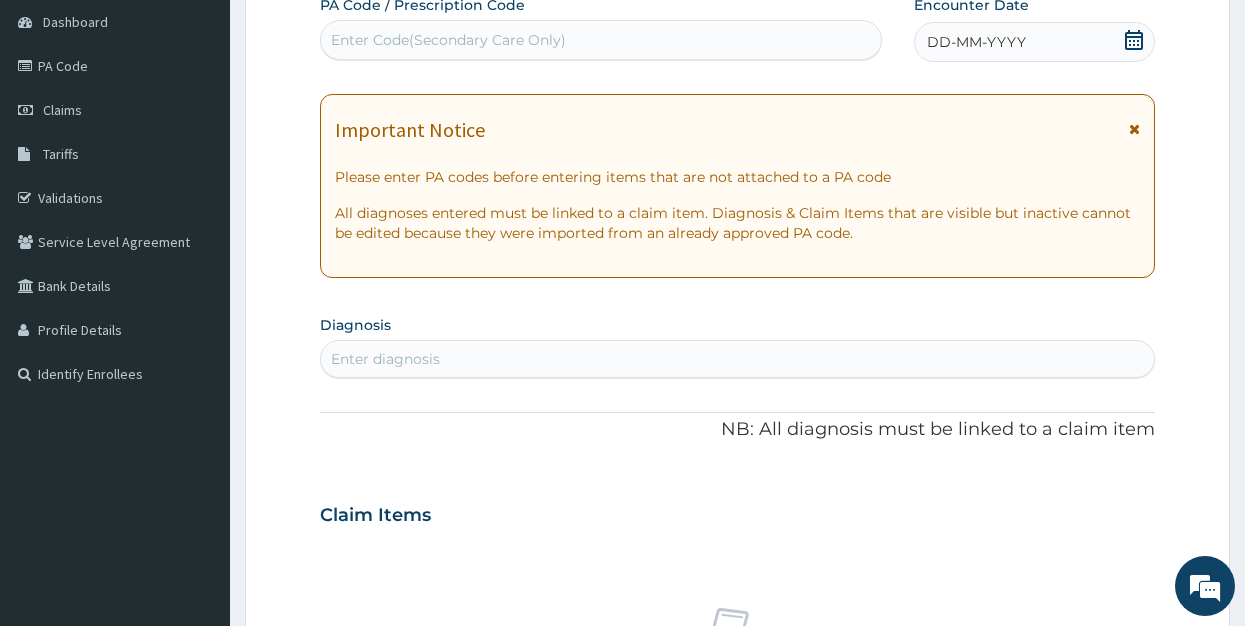 click 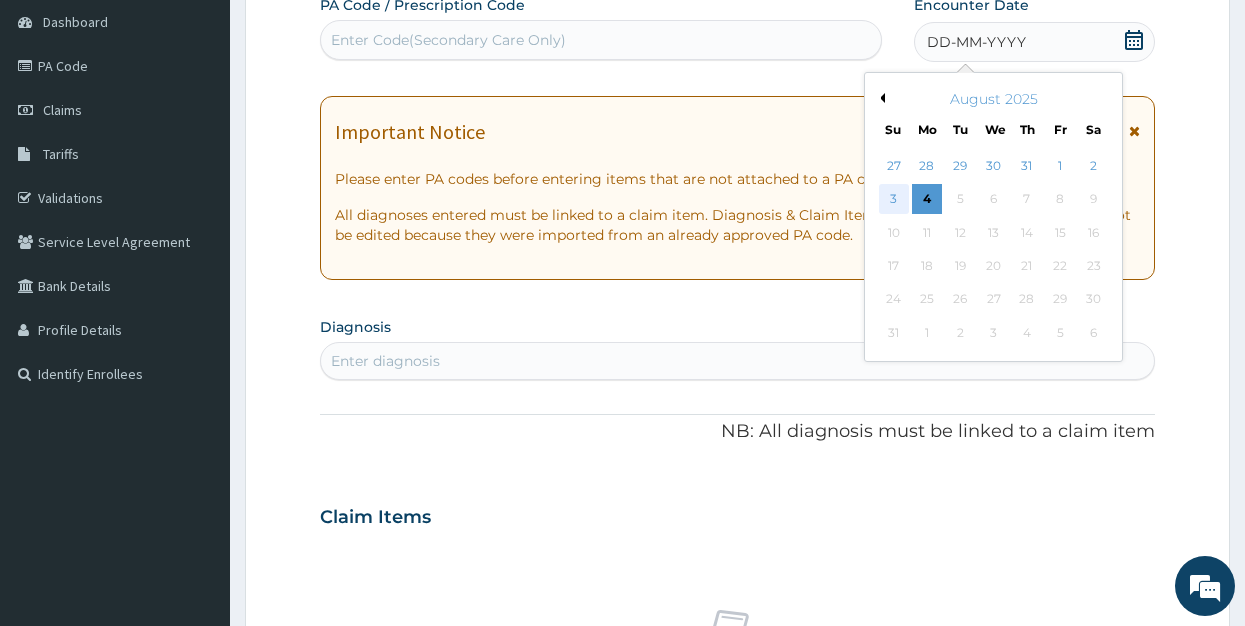 click on "3" at bounding box center (894, 200) 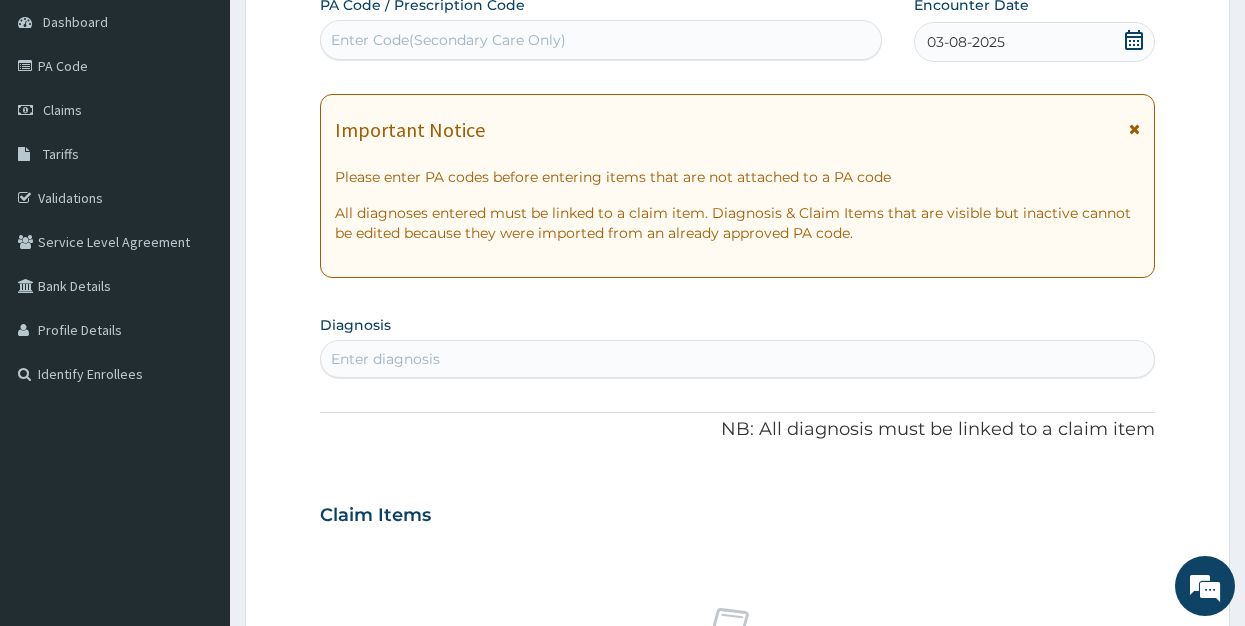click on "Enter diagnosis" at bounding box center (738, 359) 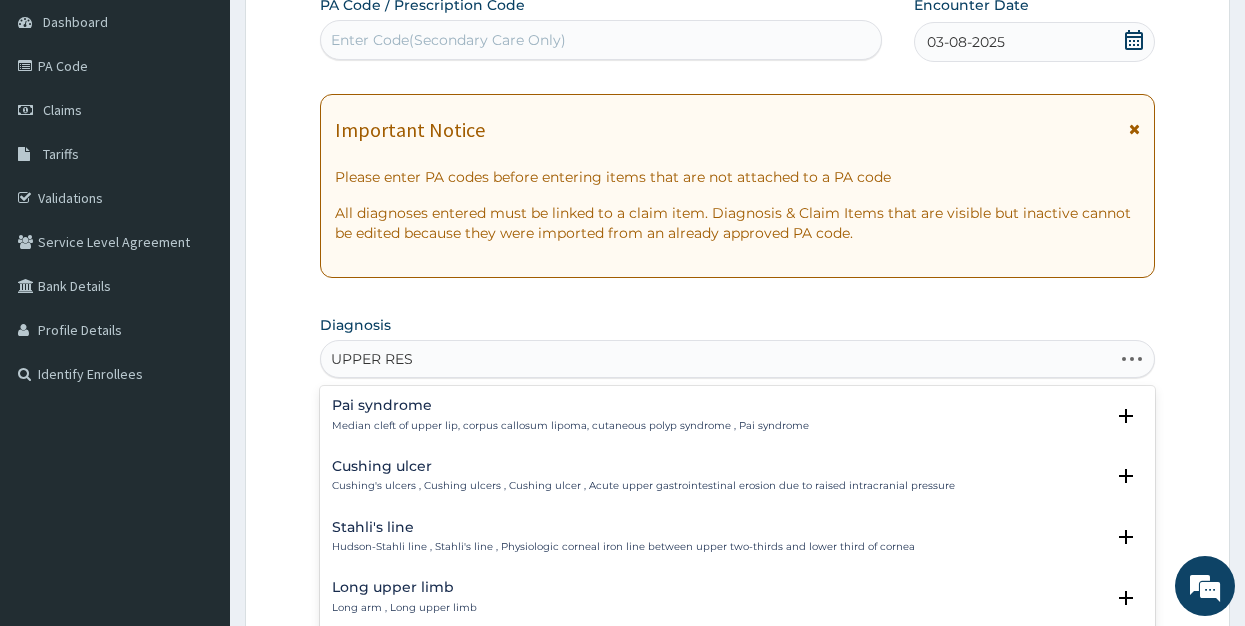 type on "UPPER RESP" 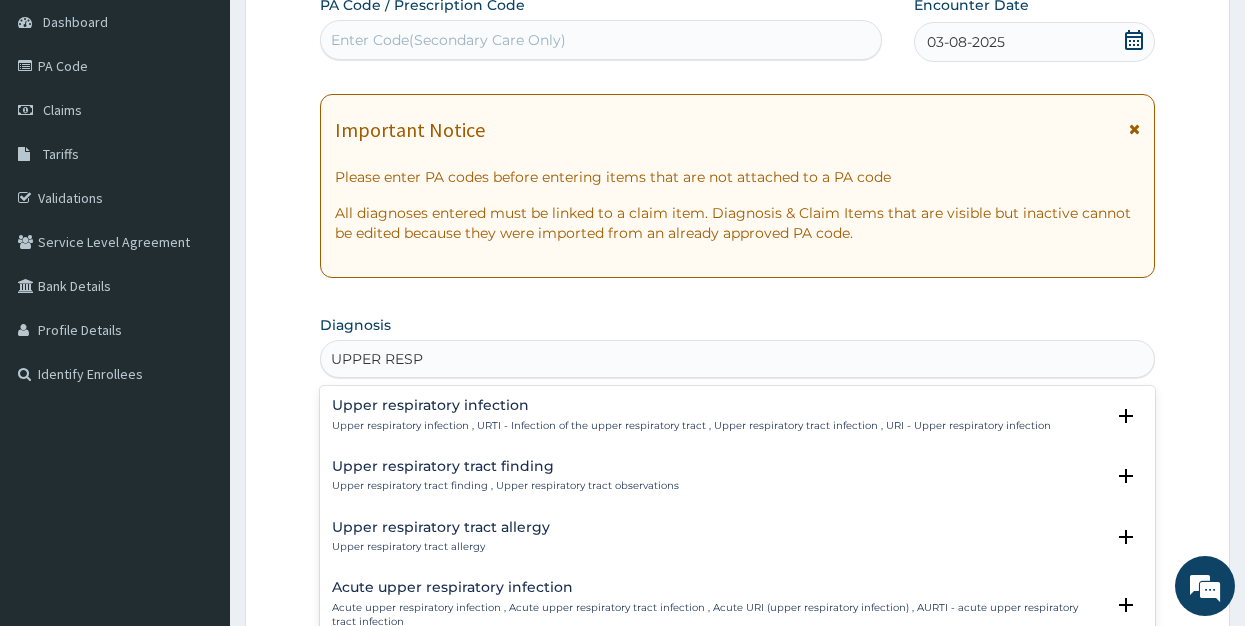 click on "Upper respiratory infection" at bounding box center (691, 405) 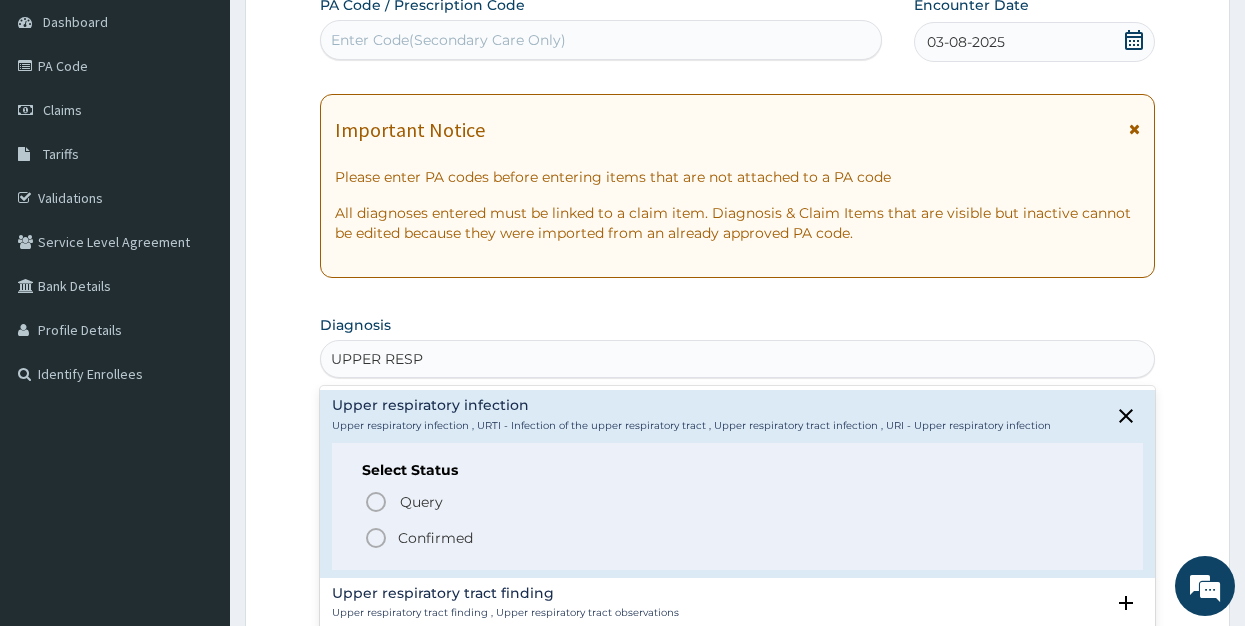 click 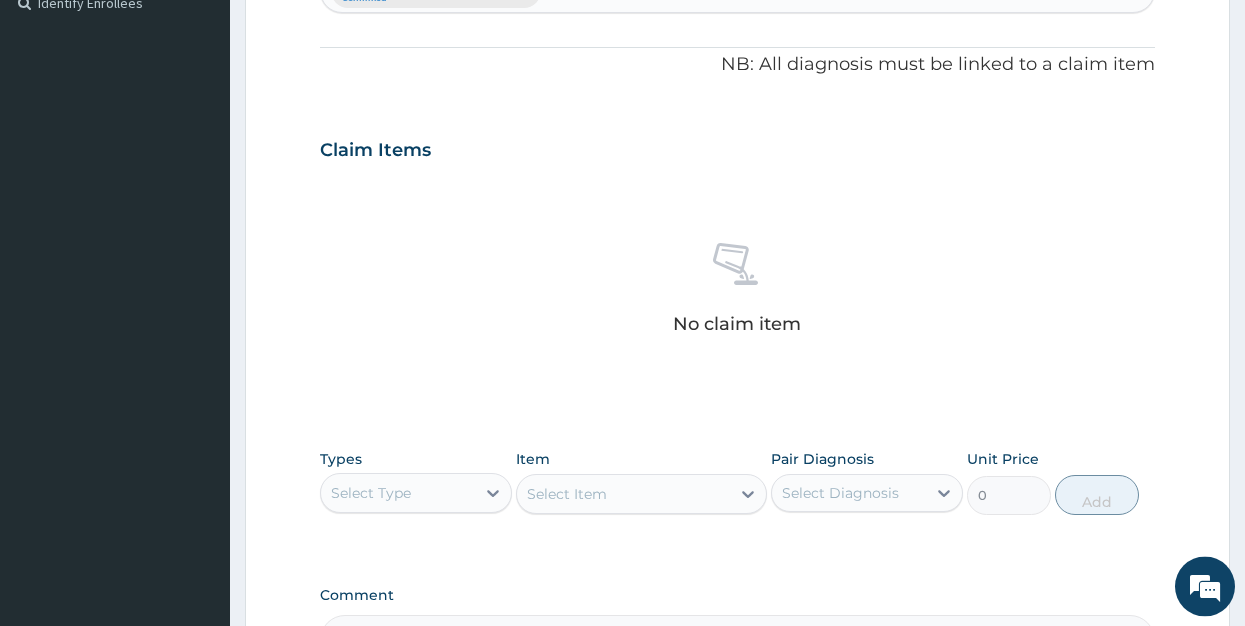 scroll, scrollTop: 604, scrollLeft: 0, axis: vertical 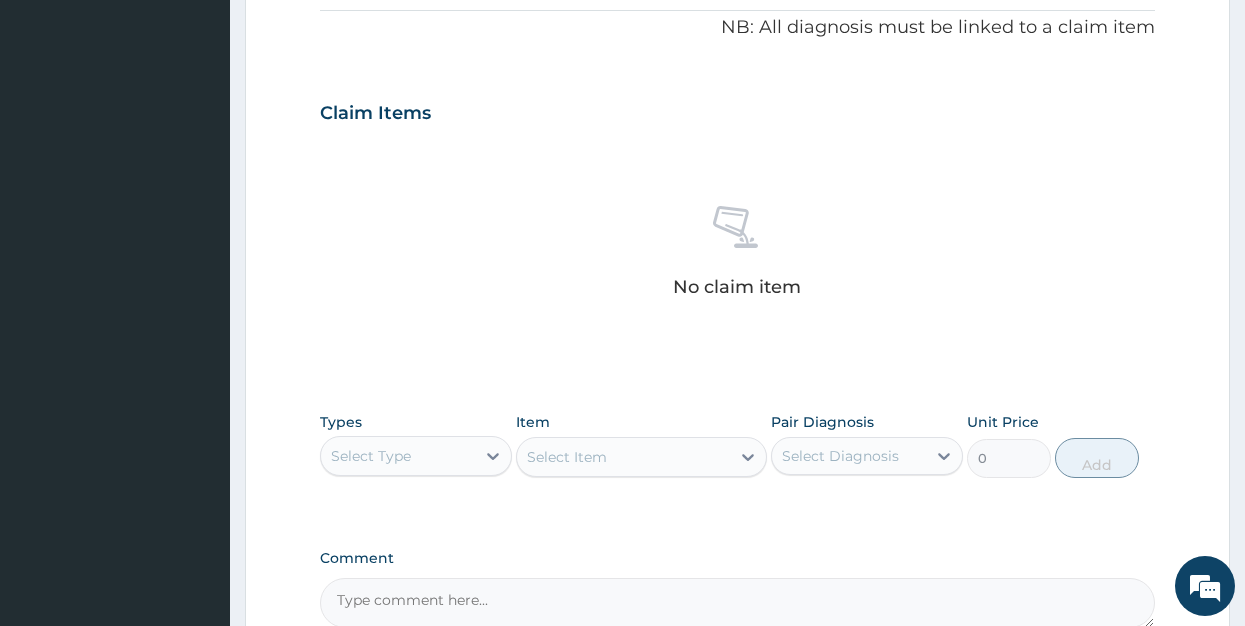 click on "Select Type" at bounding box center [398, 456] 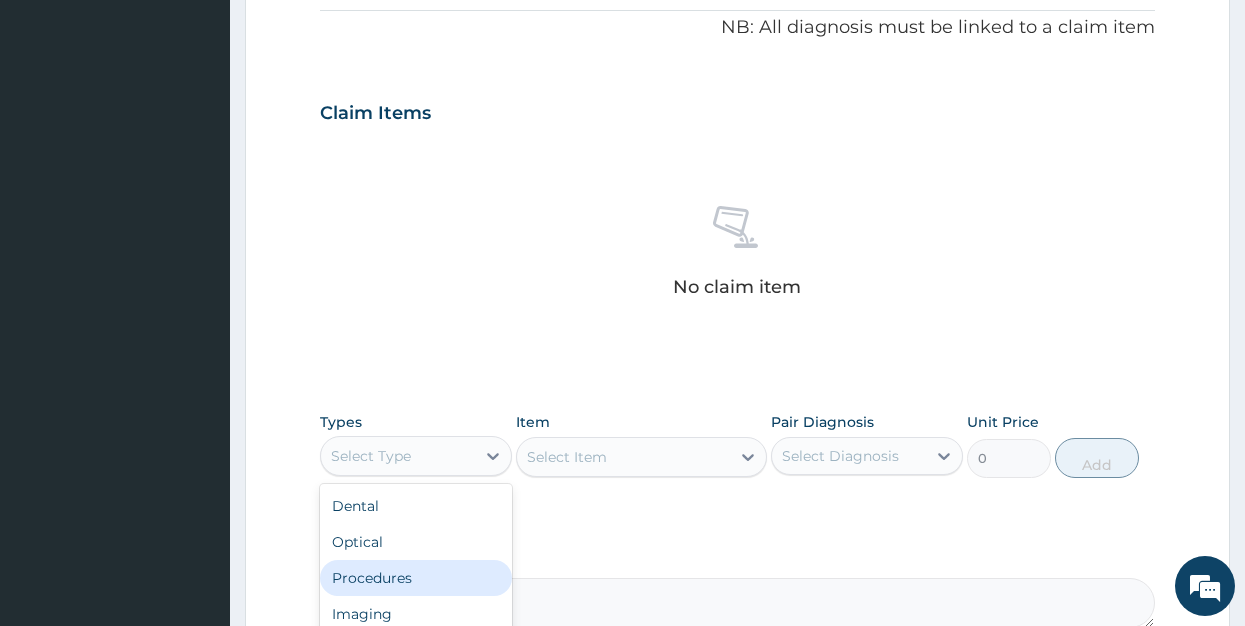 click on "Procedures" at bounding box center (416, 578) 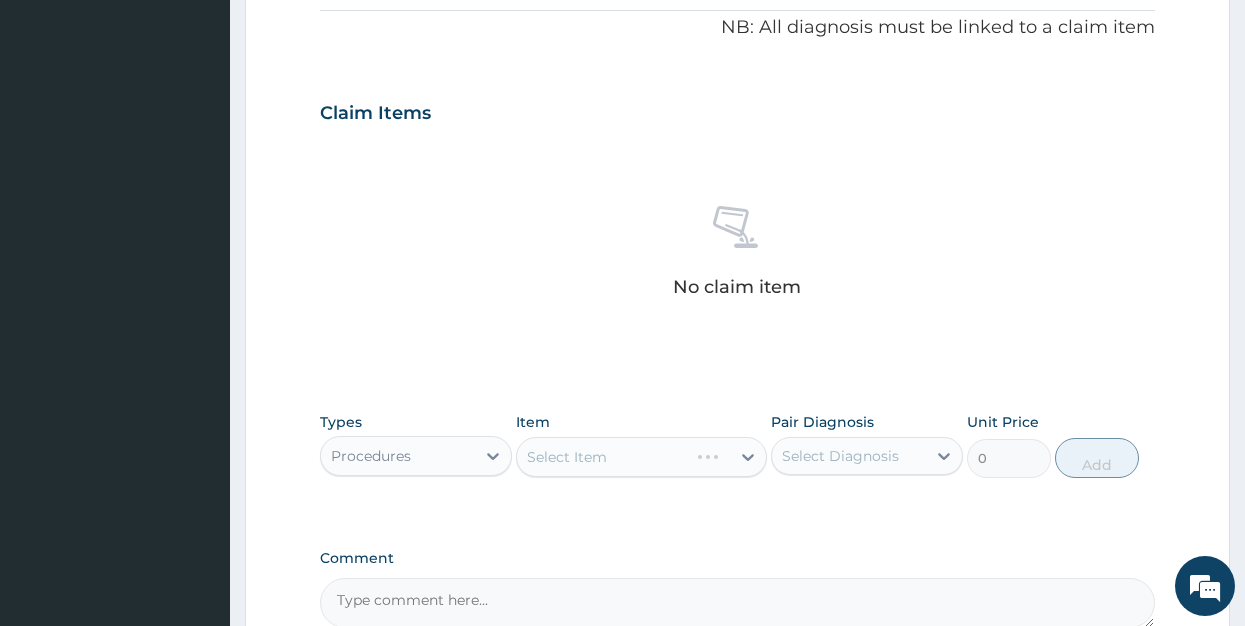 click on "Select Item" at bounding box center [641, 457] 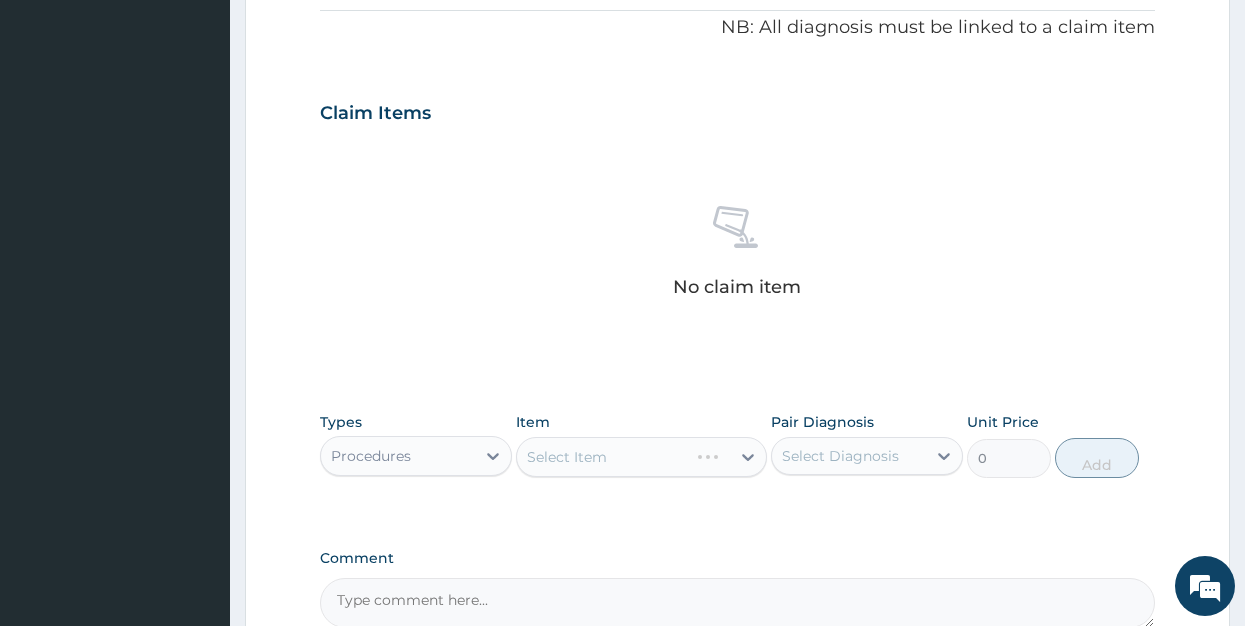 click on "Select Item" at bounding box center (641, 457) 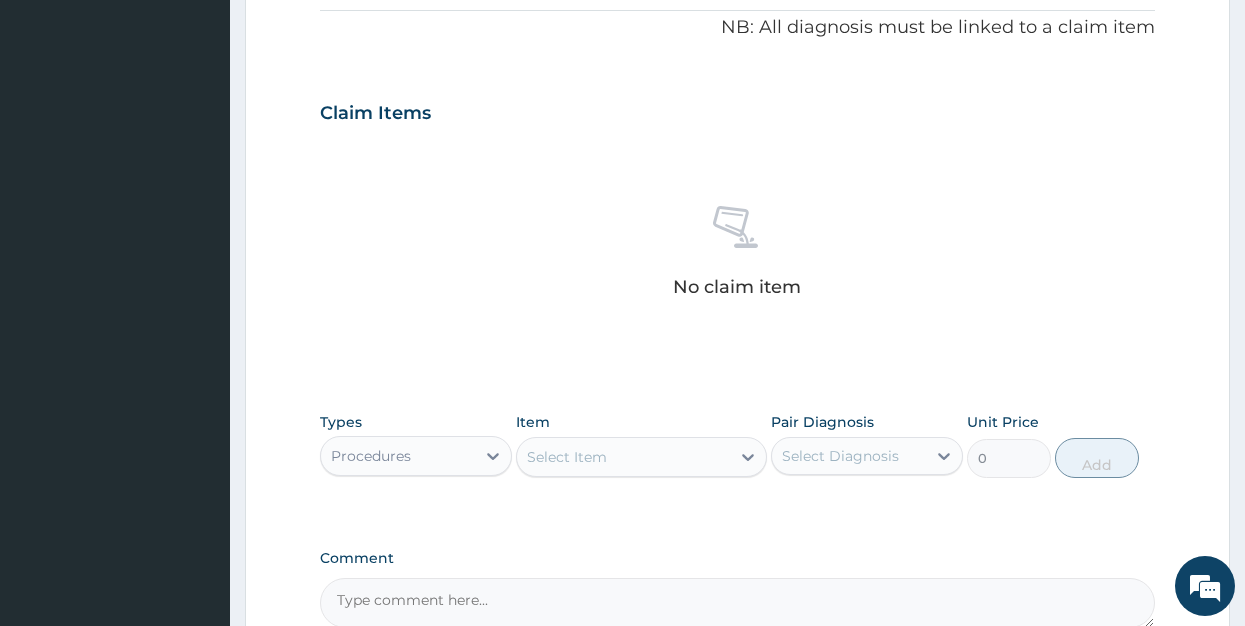 click on "Select Item" at bounding box center [623, 457] 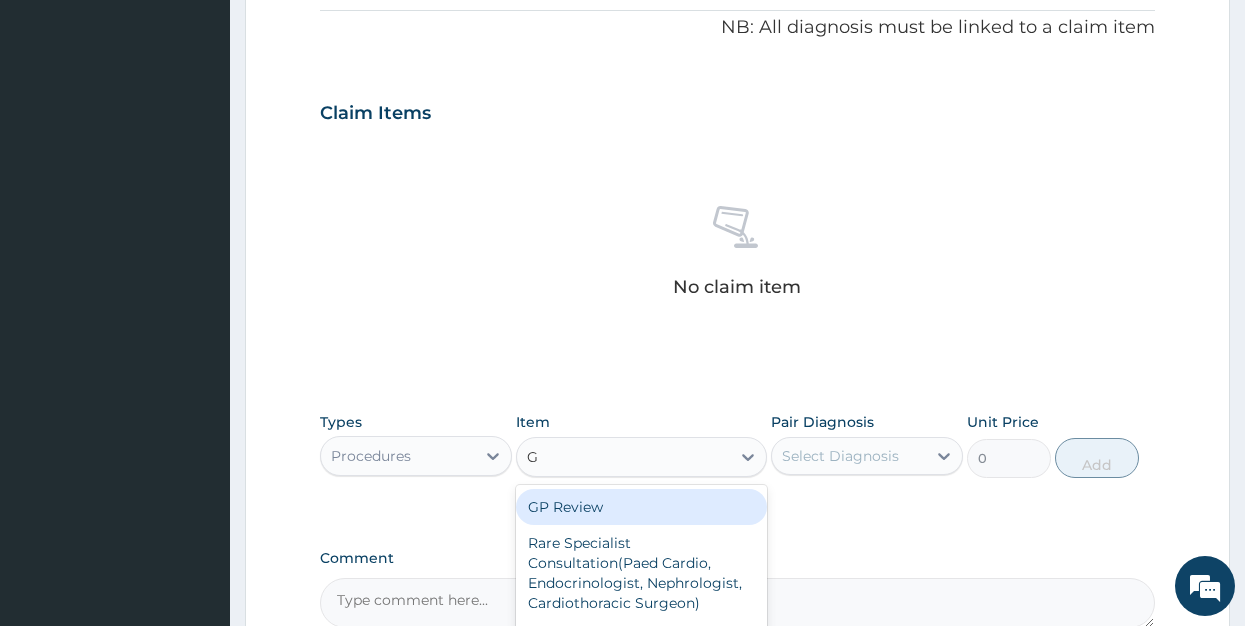 type on "GP" 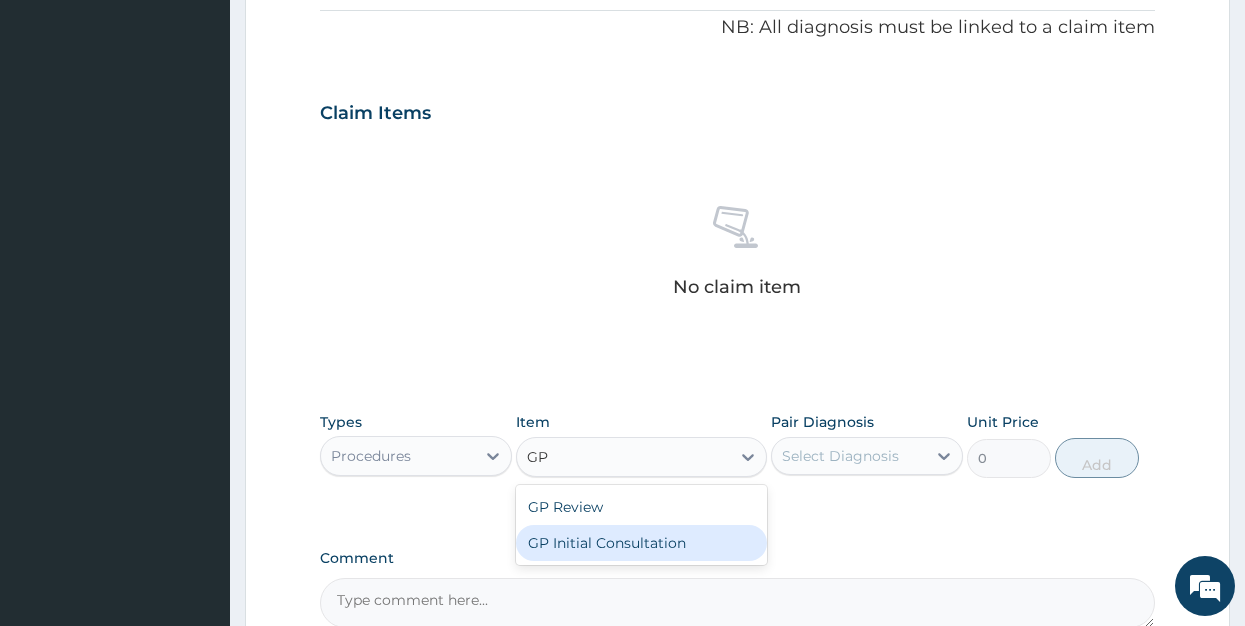click on "GP Initial Consultation" at bounding box center (641, 543) 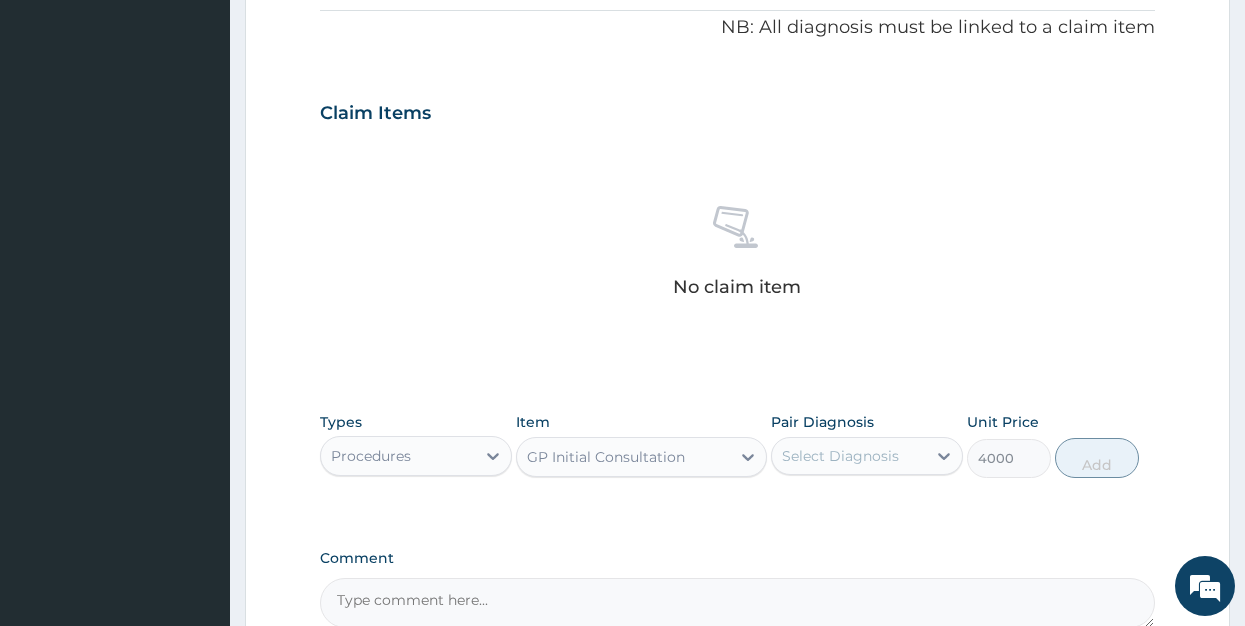 click on "Select Diagnosis" at bounding box center [840, 456] 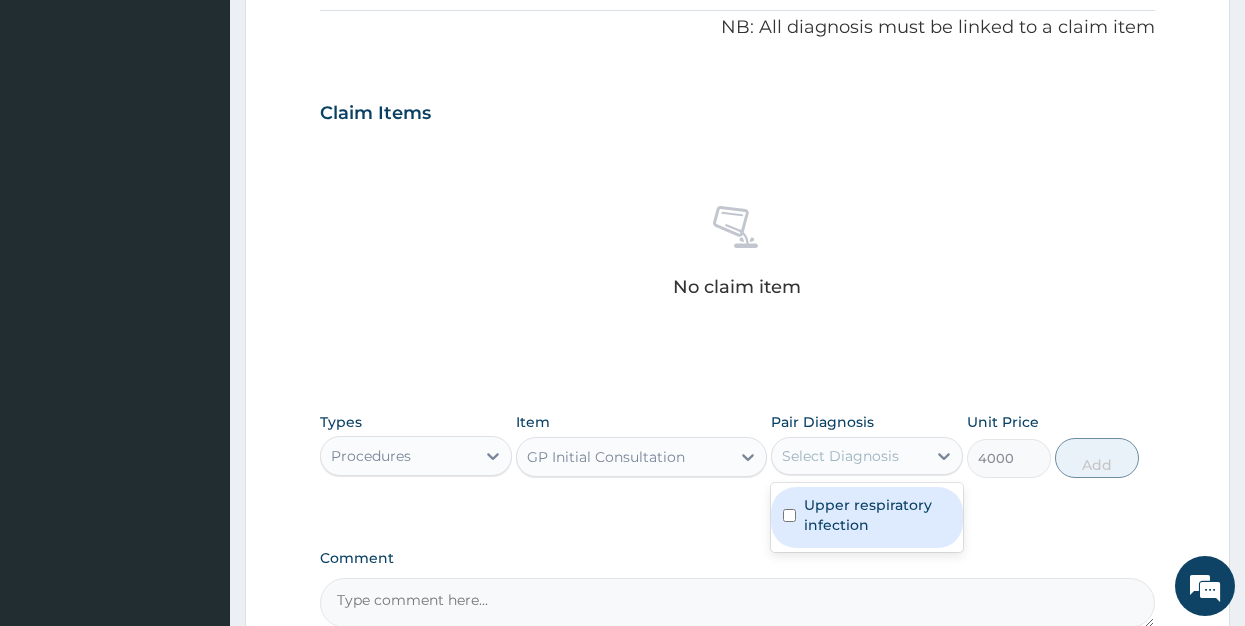 click on "Upper respiratory infection" at bounding box center (877, 515) 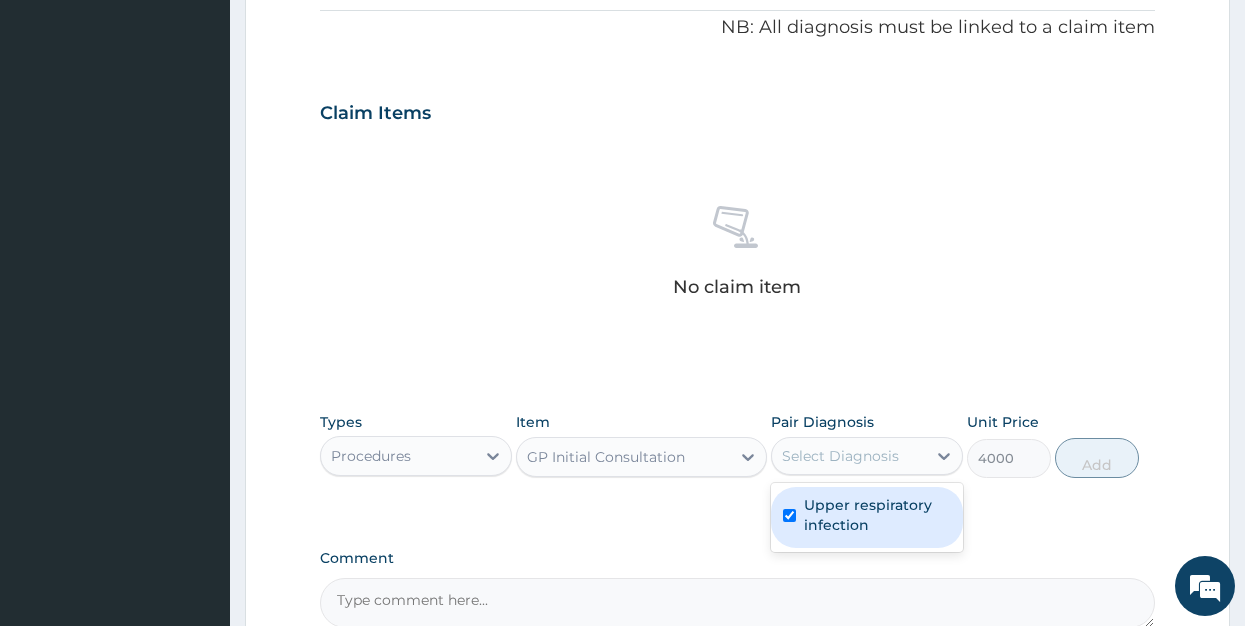 checkbox on "true" 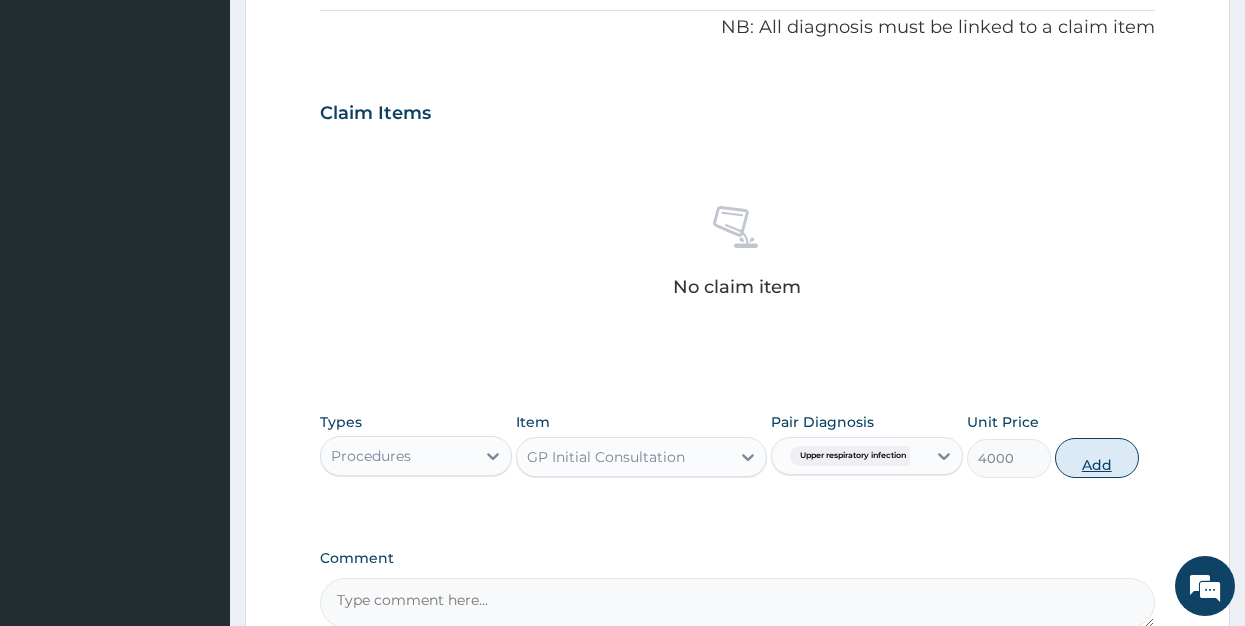 click on "Add" at bounding box center [1097, 458] 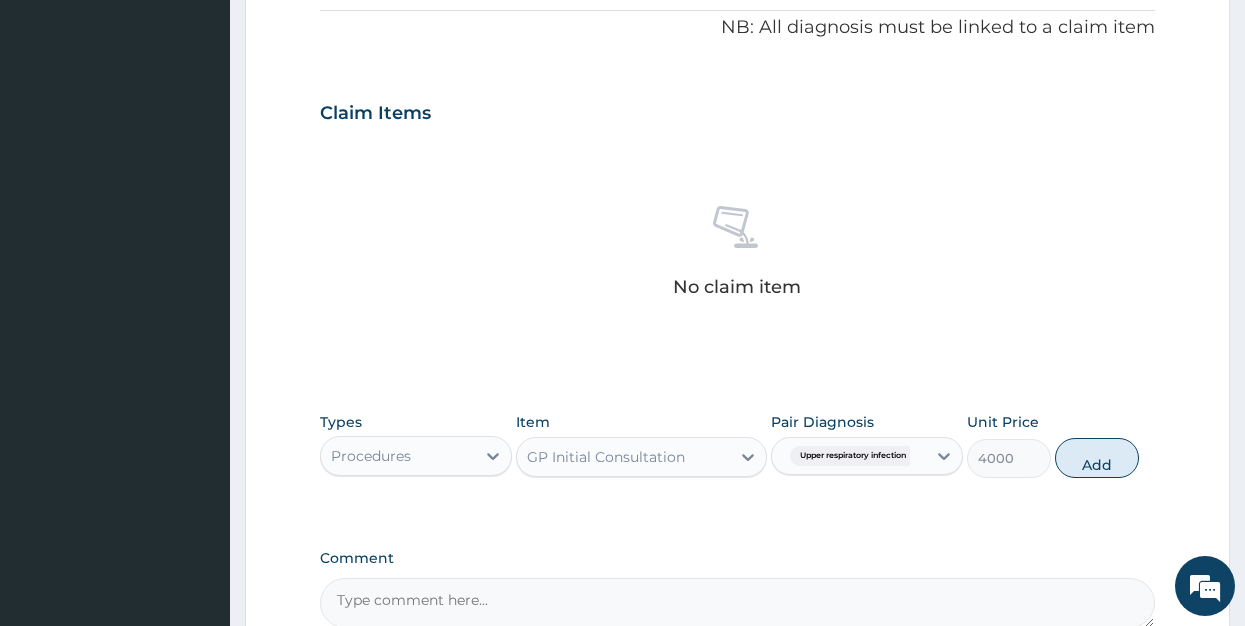 type on "0" 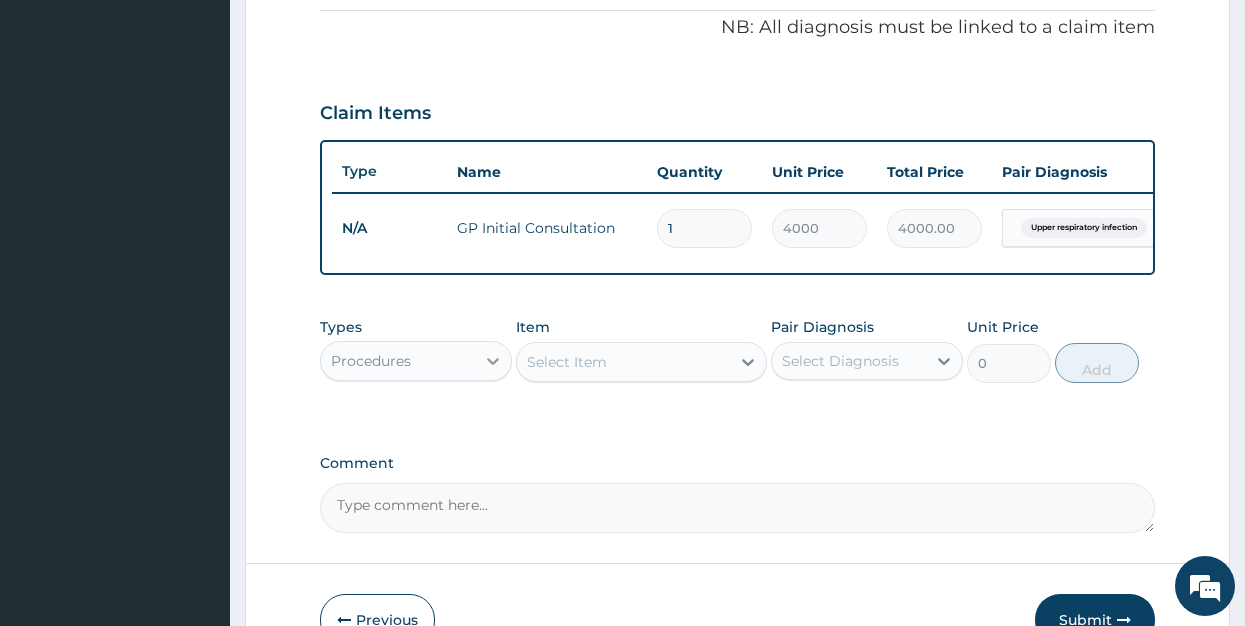 click 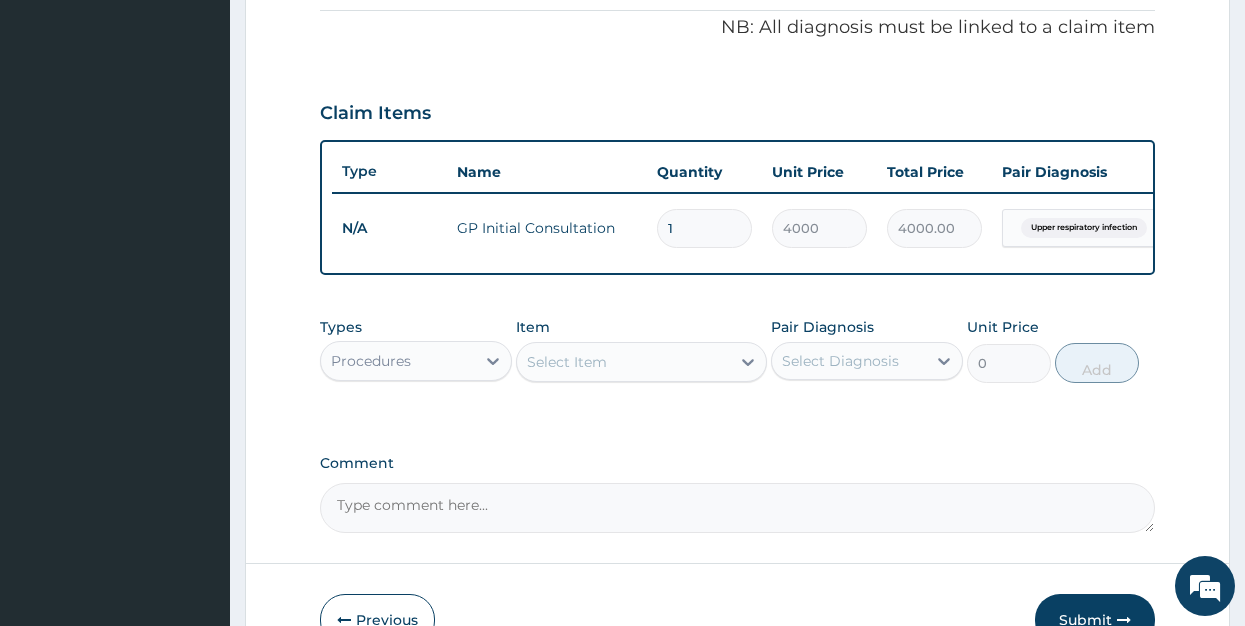 scroll, scrollTop: 721, scrollLeft: 0, axis: vertical 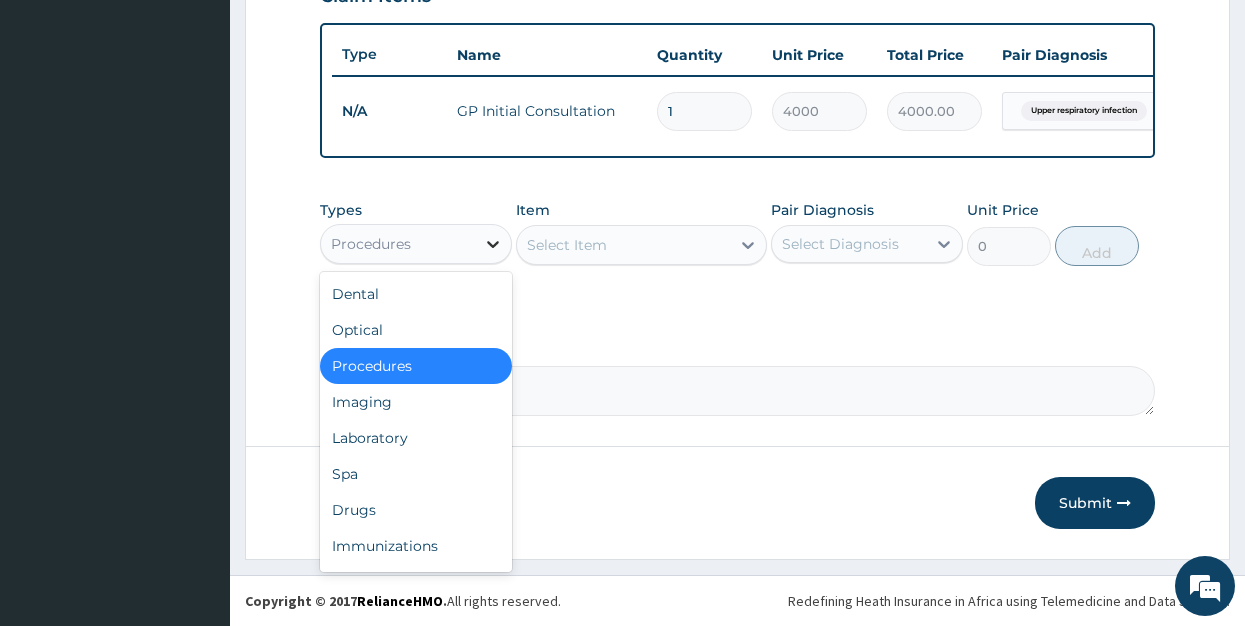 click 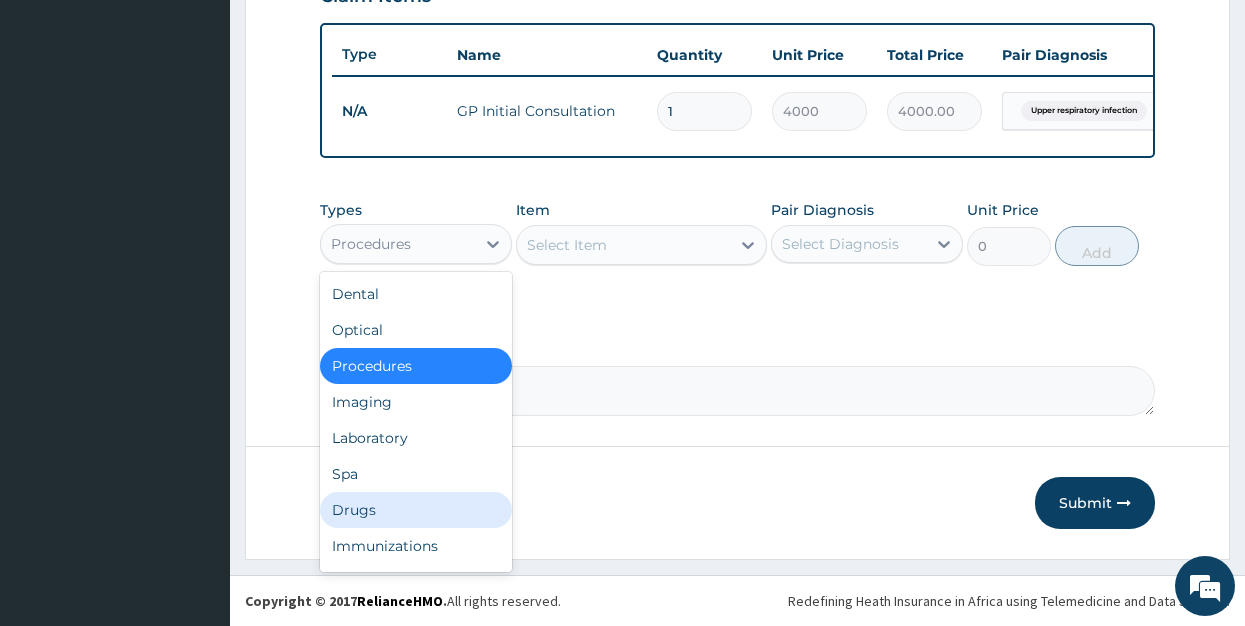 click on "Drugs" at bounding box center (416, 510) 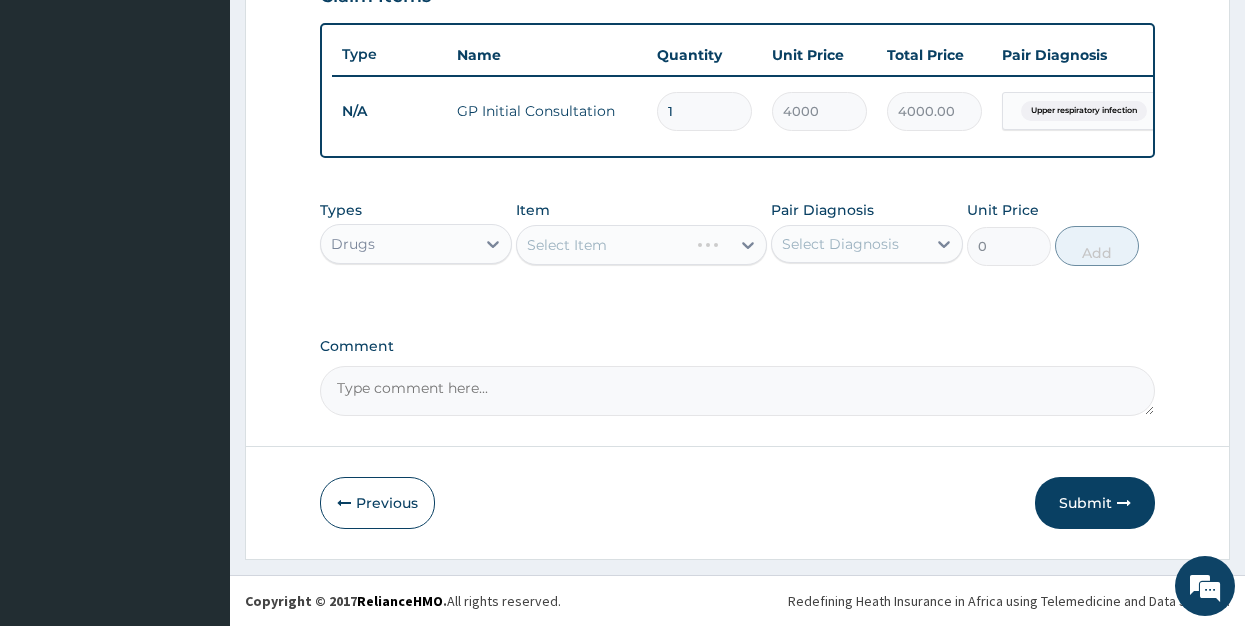 click on "Select Item" at bounding box center (641, 245) 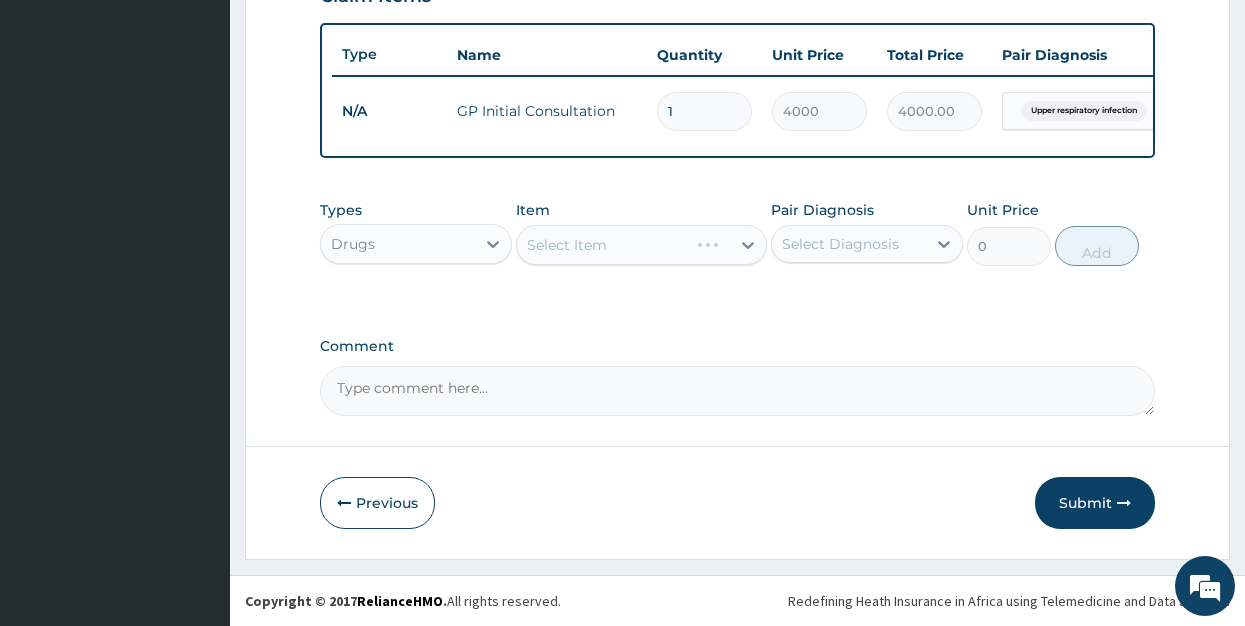 click on "Select Item" at bounding box center [641, 245] 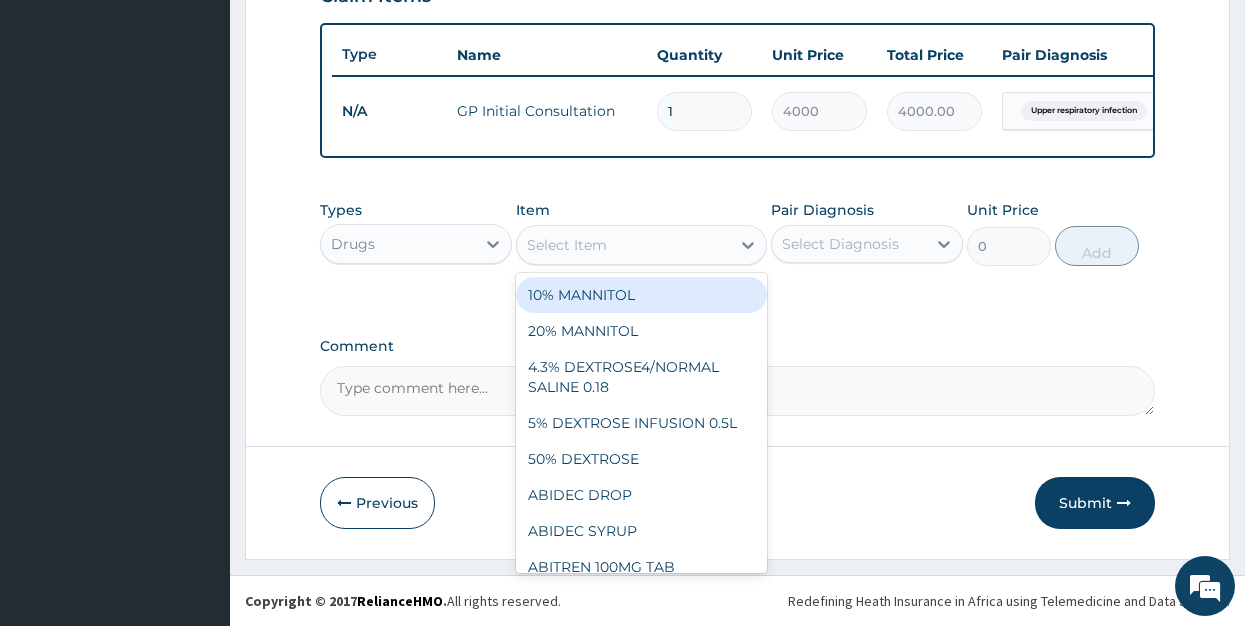 click on "Select Item" at bounding box center [623, 245] 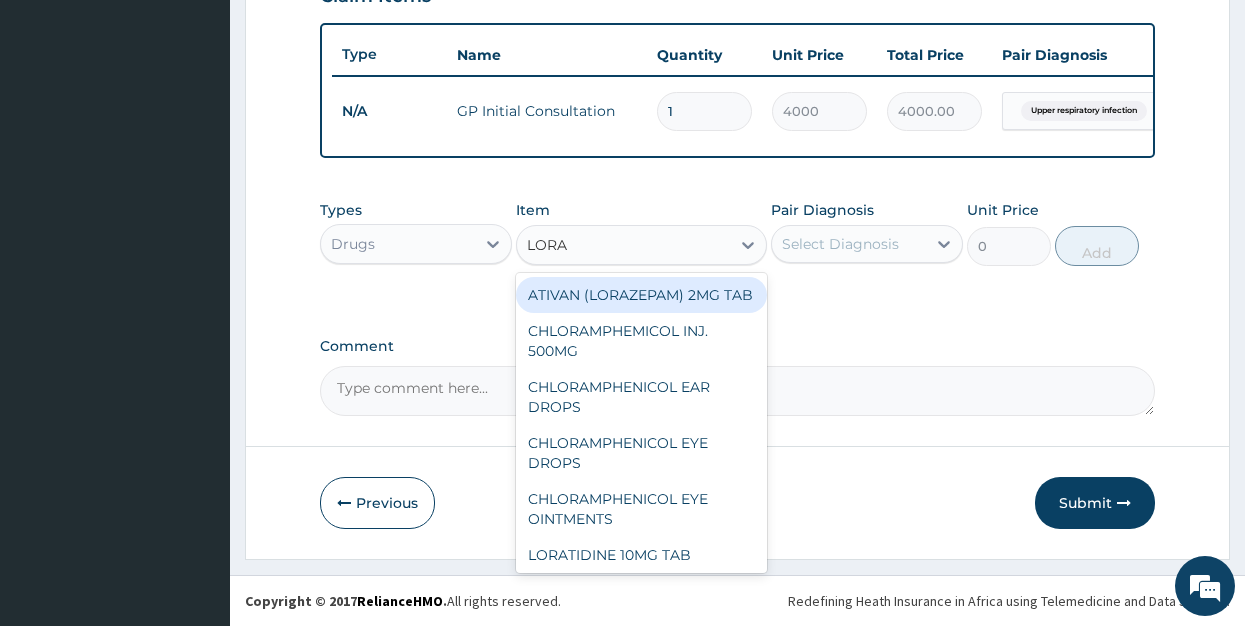 type on "LORAT" 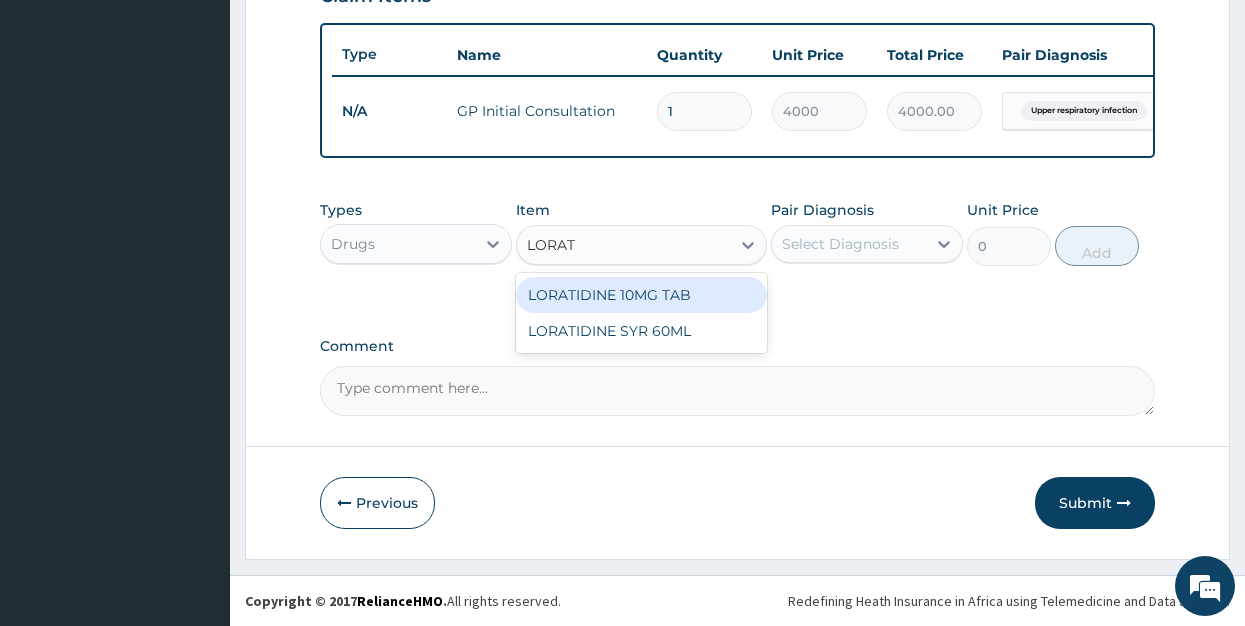 click on "LORATIDINE 10MG TAB" at bounding box center (641, 295) 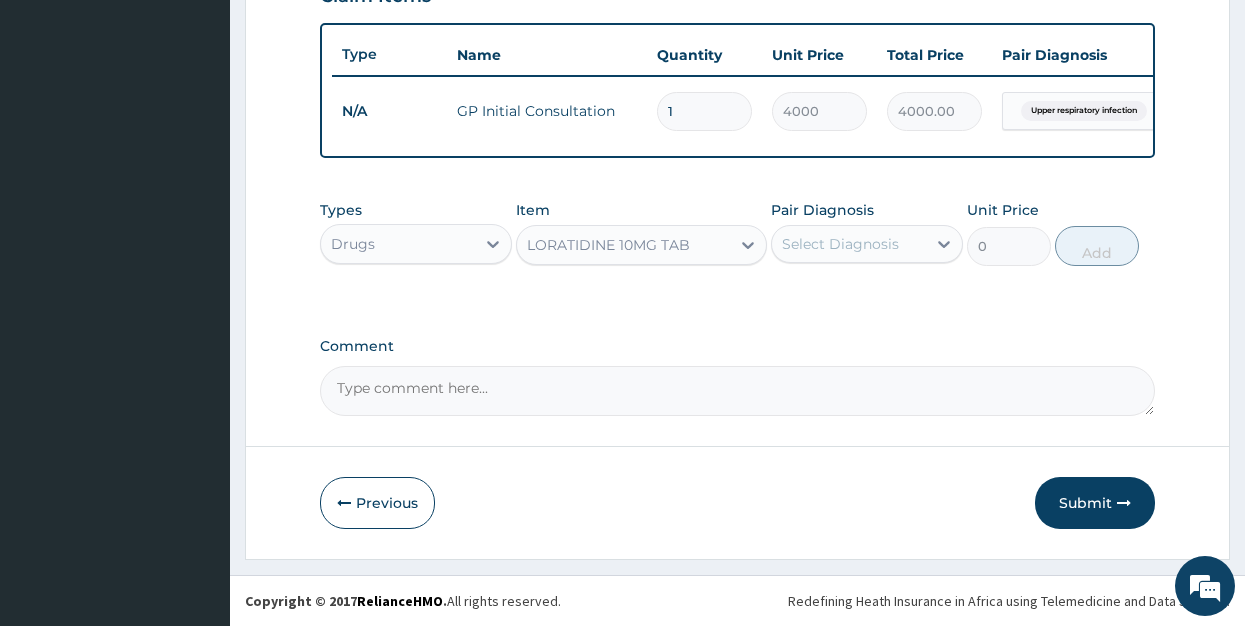 type 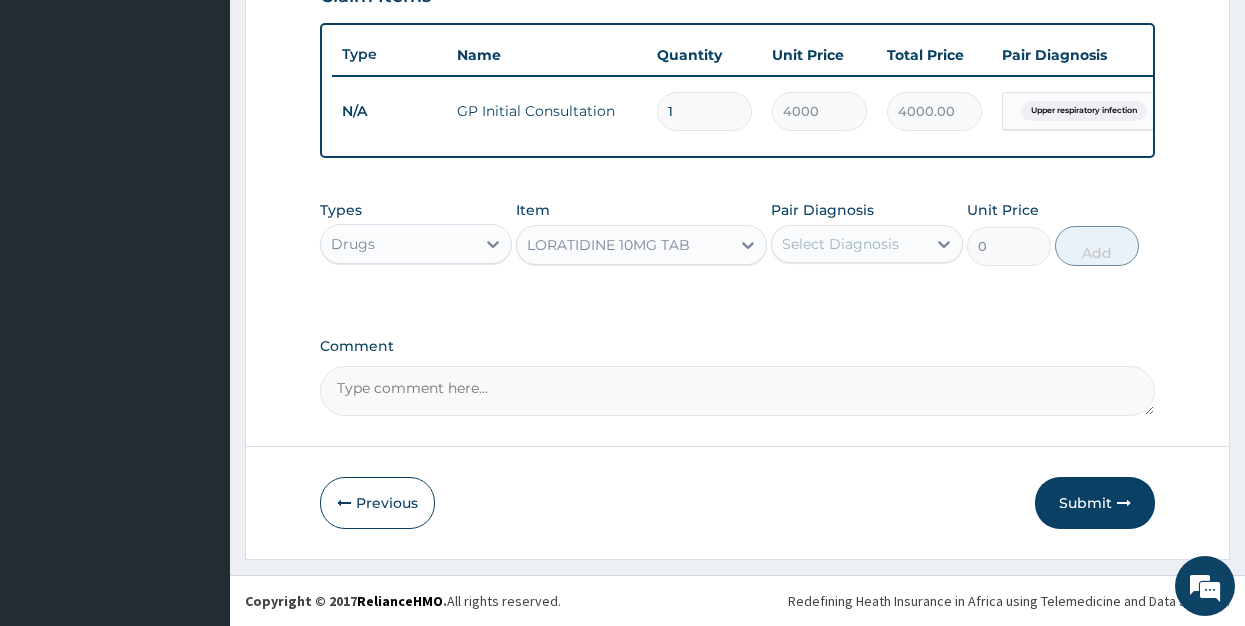 type on "60" 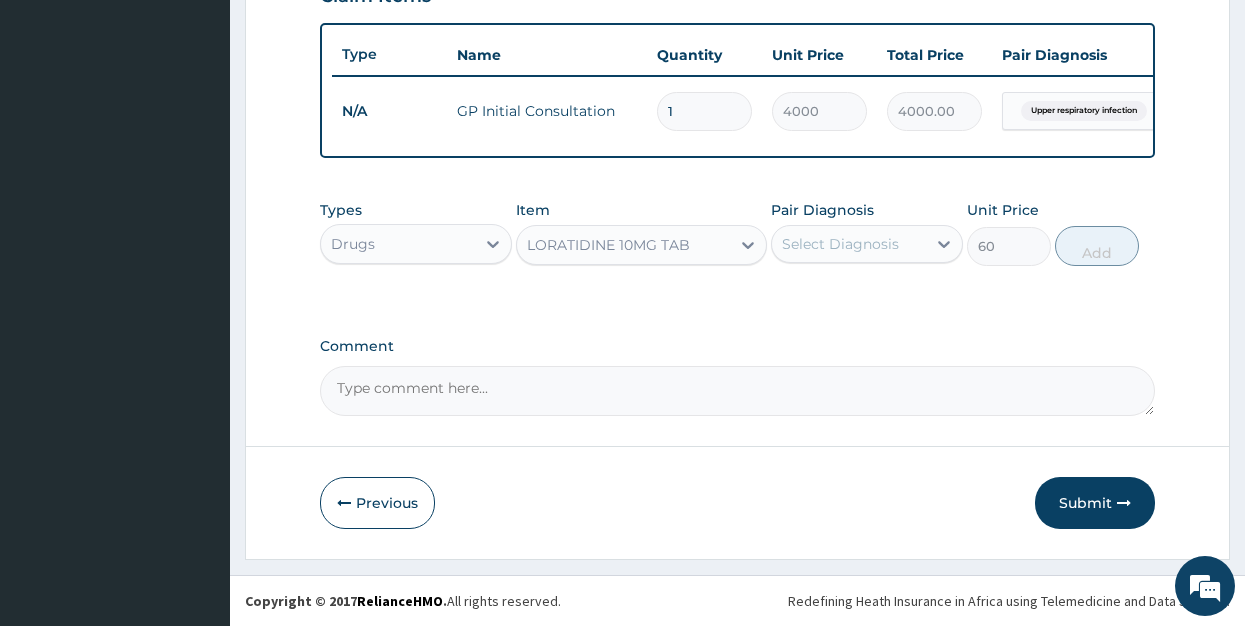 click on "Select Diagnosis" at bounding box center (840, 244) 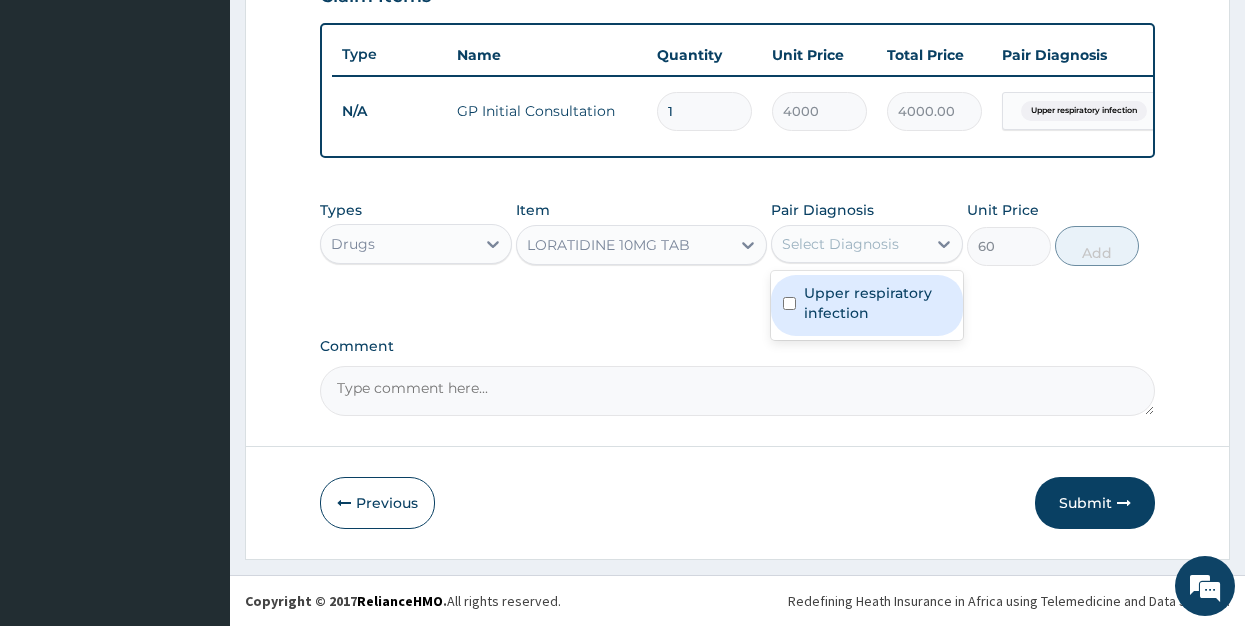 click on "Upper respiratory infection" at bounding box center (877, 303) 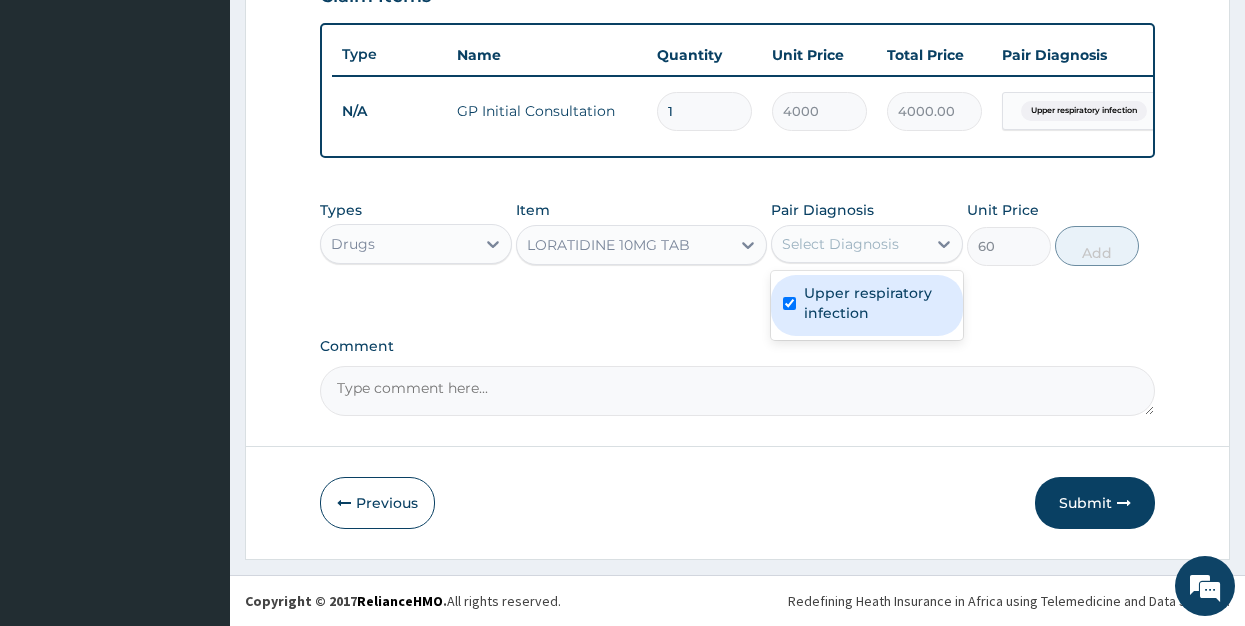 checkbox on "true" 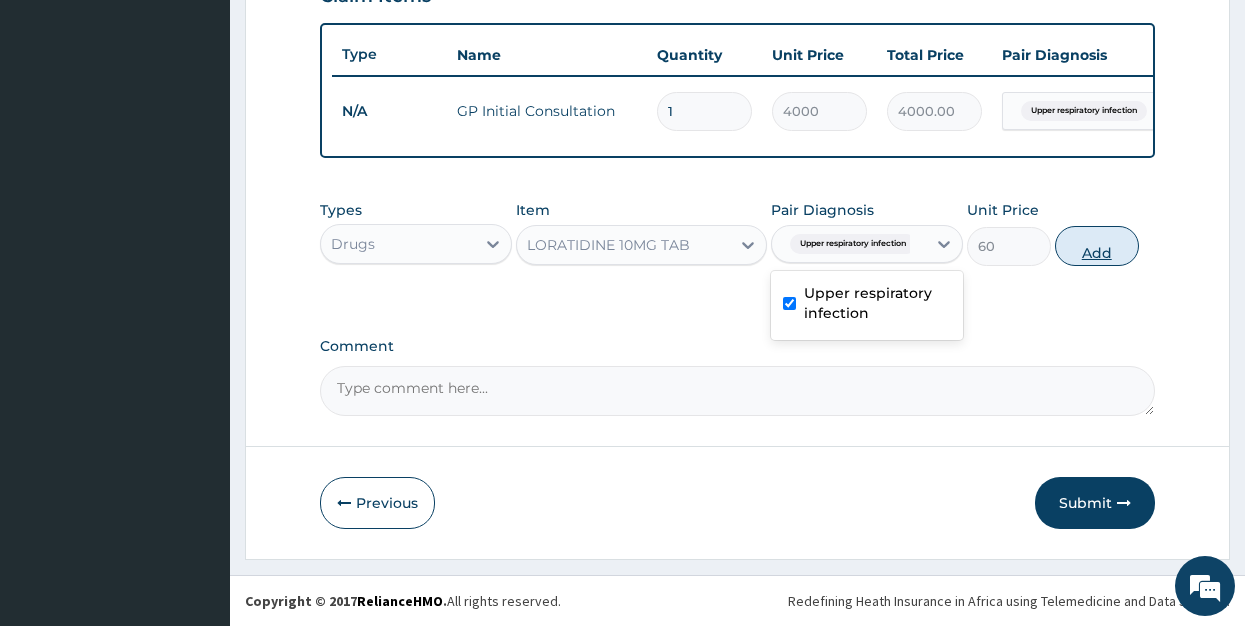 click on "Add" at bounding box center (1097, 246) 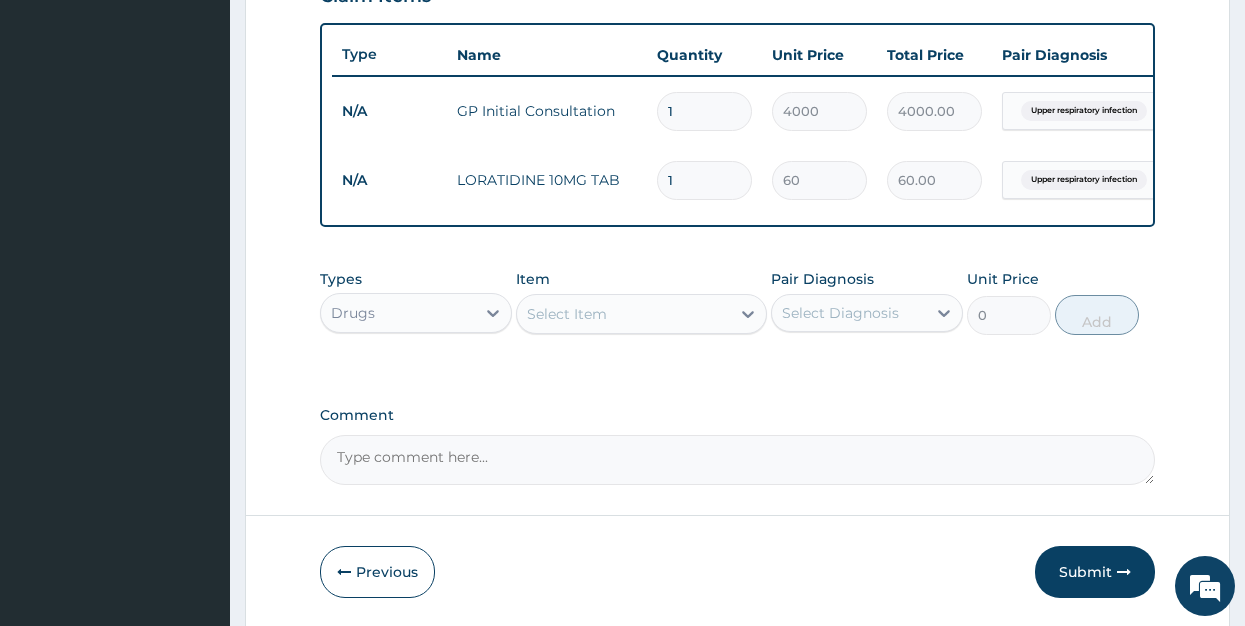 type 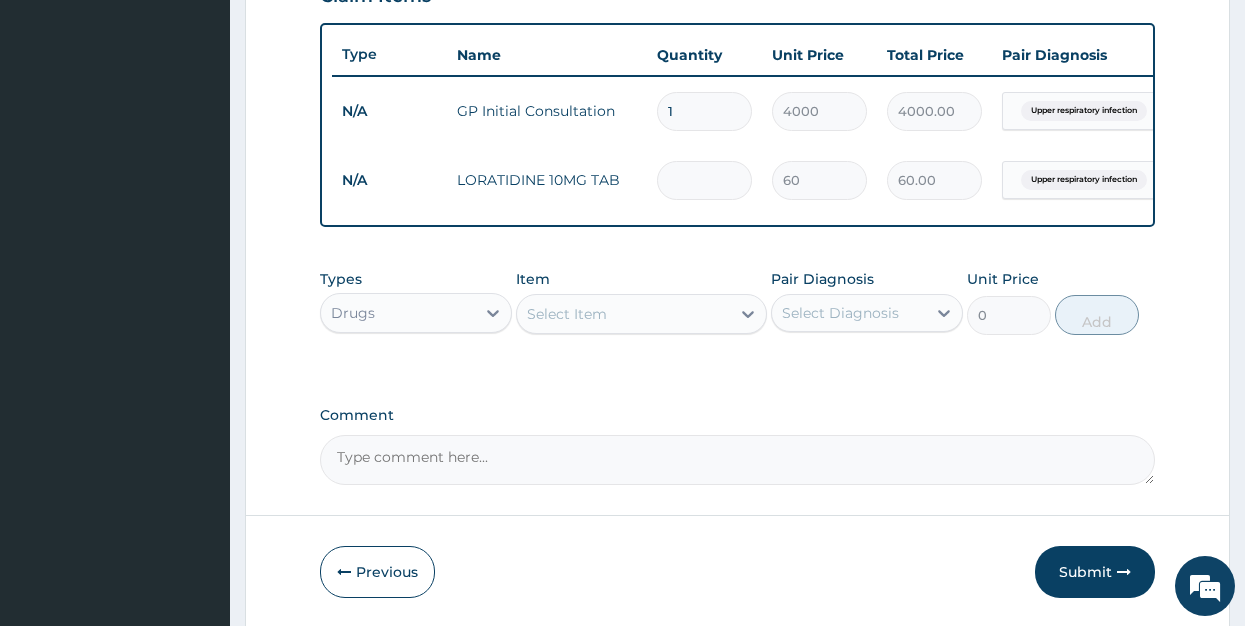 type on "0.00" 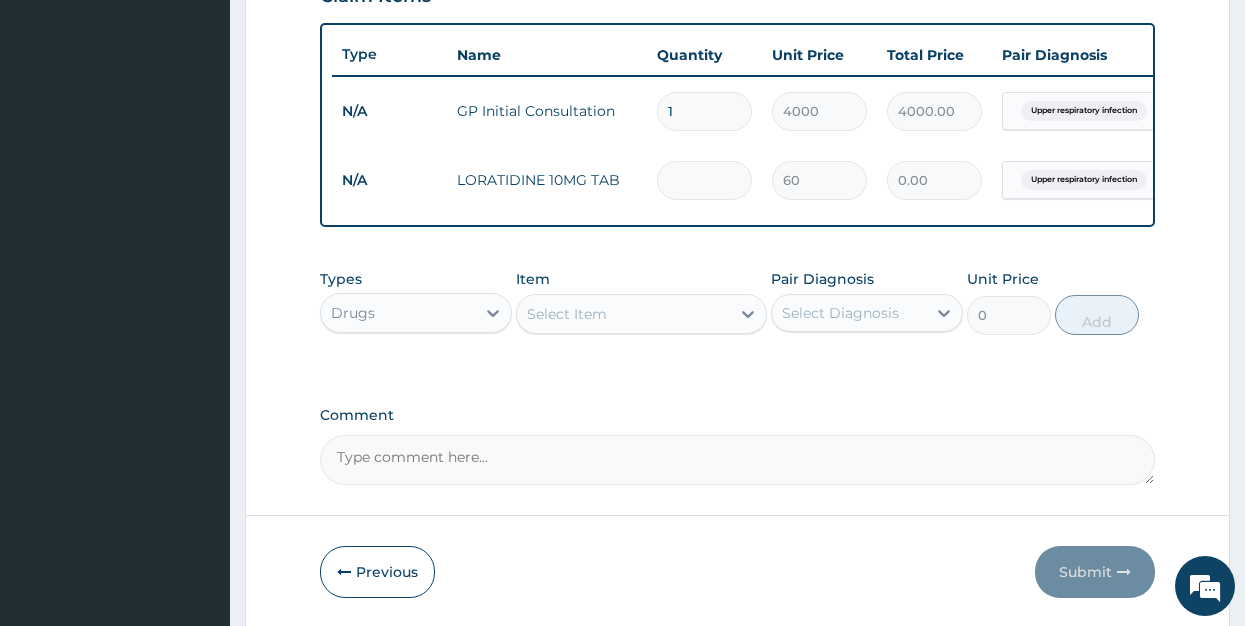 type on "5" 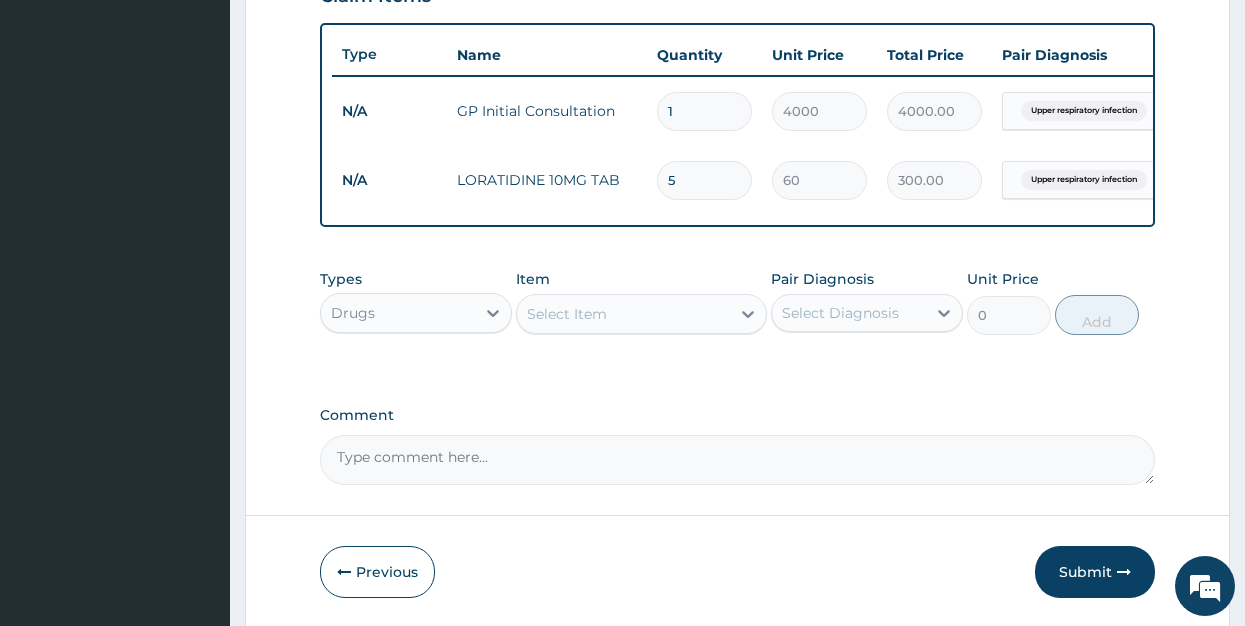 type on "5" 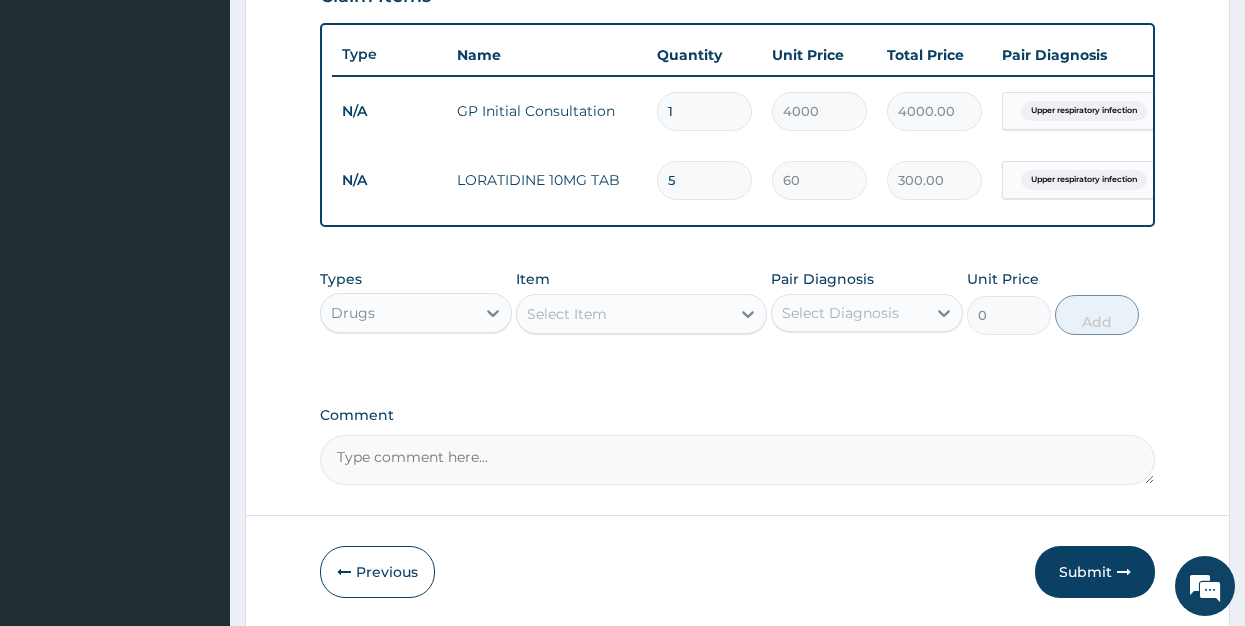 click on "Select Item" at bounding box center [567, 314] 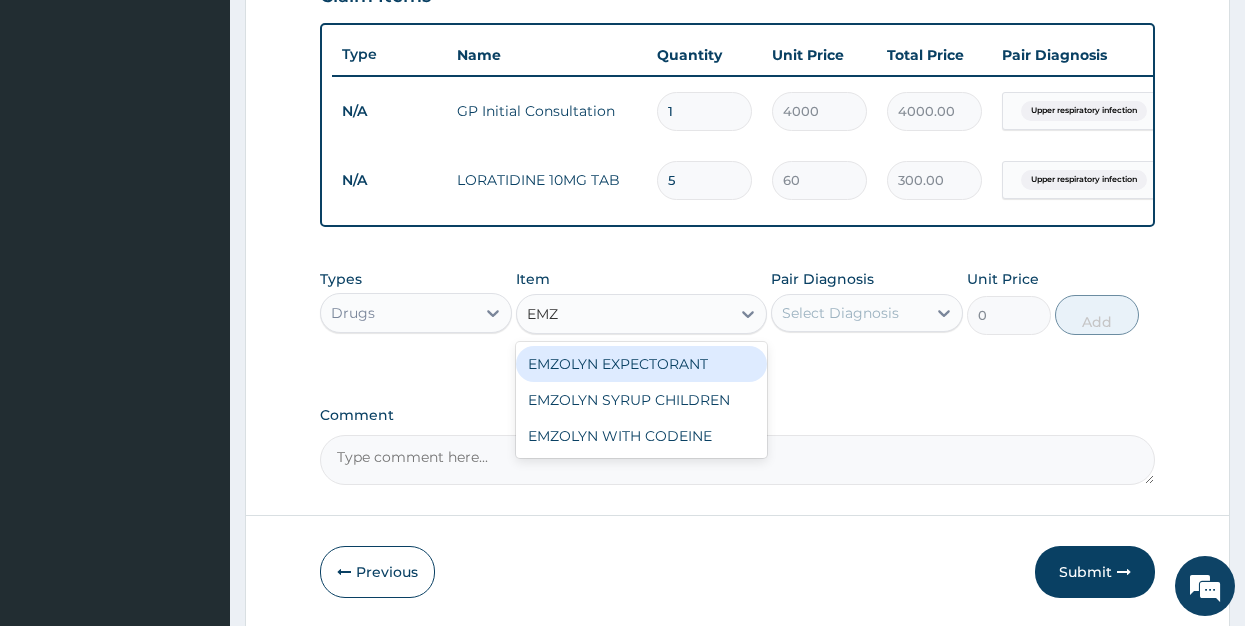 type on "EMZO" 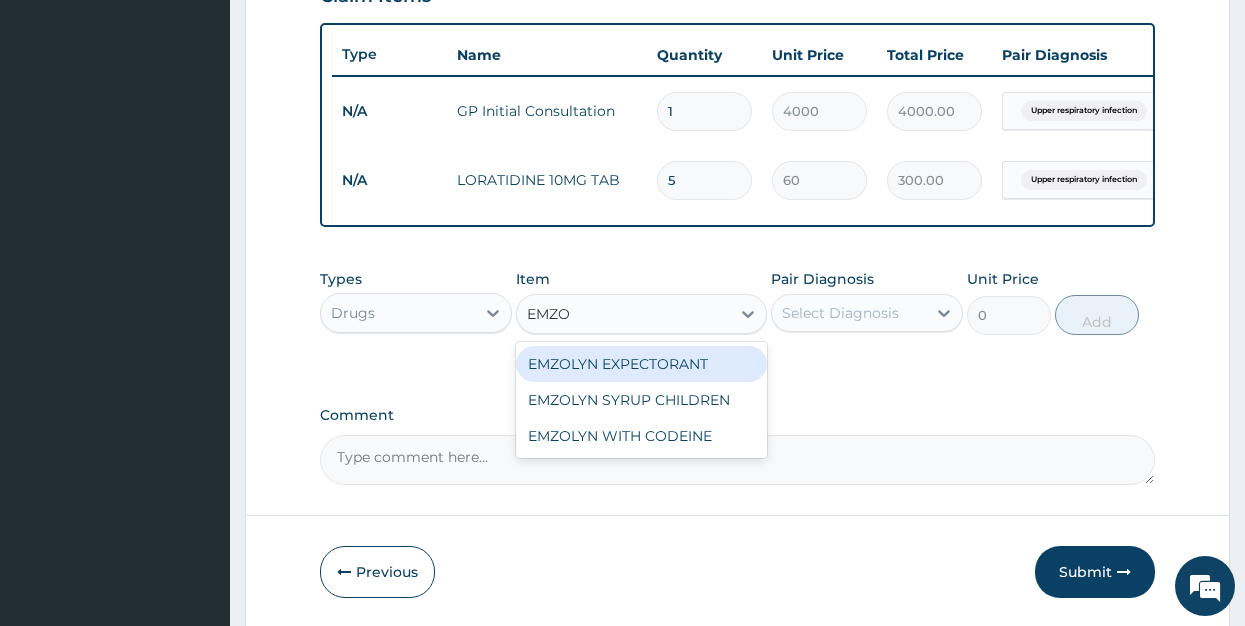 click on "EMZOLYN EXPECTORANT" at bounding box center [641, 364] 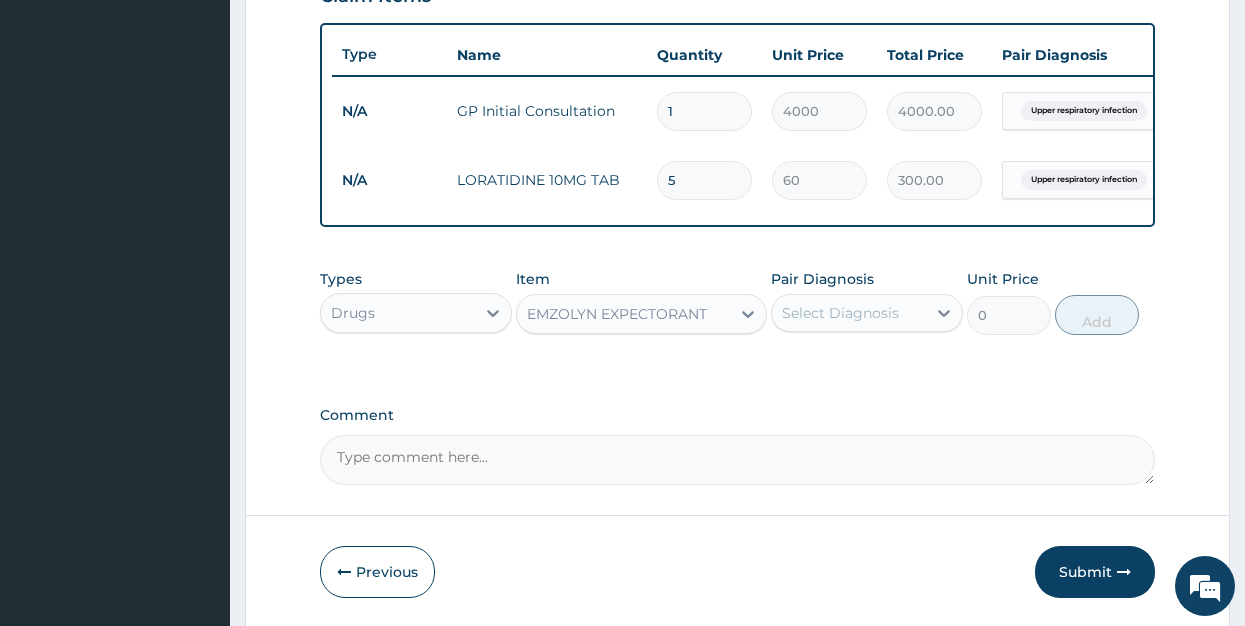 type 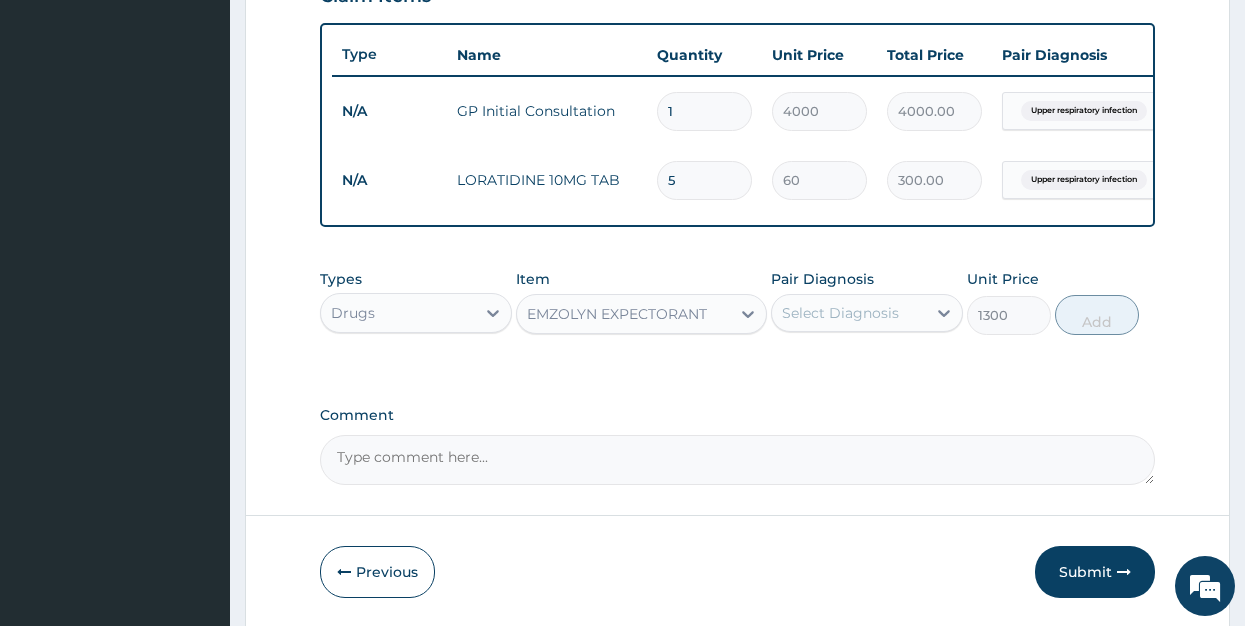 click on "Select Diagnosis" at bounding box center (840, 313) 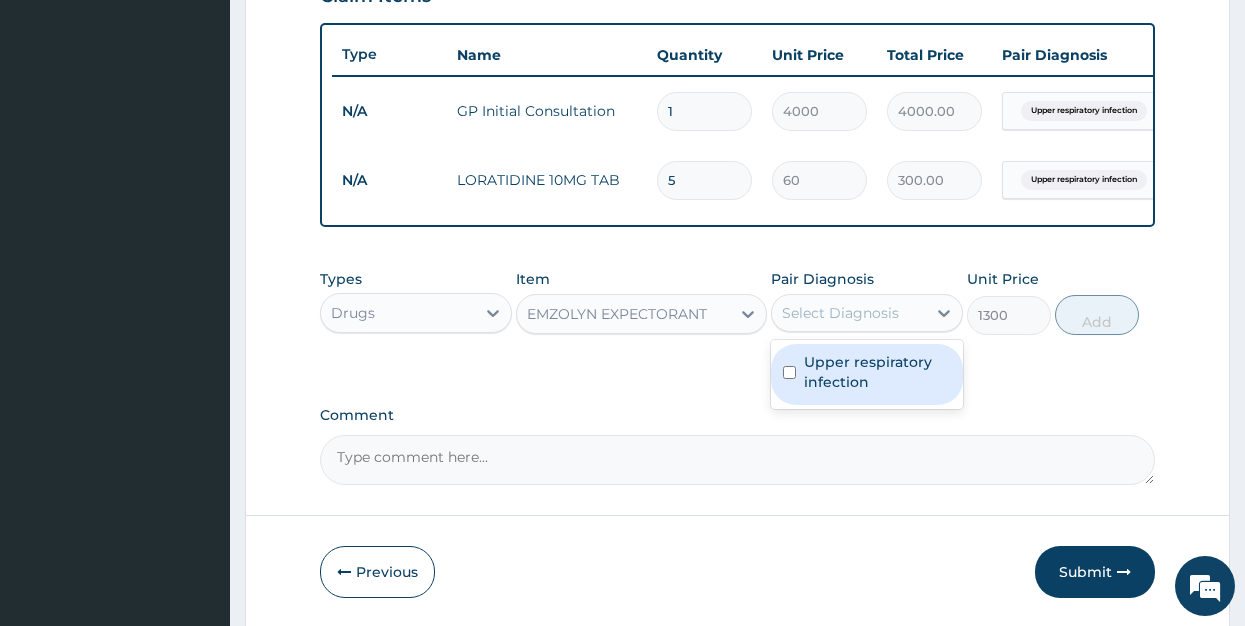 click on "Upper respiratory infection" at bounding box center [877, 372] 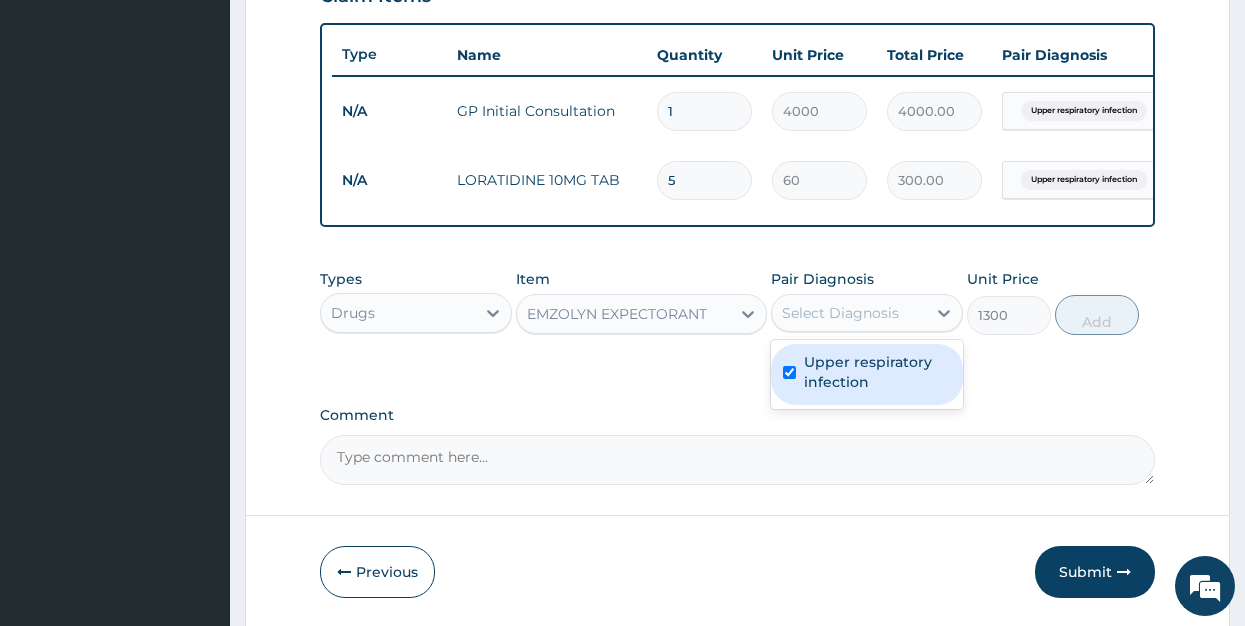checkbox on "true" 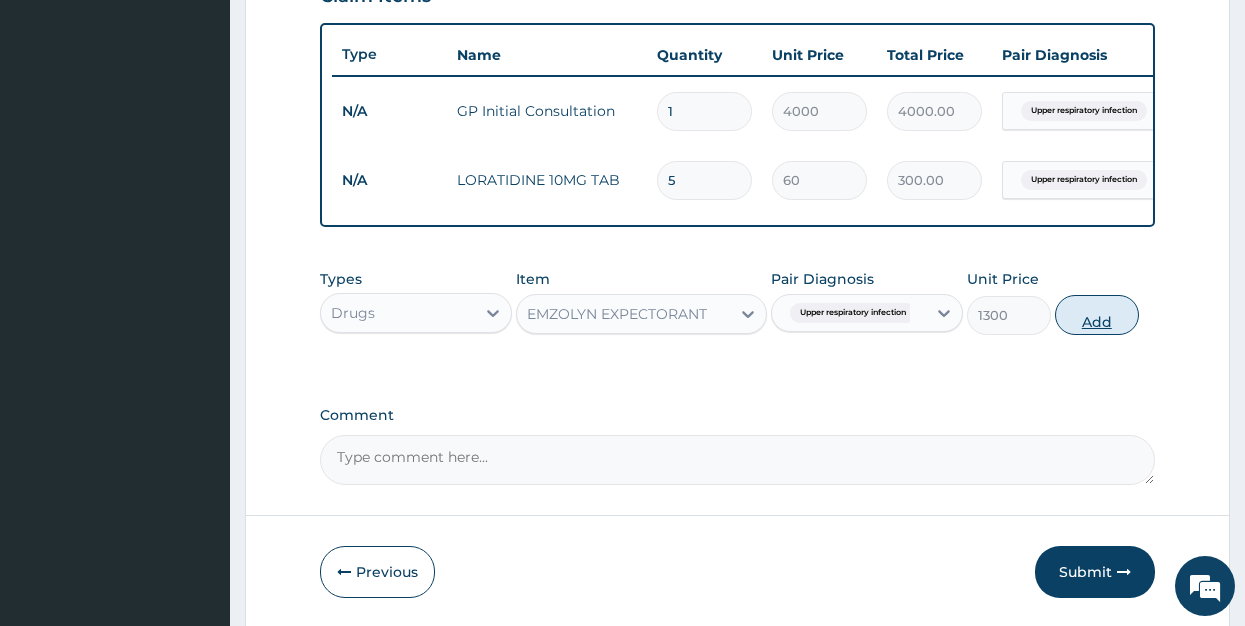 click on "Add" at bounding box center [1097, 315] 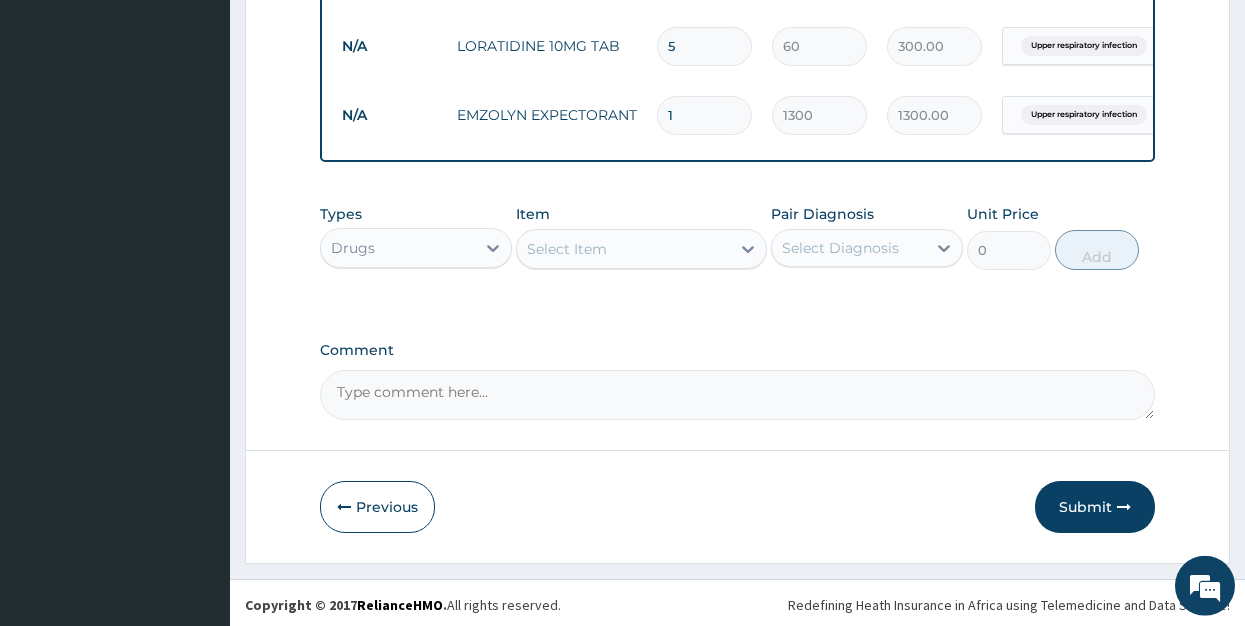 scroll, scrollTop: 859, scrollLeft: 0, axis: vertical 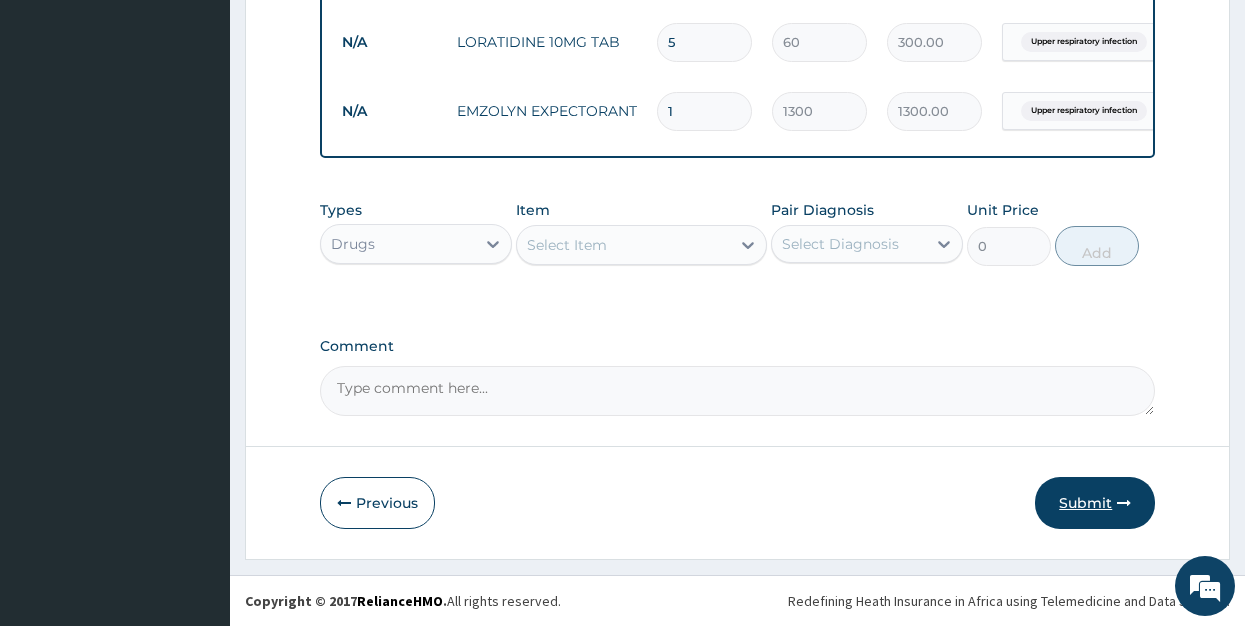 click on "Submit" at bounding box center (1095, 503) 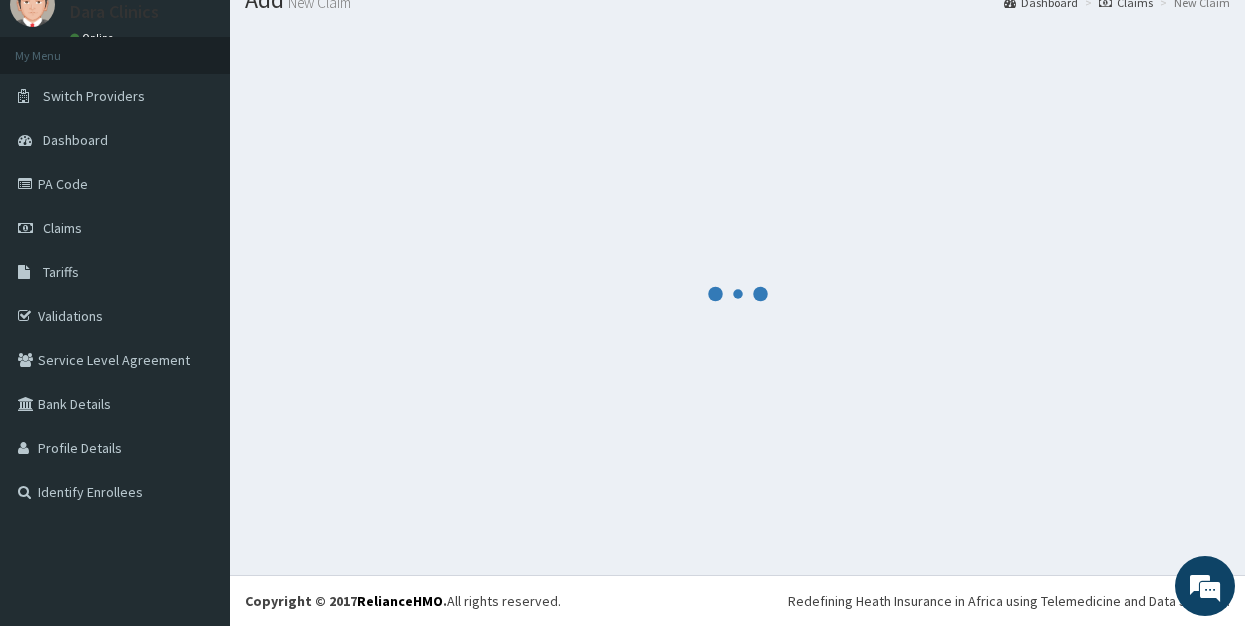 scroll, scrollTop: 79, scrollLeft: 0, axis: vertical 